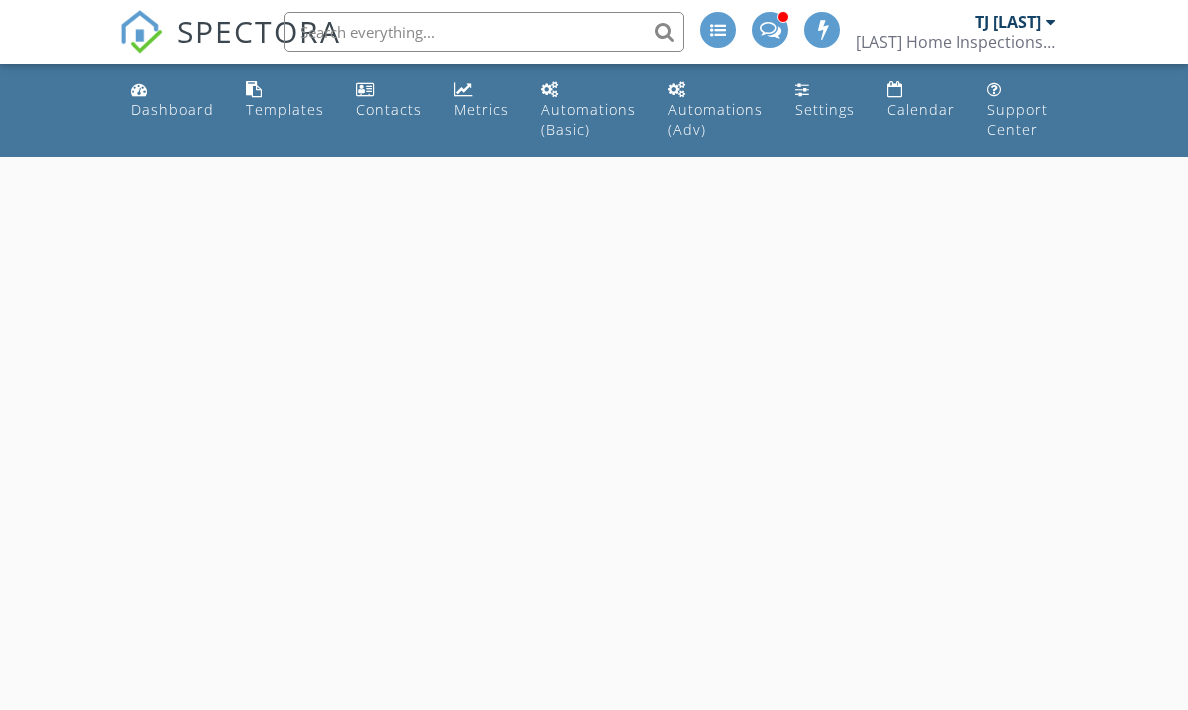 scroll, scrollTop: 0, scrollLeft: 0, axis: both 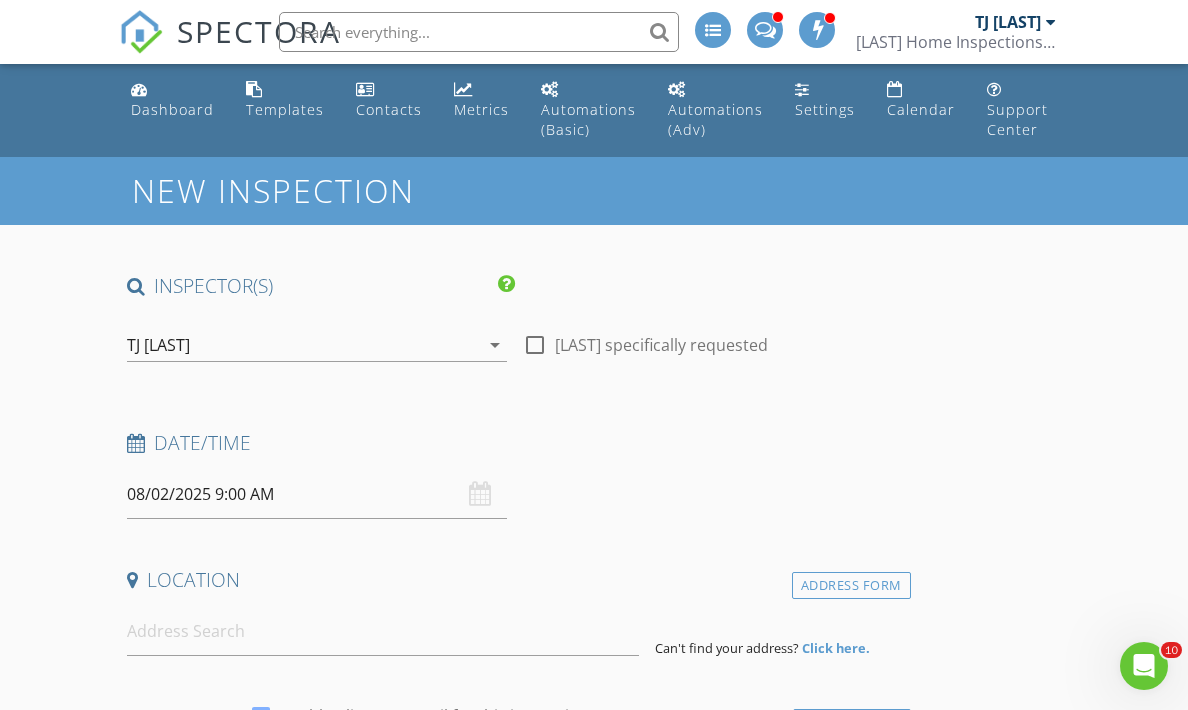 click on "08/02/2025 9:00 AM" at bounding box center (317, 494) 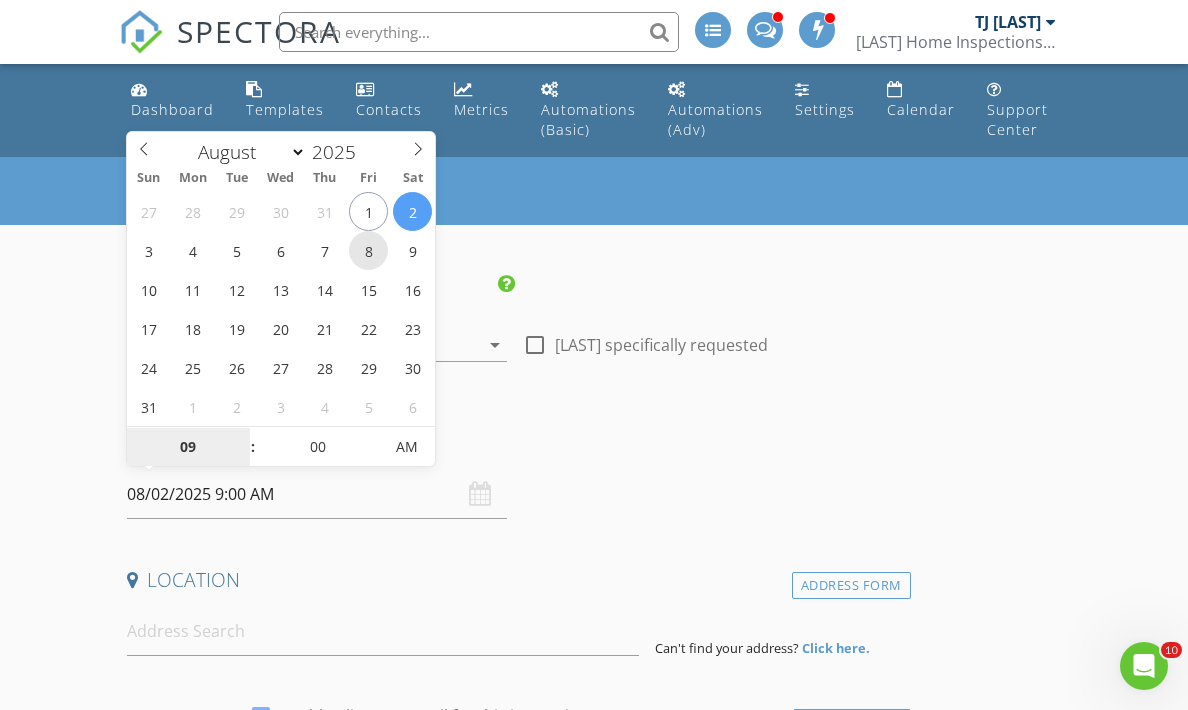 type on "08/08/2025 9:00 AM" 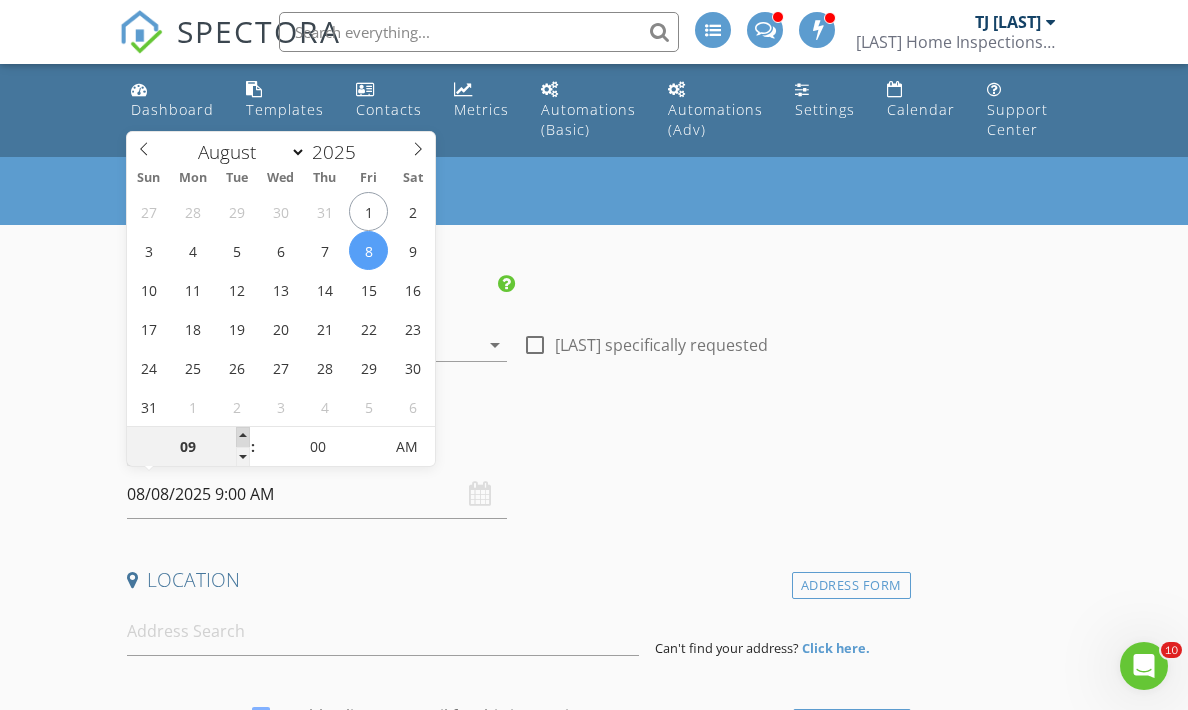 type on "10" 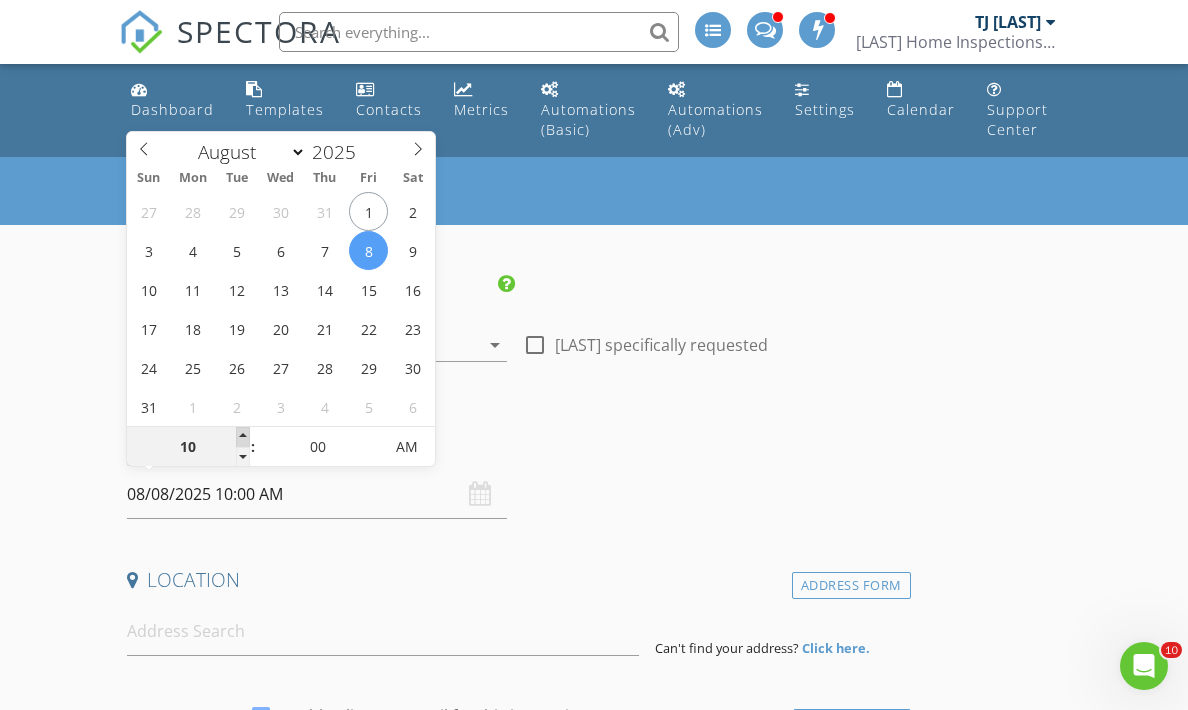 click at bounding box center [243, 437] 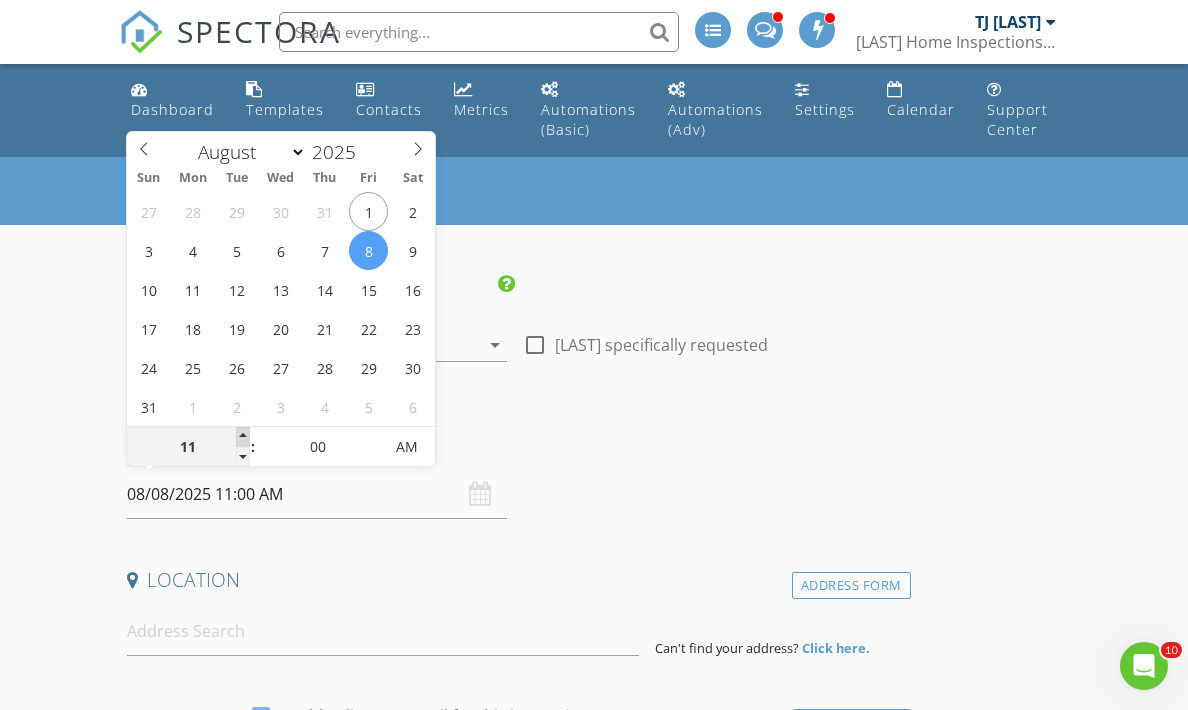 click at bounding box center [243, 437] 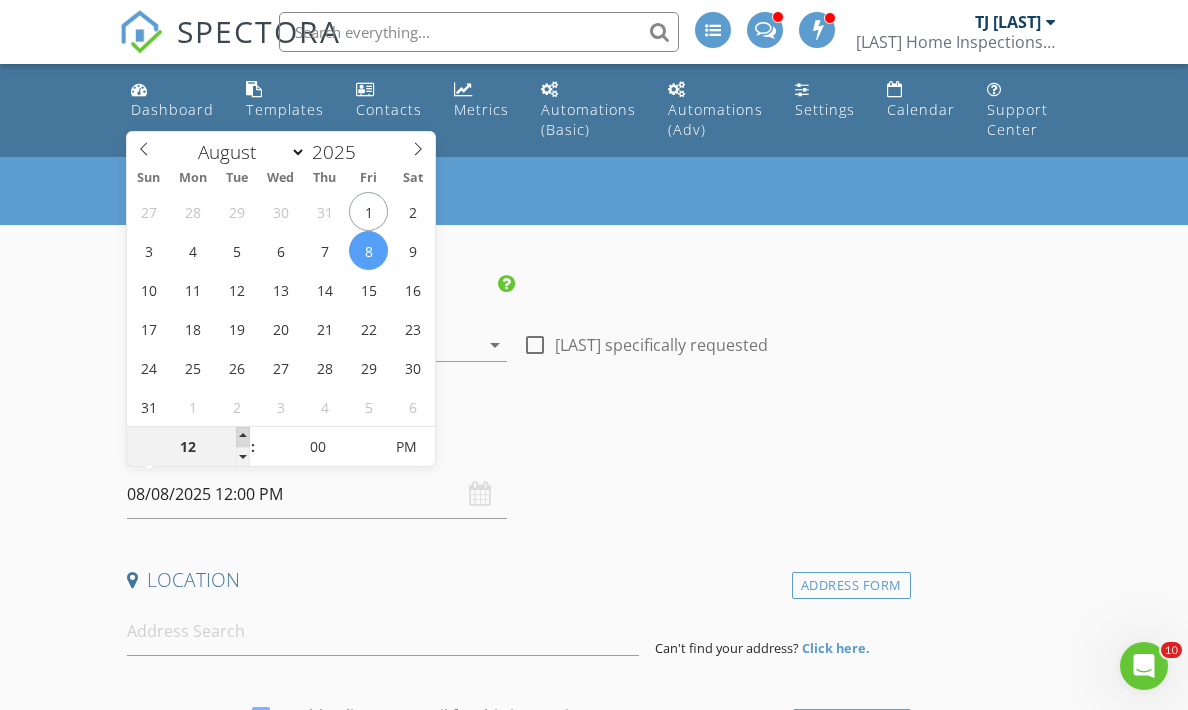 click at bounding box center [243, 437] 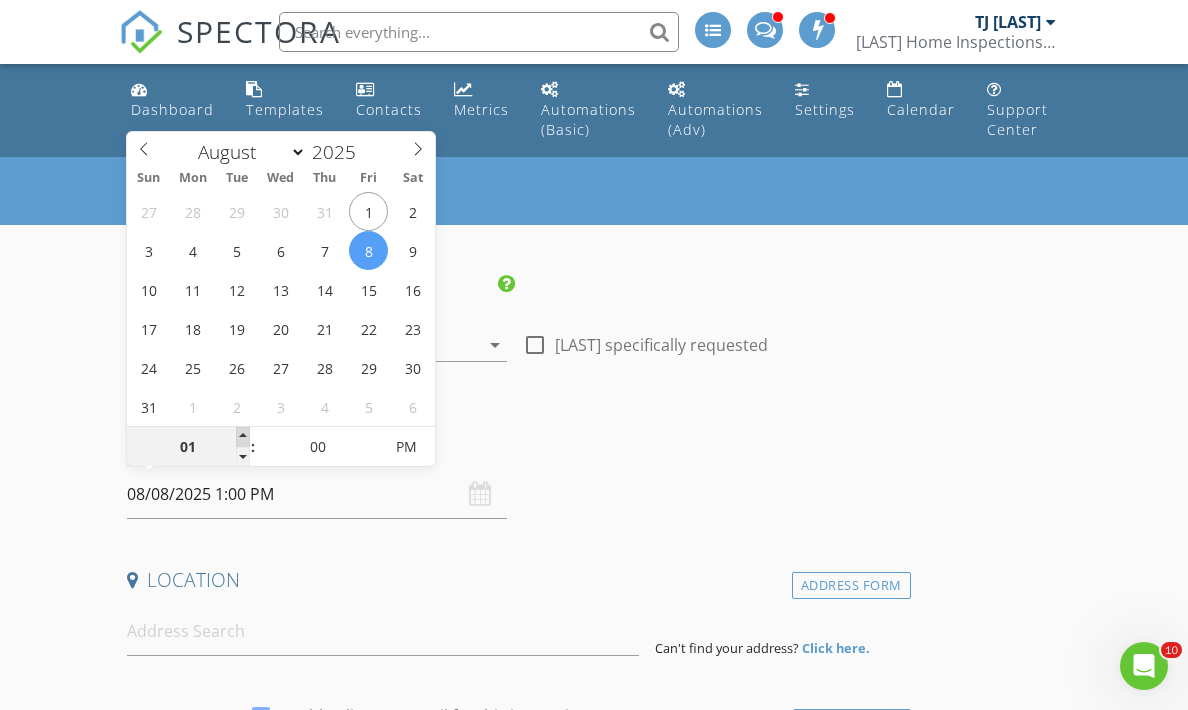click at bounding box center [243, 437] 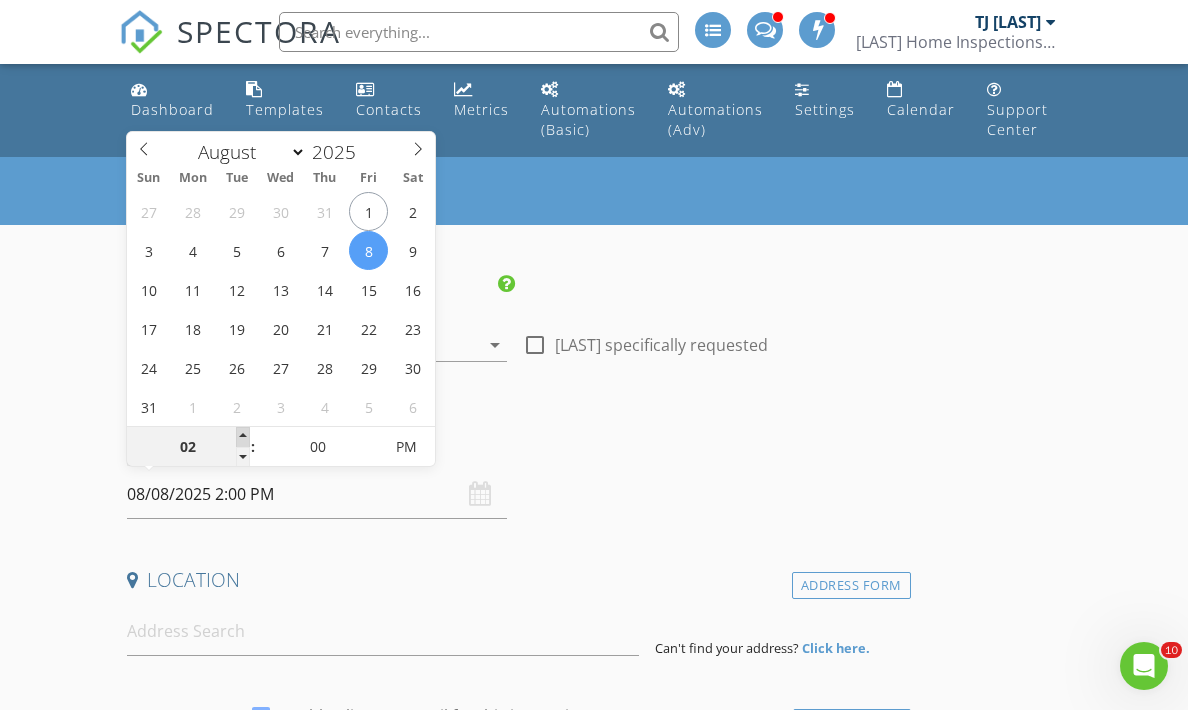 click at bounding box center (243, 437) 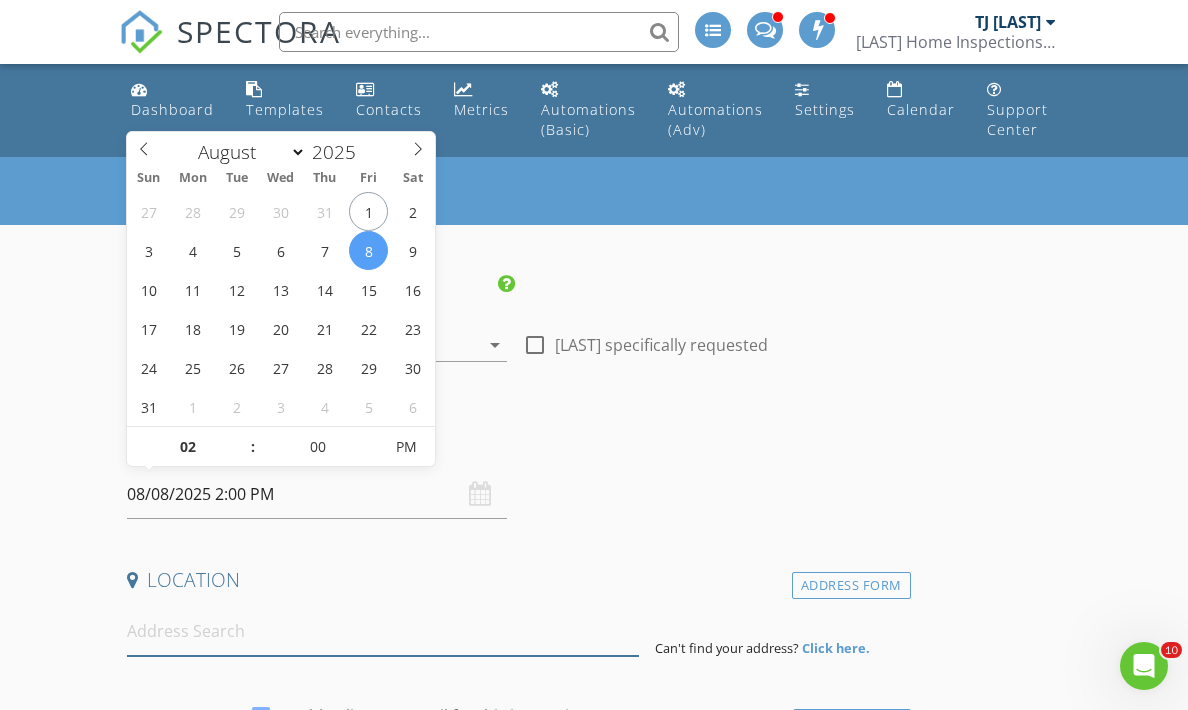 click at bounding box center [383, 631] 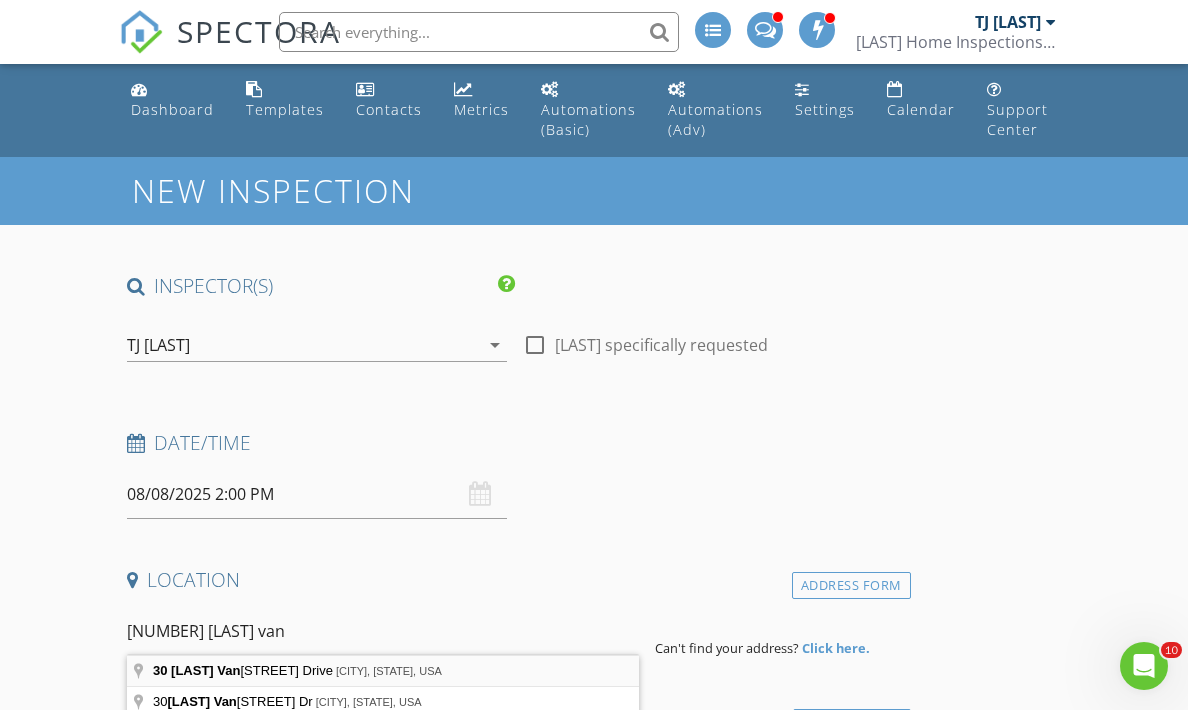 type on "[NUMBER] [LAST] Drive, [CITY], [STATE], USA" 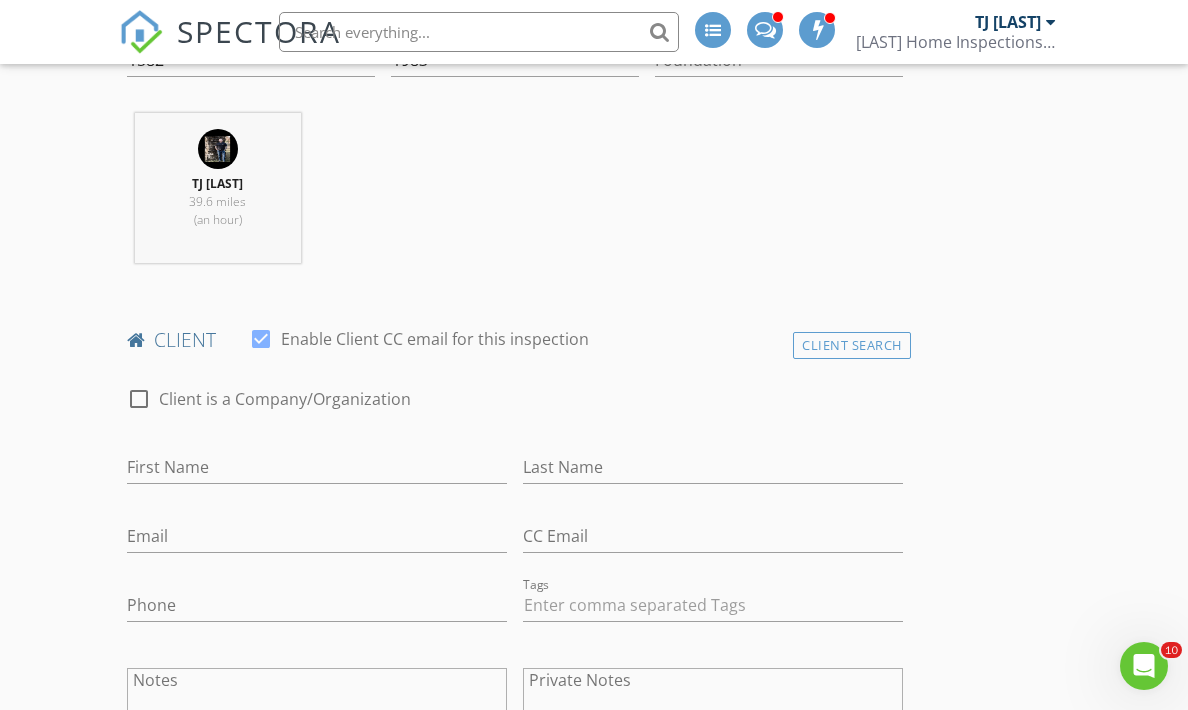 scroll, scrollTop: 792, scrollLeft: 0, axis: vertical 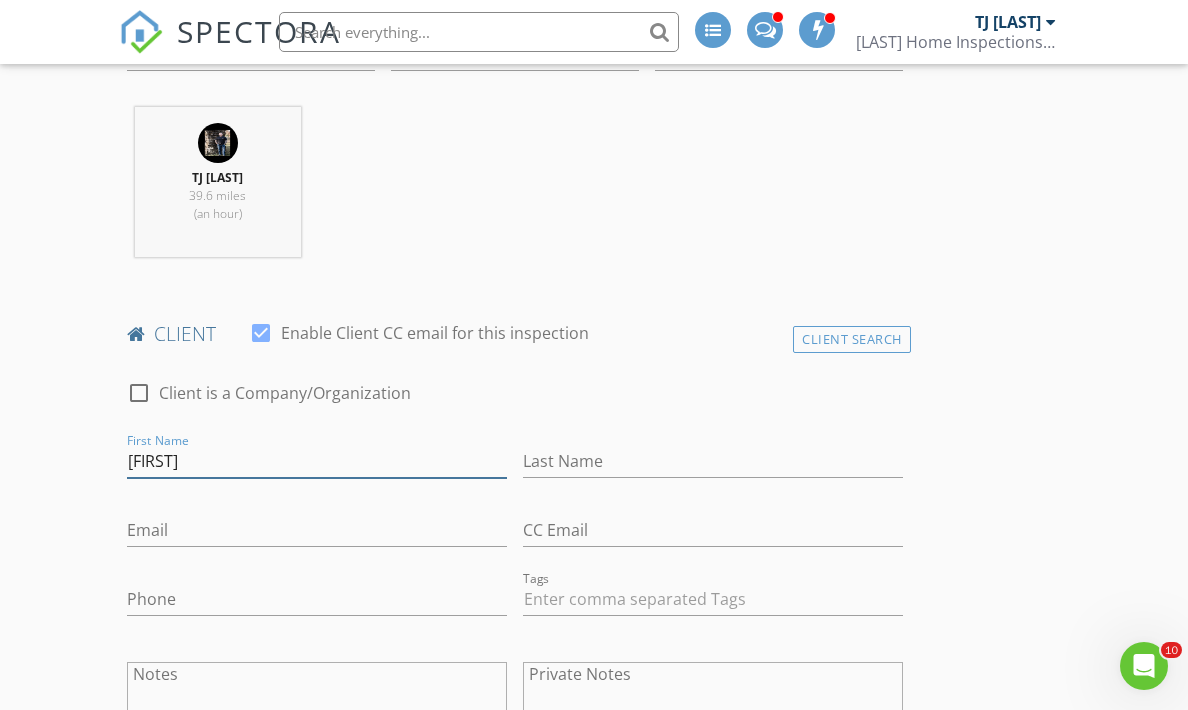 type on "[FIRST]" 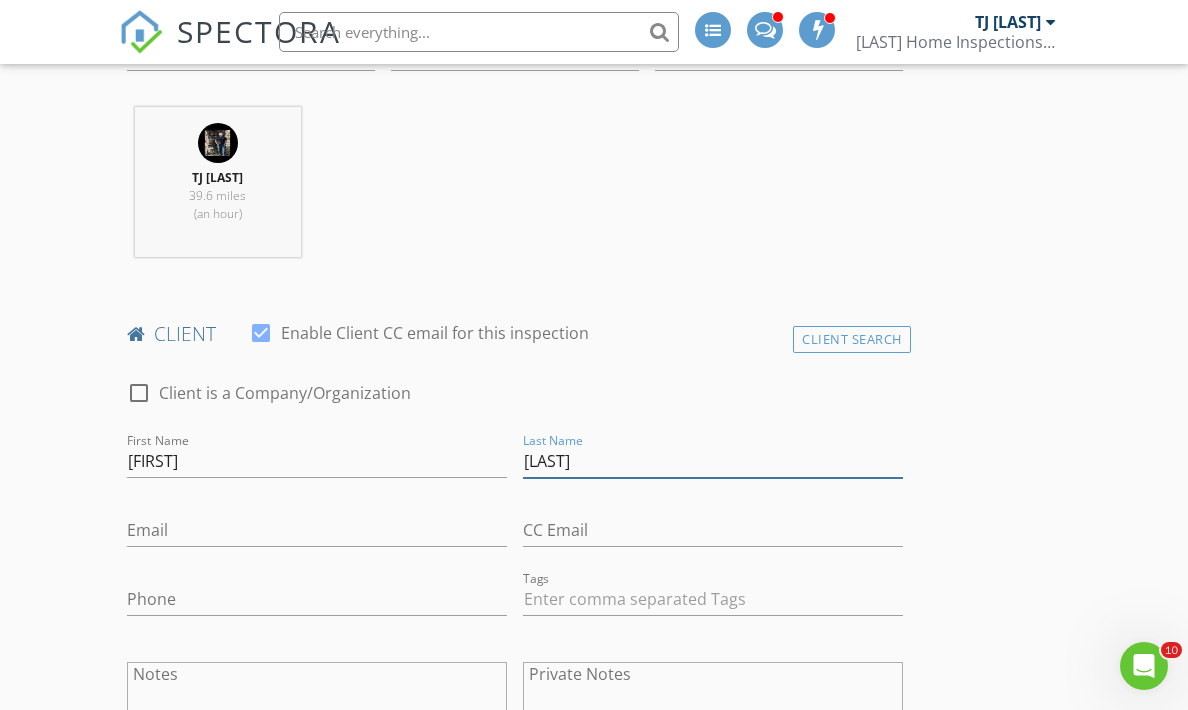 type on "[LAST]" 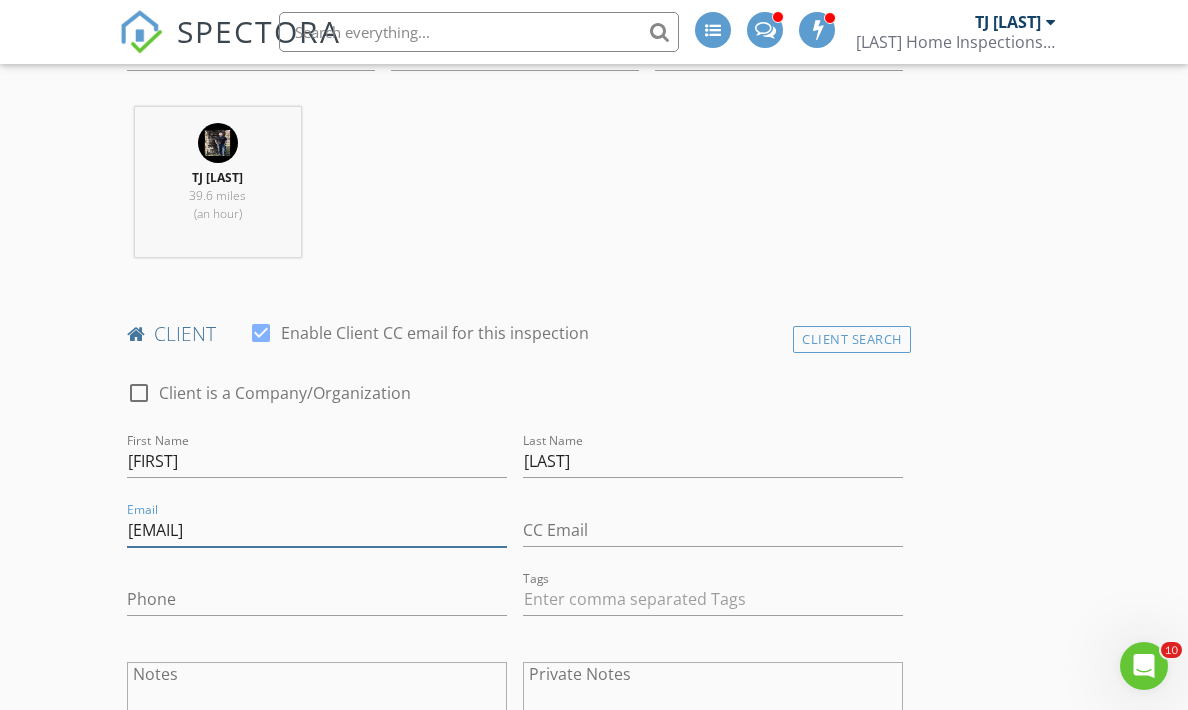 type on "[EMAIL]" 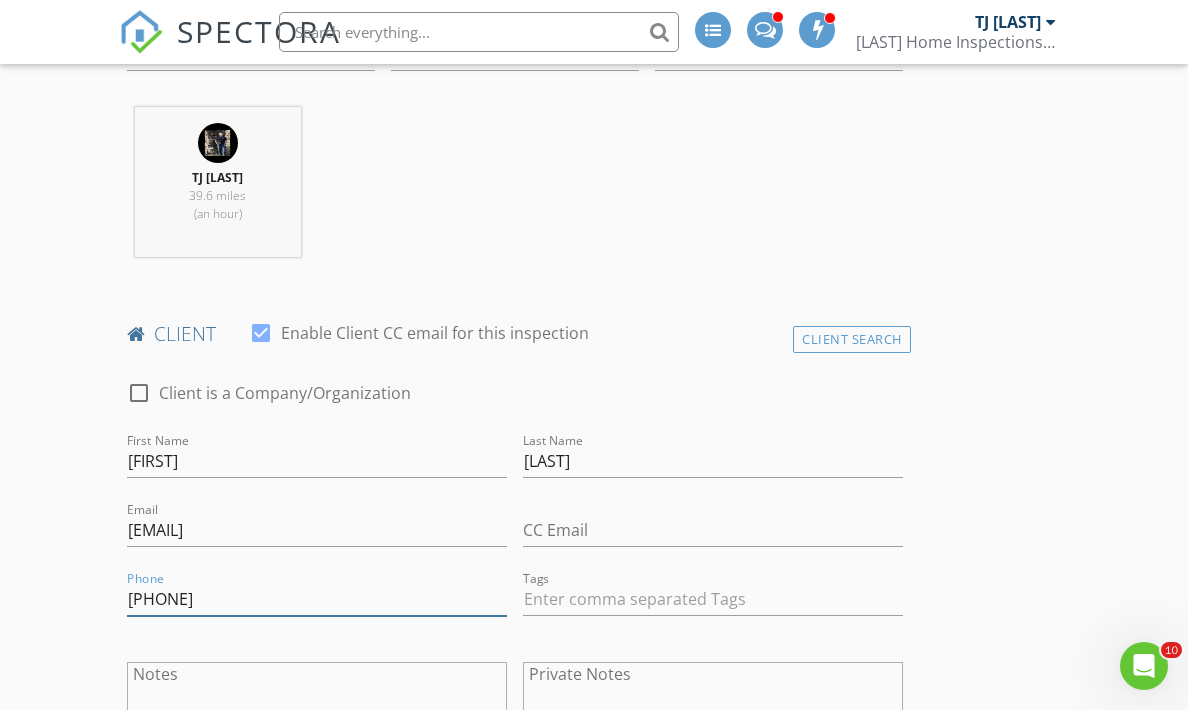 type on "[PHONE]" 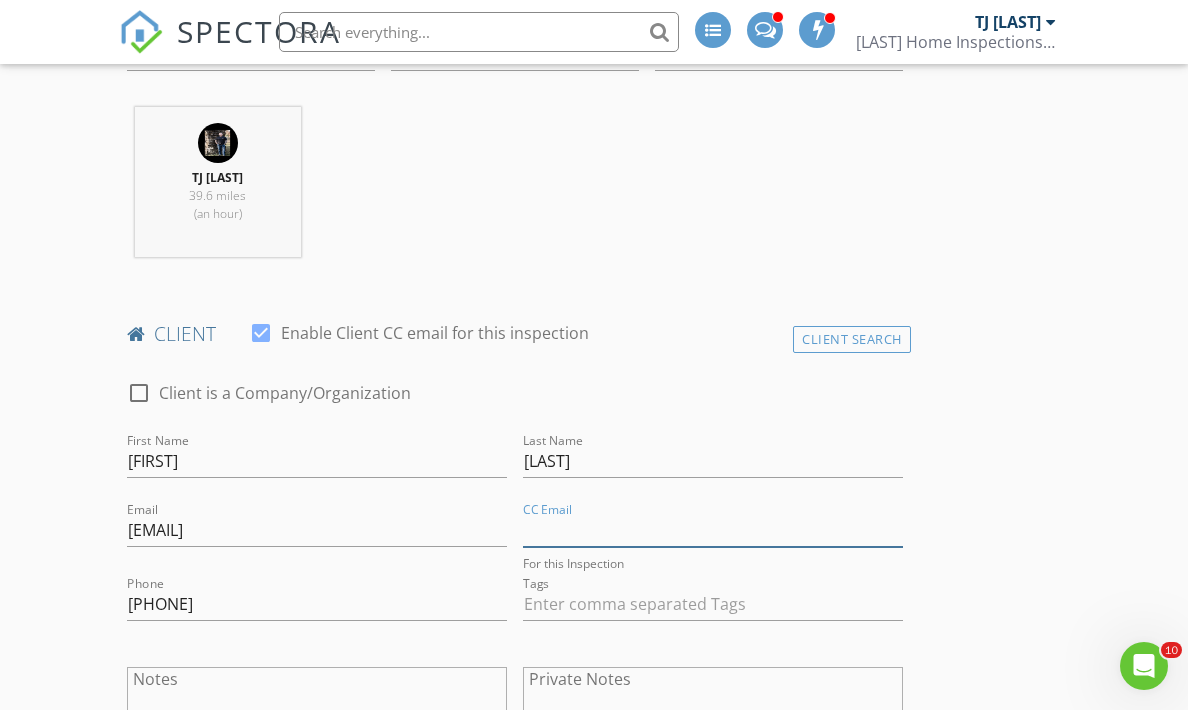 click on "CC Email" at bounding box center (713, 530) 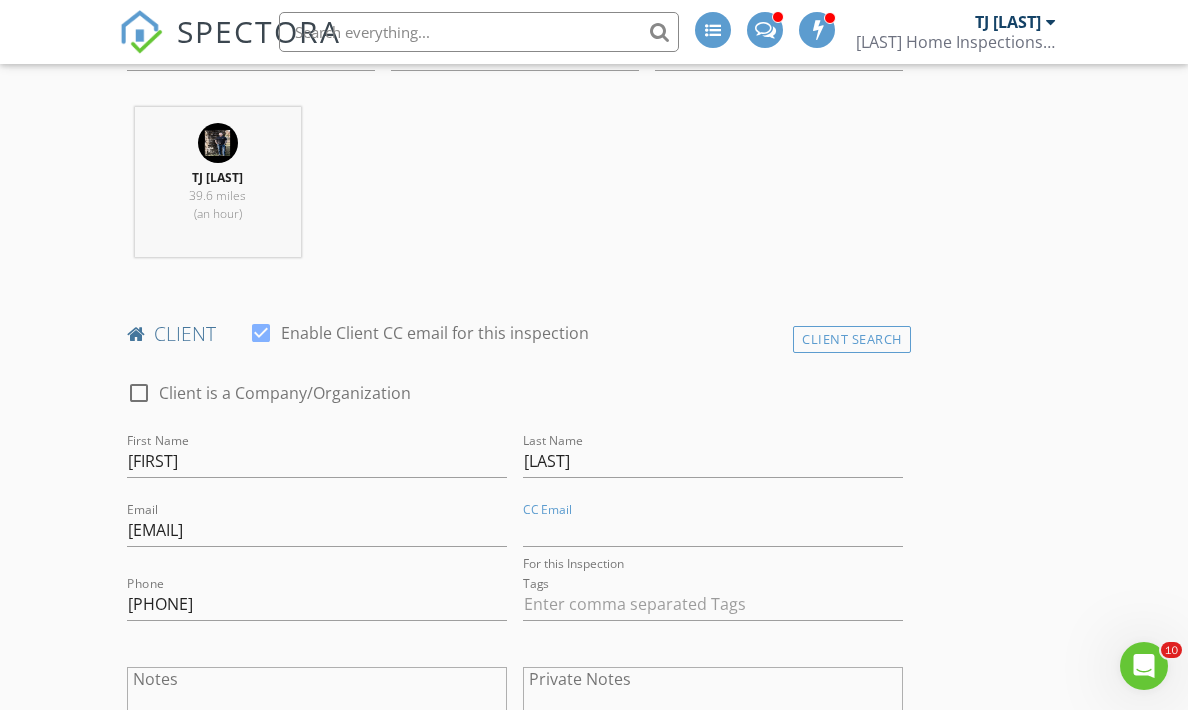 click on "INSPECTOR(S)
check_box   TJ Fowler   PRIMARY   check_box_outline_blank   John McGowan     check_box_outline_blank   Joseph Marranca     TJ Fowler arrow_drop_down   check_box_outline_blank TJ Fowler specifically requested
Date/Time
08/08/2025 2:00 PM
Location
Address Search       Address 30 Martin Van Buren Dr   Unit   City Monroe Township   State NJ   Zip 08831   County Middlesex     Square Feet 1582   Year Built 1983   Foundation arrow_drop_down     TJ Fowler     39.6 miles     (an hour)
client
check_box Enable Client CC email for this inspection   Client Search     check_box_outline_blank Client is a Company/Organization     First Name Ernest   Last Name Garibaldi   Email egaribaldi2@comcast.net   CC Email For this Inspection   Phone 732-379-0665         Tags         Notes   Private Notes
ADD ADDITIONAL client" at bounding box center [594, 1406] 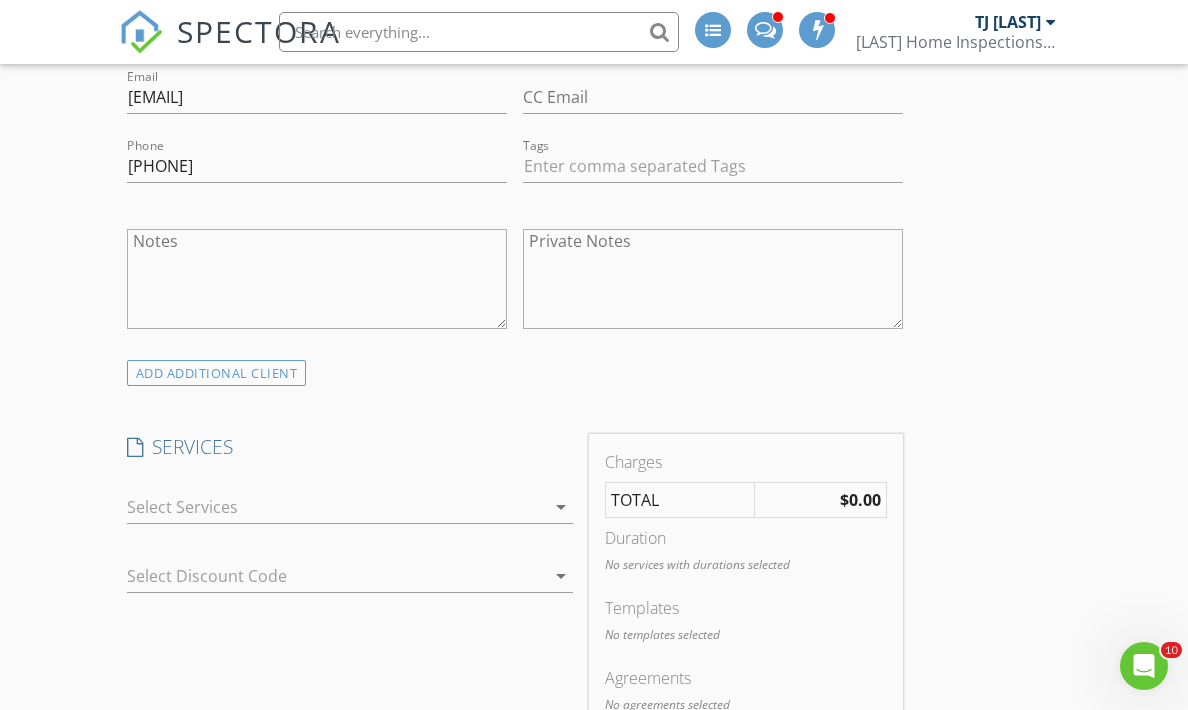 scroll, scrollTop: 1235, scrollLeft: 0, axis: vertical 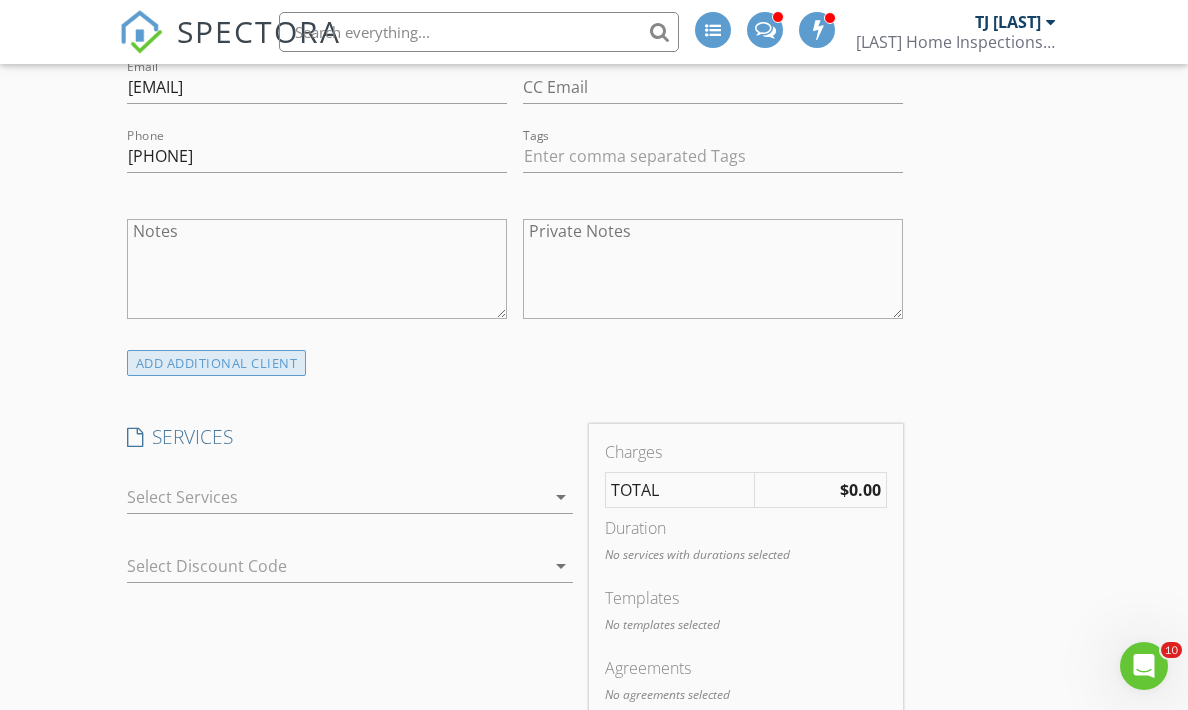 click on "ADD ADDITIONAL client" at bounding box center (217, 363) 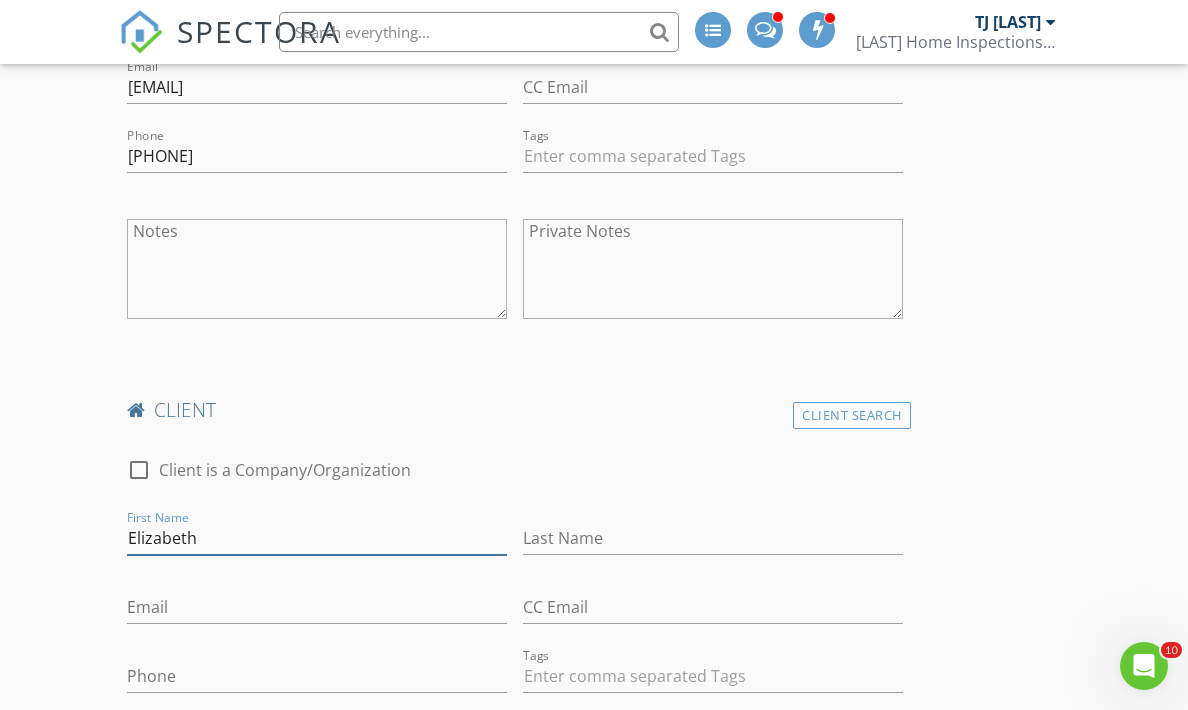 type on "Elizabeth" 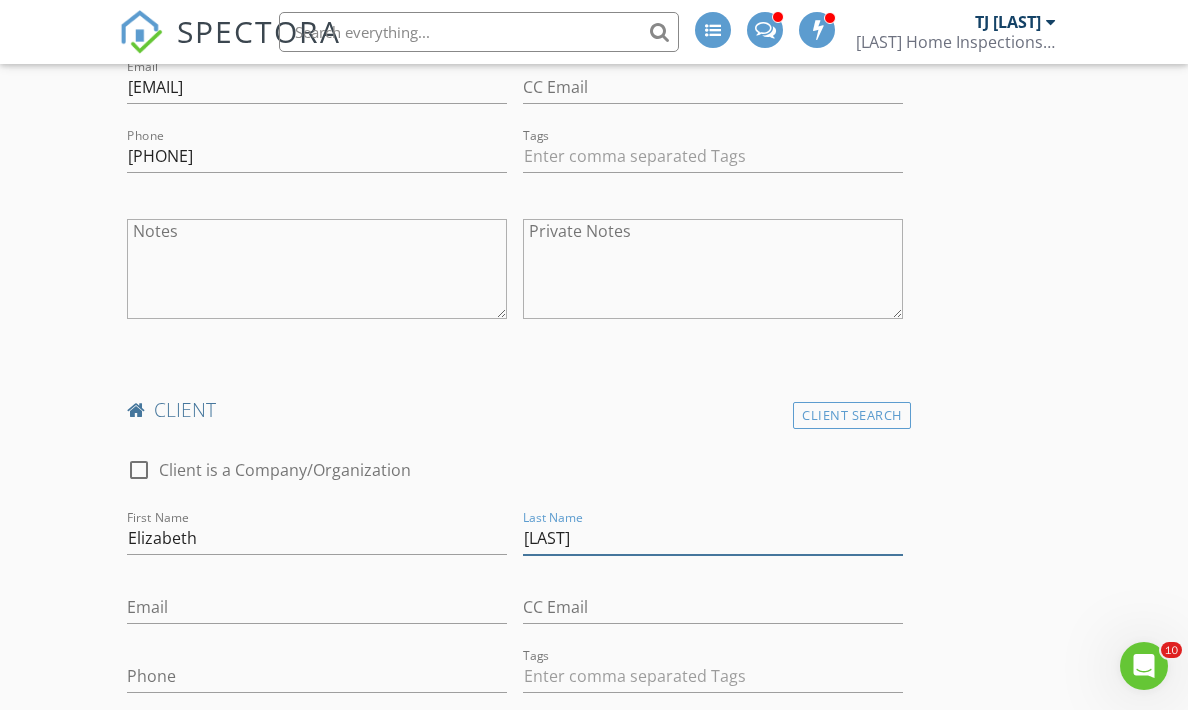 type on "Garibaldi" 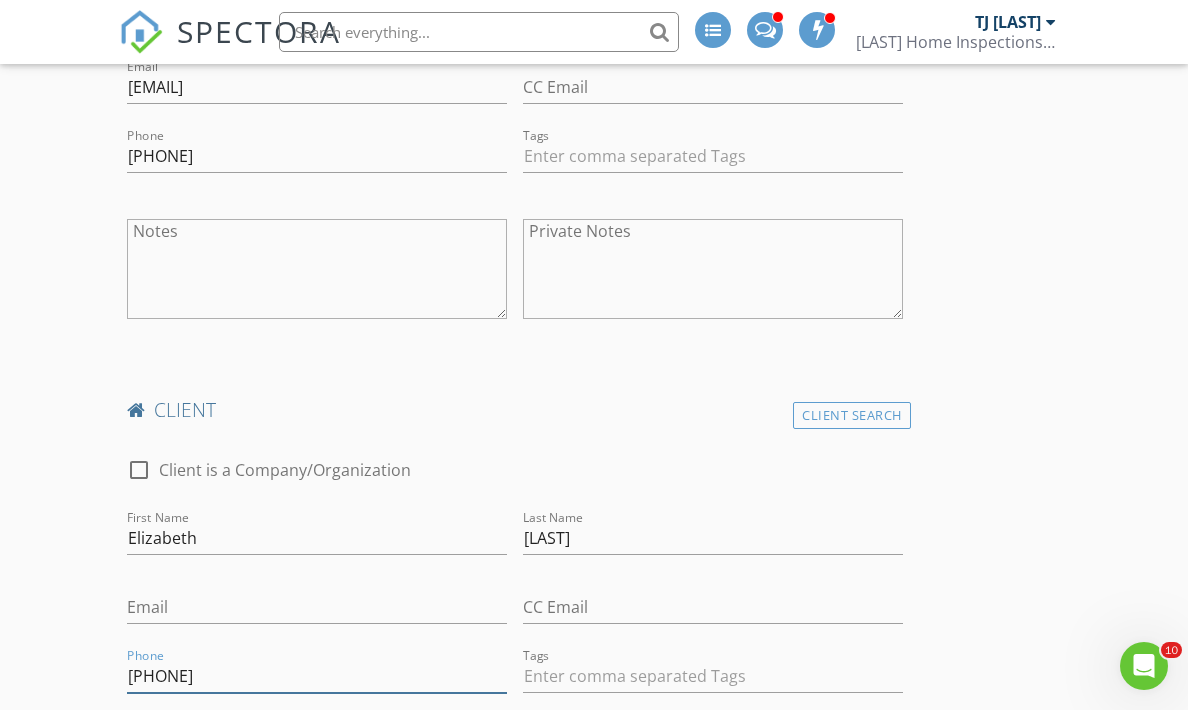 type on "908-930-3522" 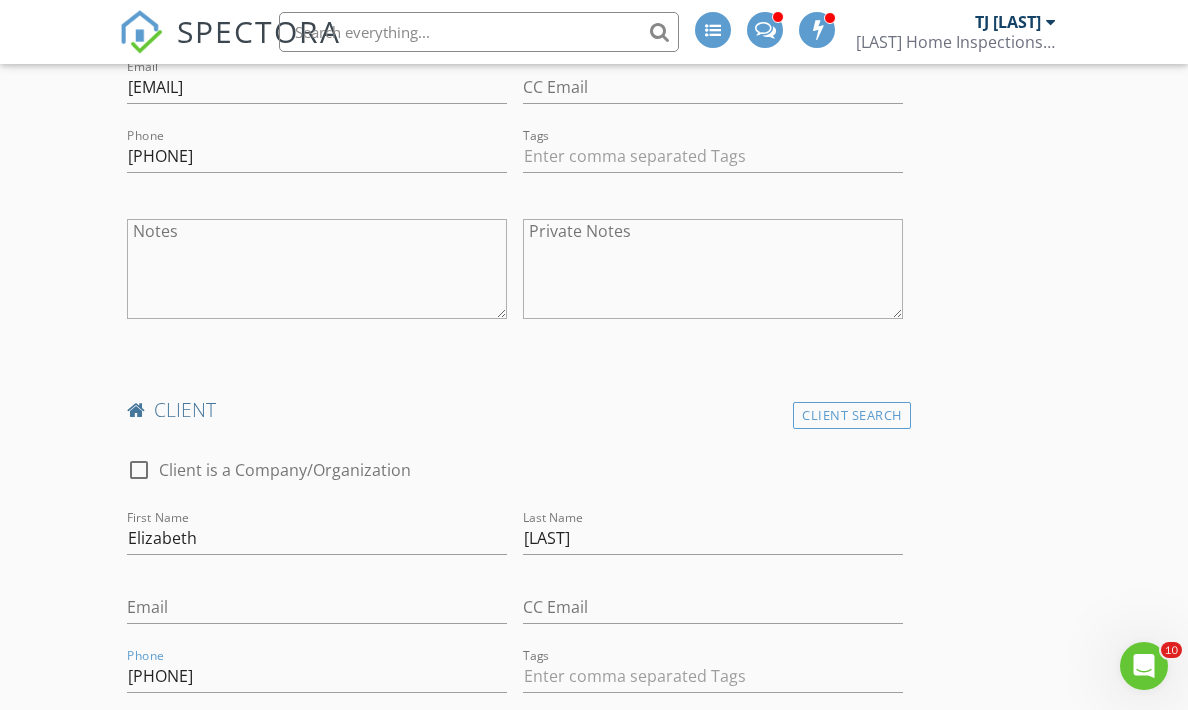 click on "INSPECTOR(S)
check_box   TJ Fowler   PRIMARY   check_box_outline_blank   John McGowan     check_box_outline_blank   Joseph Marranca     TJ Fowler arrow_drop_down   check_box_outline_blank TJ Fowler specifically requested
Date/Time
08/08/2025 2:00 PM
Location
Address Search       Address 30 Martin Van Buren Dr   Unit   City Monroe Township   State NJ   Zip 08831   County Middlesex     Square Feet 1582   Year Built 1983   Foundation arrow_drop_down     TJ Fowler     39.6 miles     (an hour)
client
check_box Enable Client CC email for this inspection   Client Search     check_box_outline_blank Client is a Company/Organization     First Name Ernest   Last Name Garibaldi   Email egaribaldi2@comcast.net   CC Email   Phone 732-379-0665         Tags         Notes   Private Notes
client
Client Search     check_box_outline_blank" at bounding box center [594, 1220] 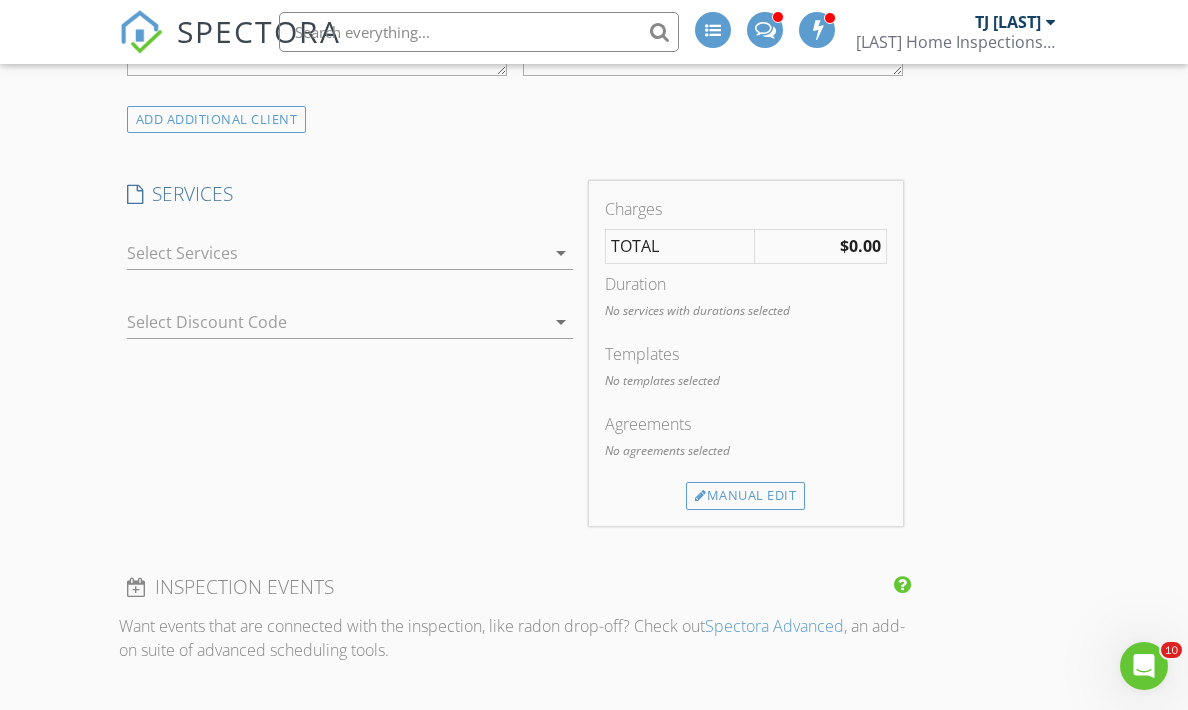 scroll, scrollTop: 2019, scrollLeft: 0, axis: vertical 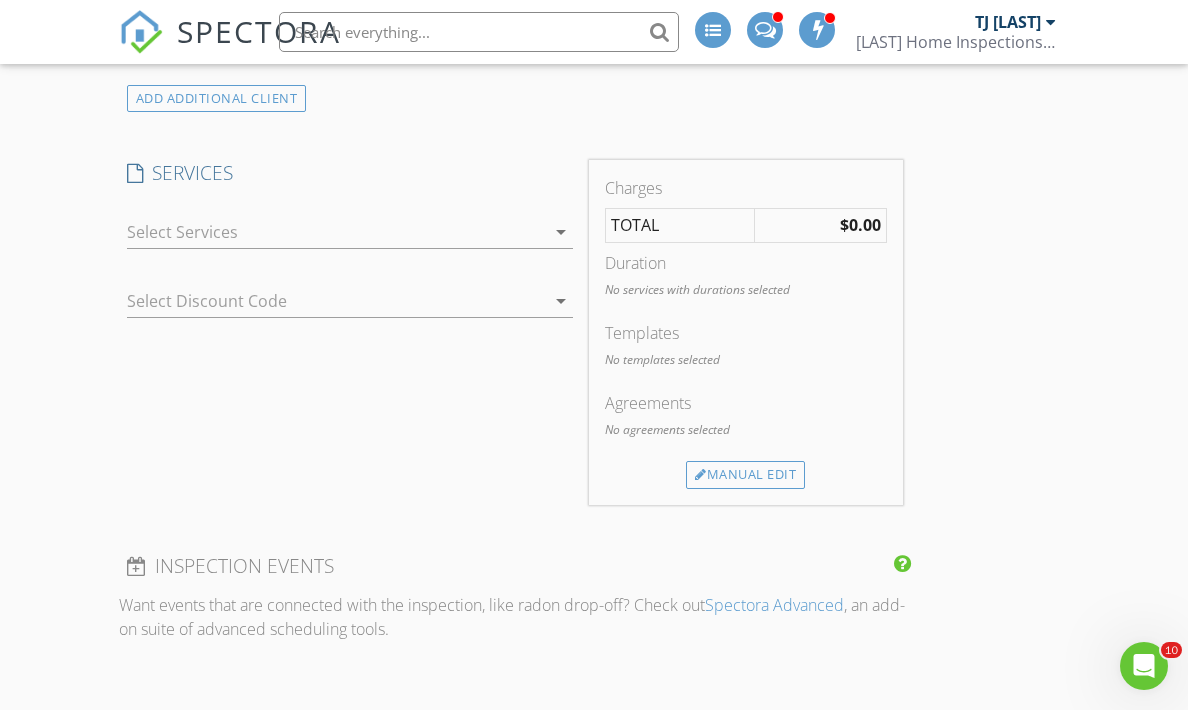 click at bounding box center [336, 232] 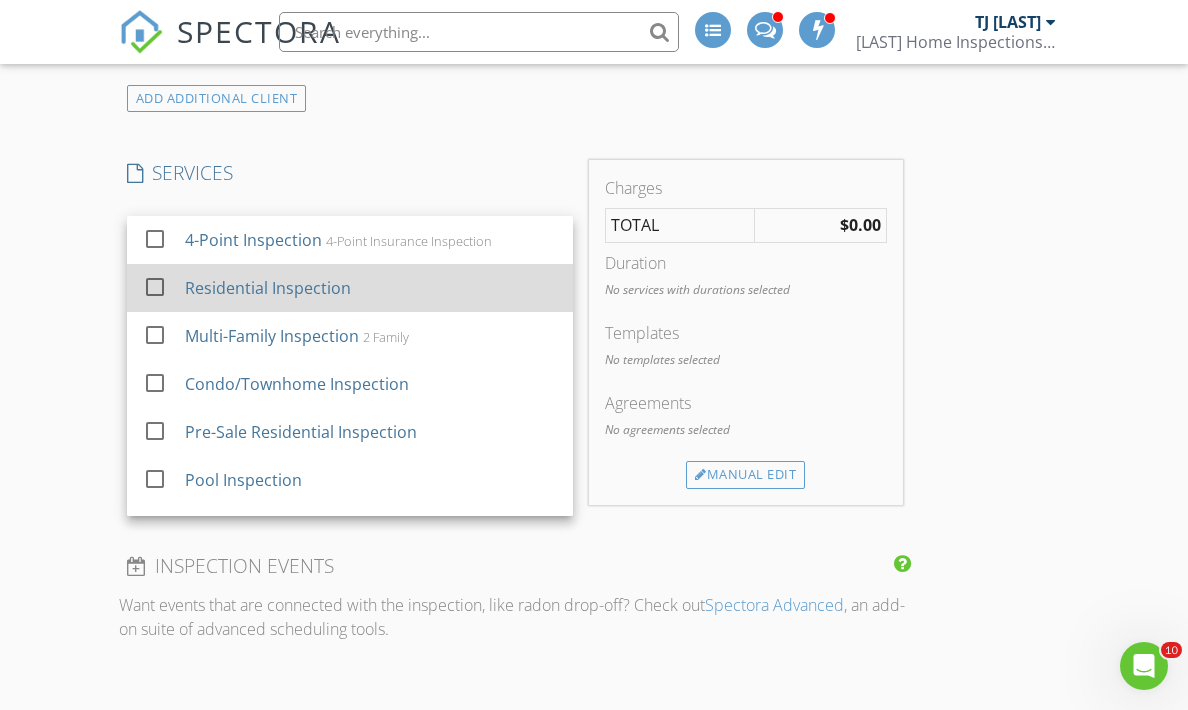 click at bounding box center (155, 286) 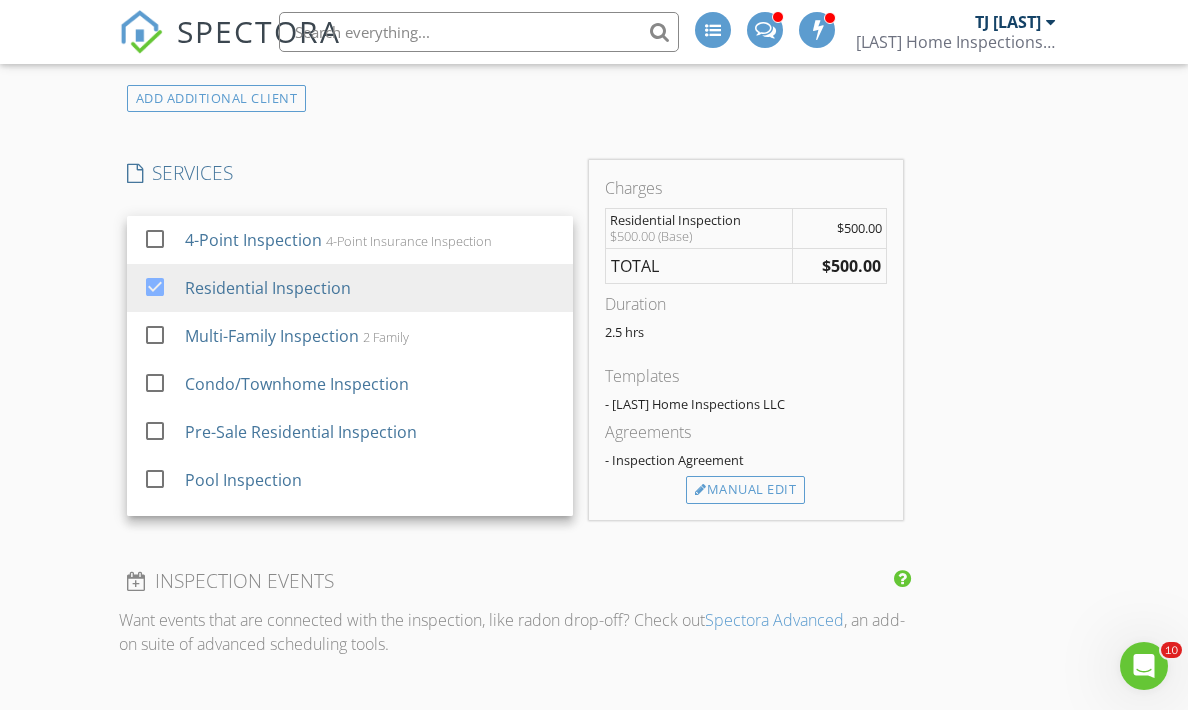 click on "New Inspection
INSPECTOR(S)
check_box   TJ Fowler   PRIMARY   check_box_outline_blank   John McGowan     check_box_outline_blank   Joseph Marranca     TJ Fowler arrow_drop_down   check_box_outline_blank TJ Fowler specifically requested
Date/Time
08/08/2025 2:00 PM
Location
Address Search       Address 30 Martin Van Buren Dr   Unit   City Monroe Township   State NJ   Zip 08831   County Middlesex     Square Feet 1582   Year Built 1983   Foundation arrow_drop_down     TJ Fowler     39.6 miles     (an hour)
client
check_box Enable Client CC email for this inspection   Client Search     check_box_outline_blank Client is a Company/Organization     First Name Ernest   Last Name Garibaldi   Email egaribaldi2@comcast.net   CC Email   Phone 732-379-0665         Tags         Notes   Private Notes
client
Client Search" at bounding box center (594, 409) 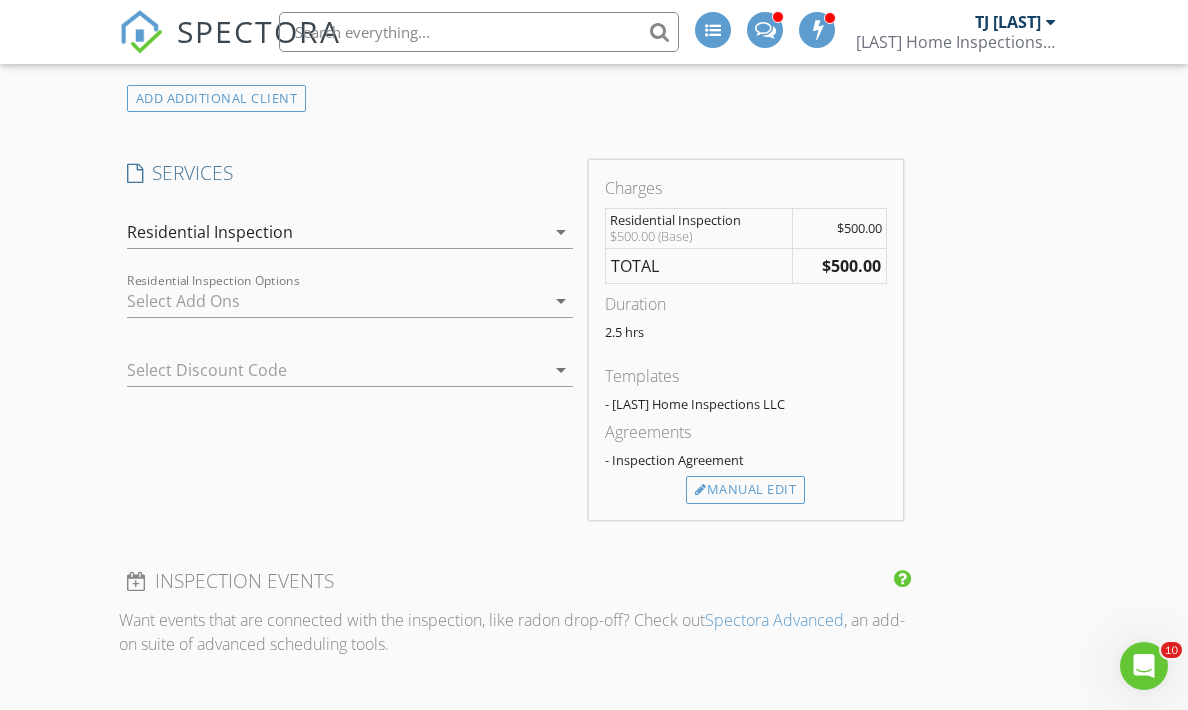 click at bounding box center (336, 301) 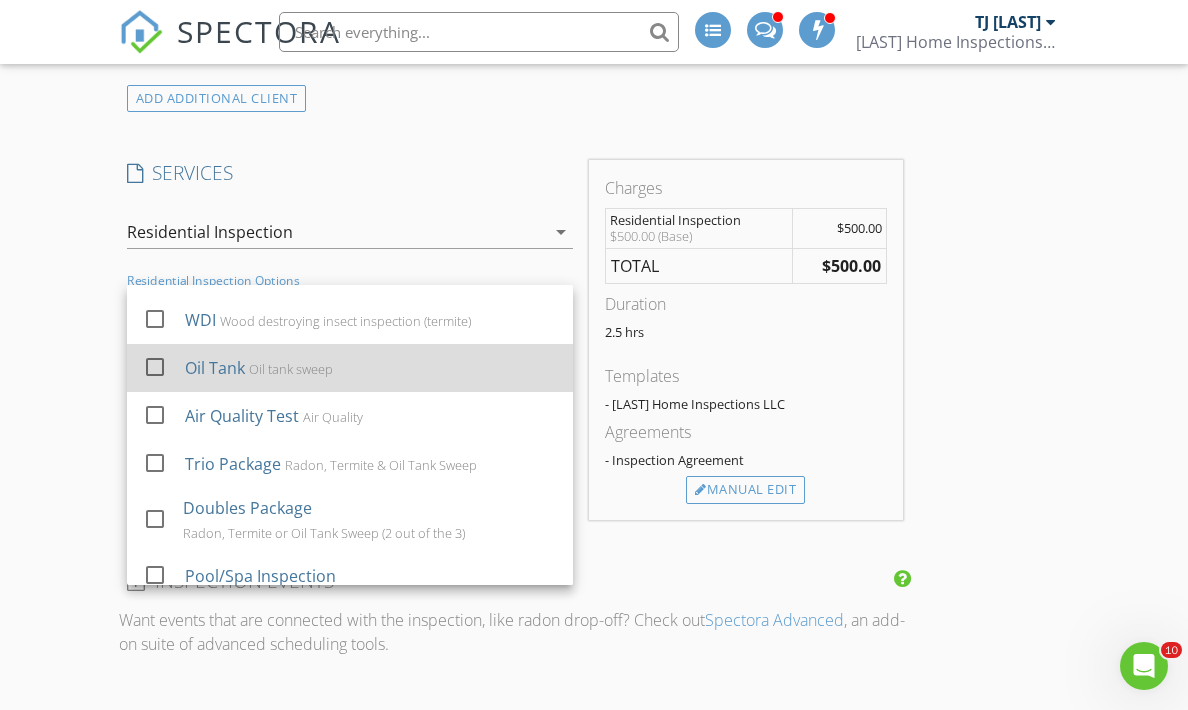 scroll, scrollTop: 88, scrollLeft: 0, axis: vertical 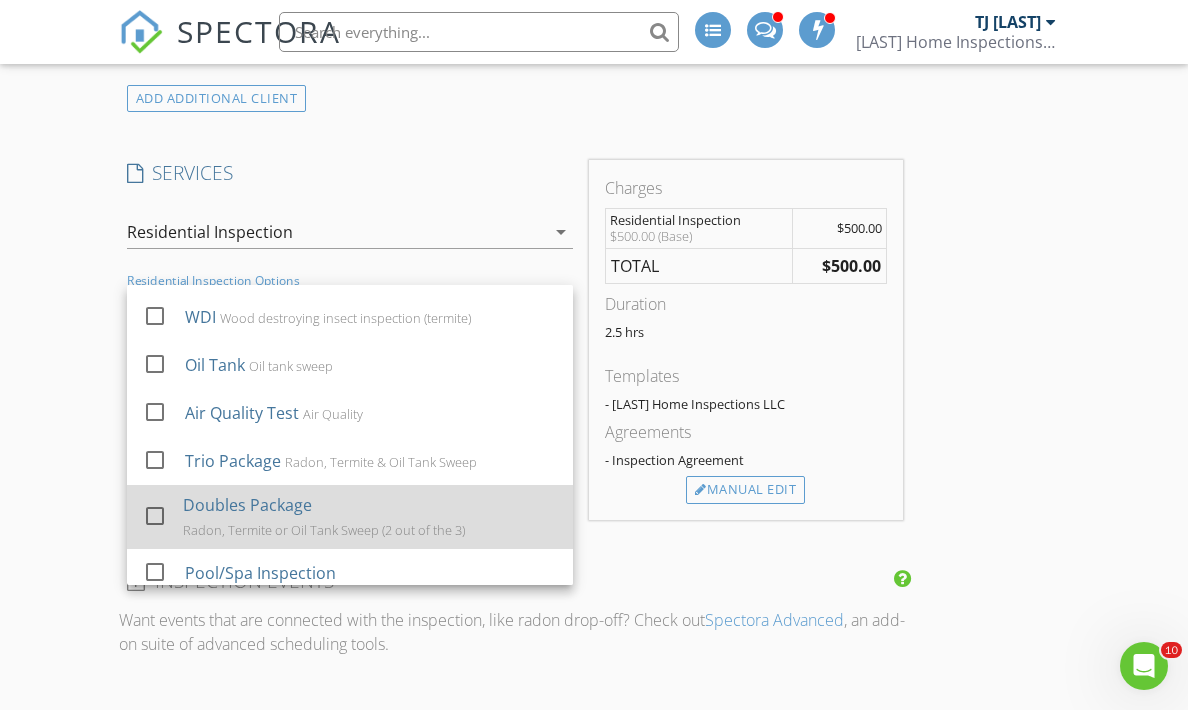 click at bounding box center [155, 515] 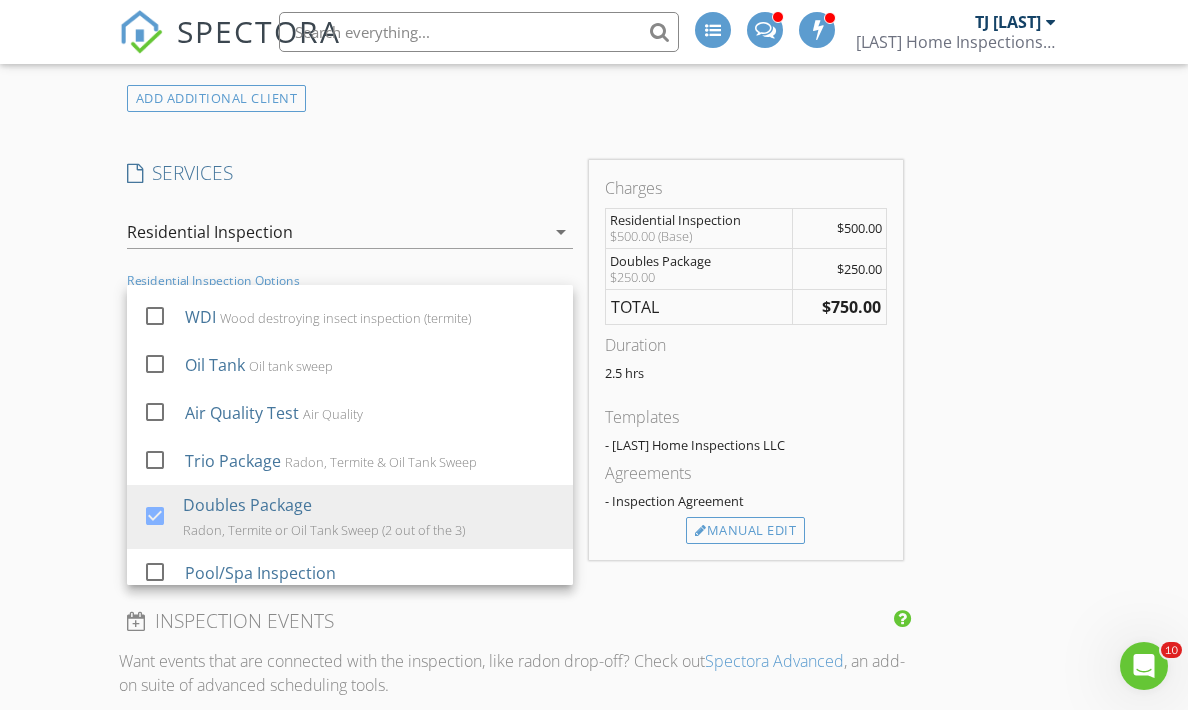 click on "INSPECTOR(S)
check_box   TJ Fowler   PRIMARY   check_box_outline_blank   John McGowan     check_box_outline_blank   Joseph Marranca     TJ Fowler arrow_drop_down   check_box_outline_blank TJ Fowler specifically requested
Date/Time
08/08/2025 2:00 PM
Location
Address Search       Address 30 Martin Van Buren Dr   Unit   City Monroe Township   State NJ   Zip 08831   County Middlesex     Square Feet 1582   Year Built 1983   Foundation arrow_drop_down     TJ Fowler     39.6 miles     (an hour)
client
check_box Enable Client CC email for this inspection   Client Search     check_box_outline_blank Client is a Company/Organization     First Name Ernest   Last Name Garibaldi   Email egaribaldi2@comcast.net   CC Email   Phone 732-379-0665         Tags         Notes   Private Notes
client
Client Search     check_box_outline_blank" at bounding box center [515, 406] 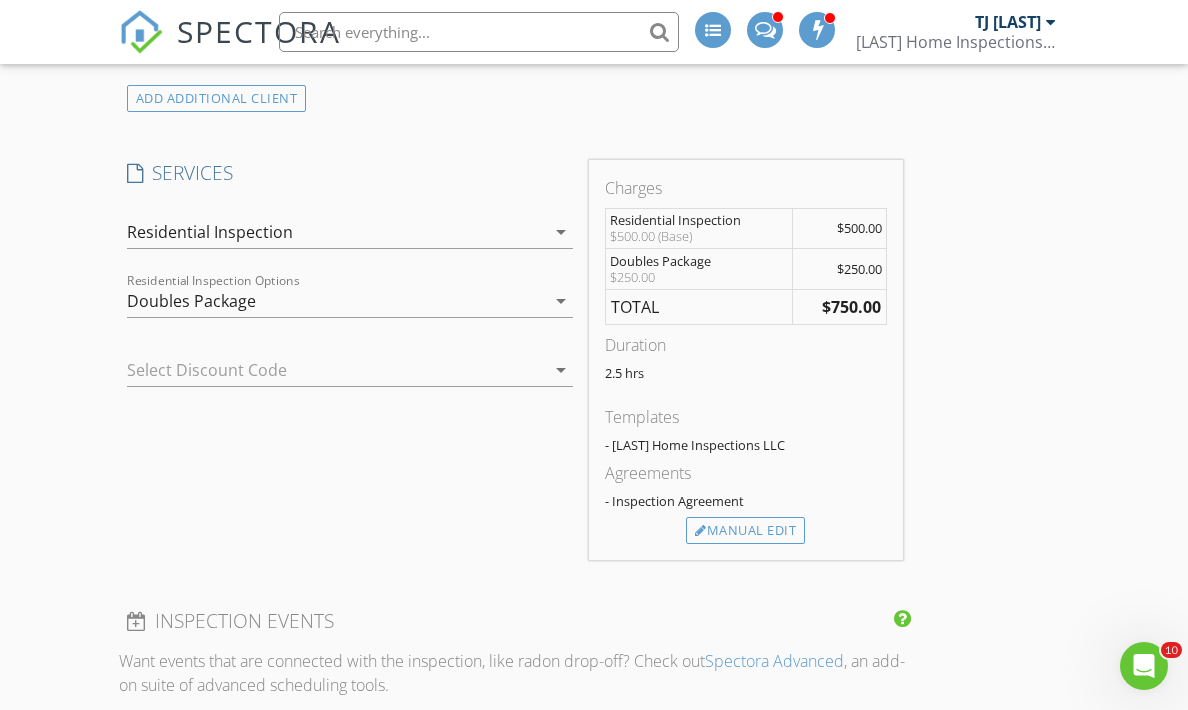 click on "Doubles Package" at bounding box center [336, 301] 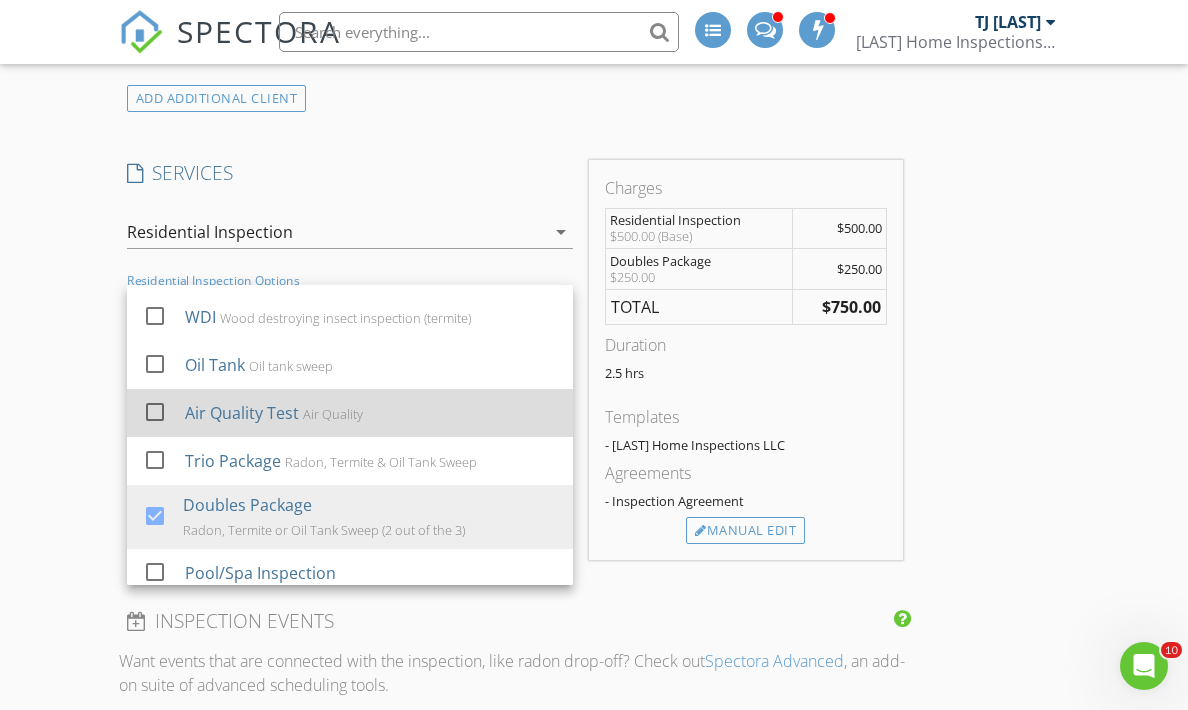 click at bounding box center [155, 411] 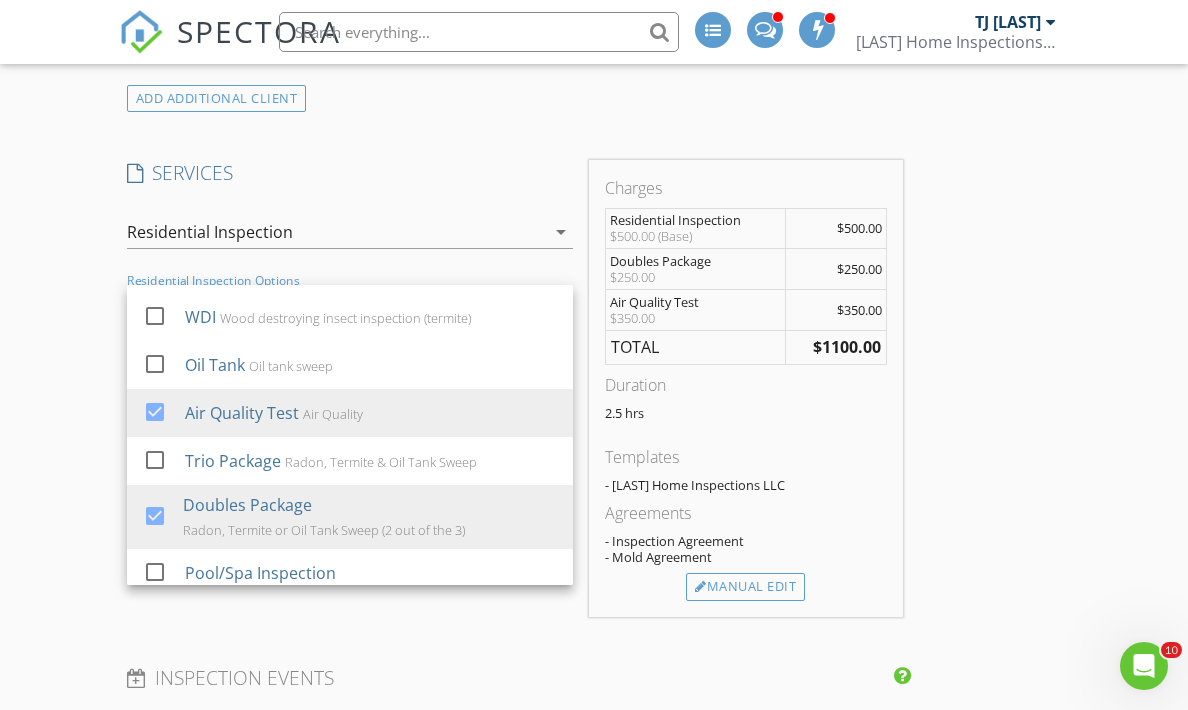 click on "INSPECTOR(S)
check_box   TJ Fowler   PRIMARY   check_box_outline_blank   John McGowan     check_box_outline_blank   Joseph Marranca     TJ Fowler arrow_drop_down   check_box_outline_blank TJ Fowler specifically requested
Date/Time
08/08/2025 2:00 PM
Location
Address Search       Address 30 Martin Van Buren Dr   Unit   City Monroe Township   State NJ   Zip 08831   County Middlesex     Square Feet 1582   Year Built 1983   Foundation arrow_drop_down     TJ Fowler     39.6 miles     (an hour)
client
check_box Enable Client CC email for this inspection   Client Search     check_box_outline_blank Client is a Company/Organization     First Name Ernest   Last Name Garibaldi   Email egaribaldi2@comcast.net   CC Email   Phone 732-379-0665         Tags         Notes   Private Notes
client
Client Search     check_box_outline_blank" at bounding box center (594, 492) 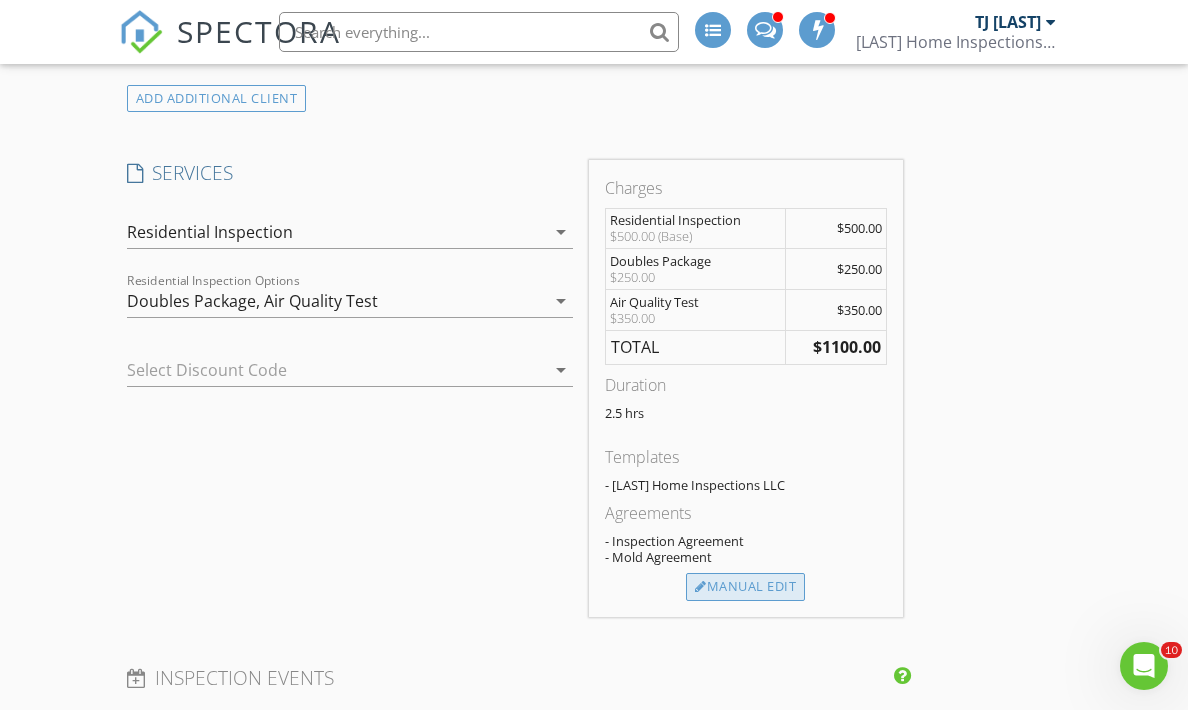 click on "Manual Edit" at bounding box center [745, 587] 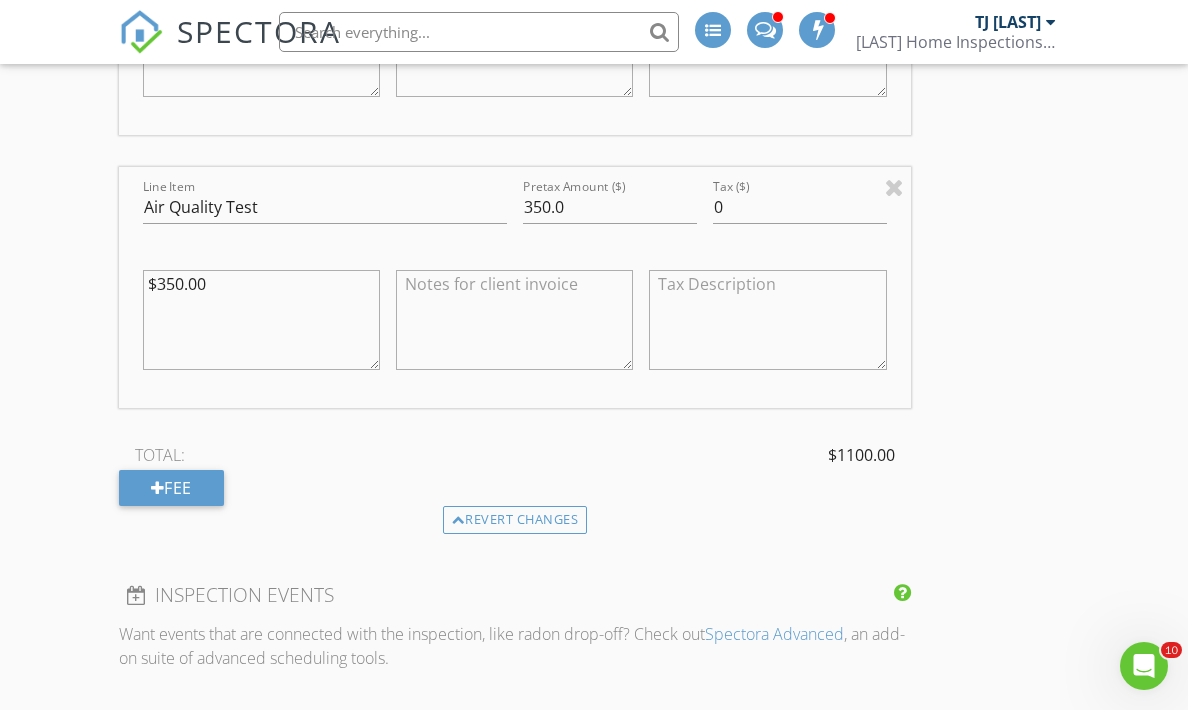 scroll, scrollTop: 2790, scrollLeft: 0, axis: vertical 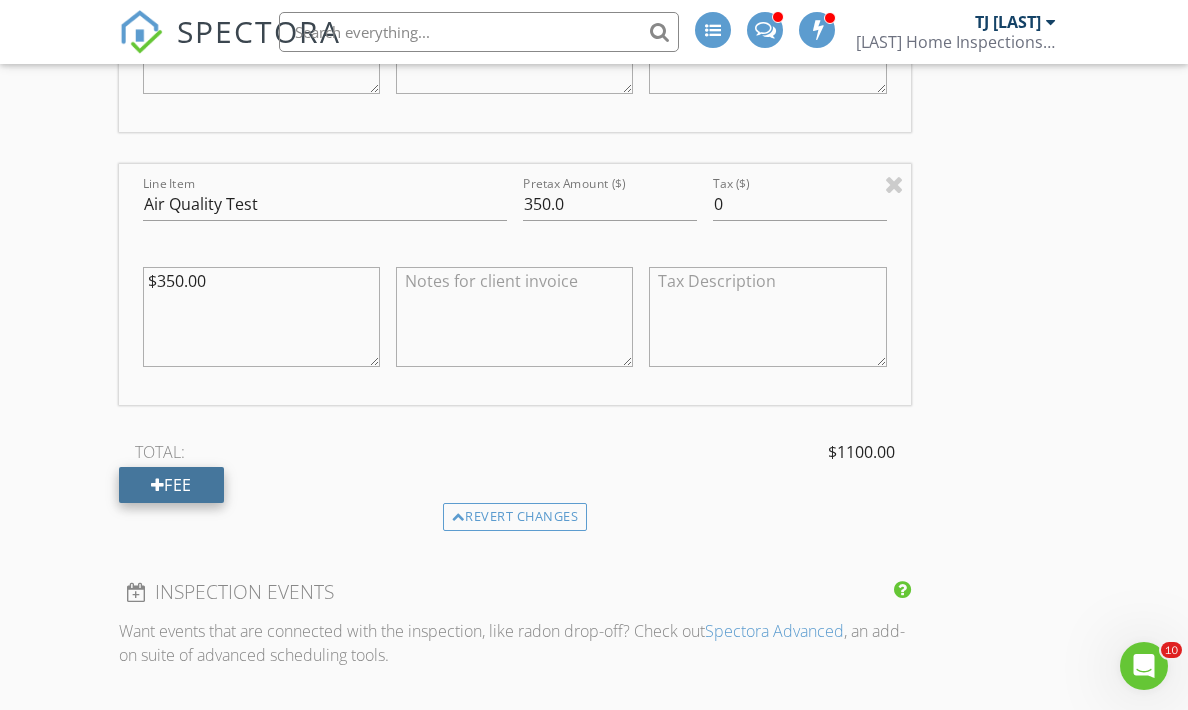 click on "Fee" at bounding box center (171, 485) 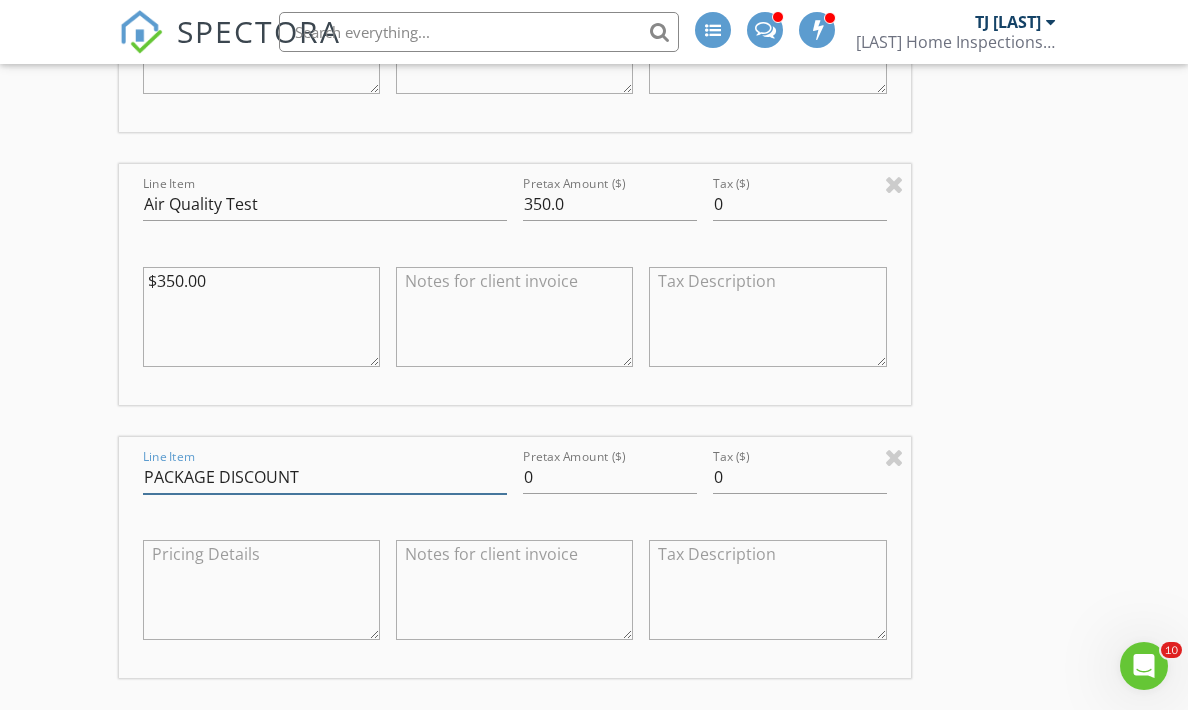 type on "PACKAGE DISCOUNT" 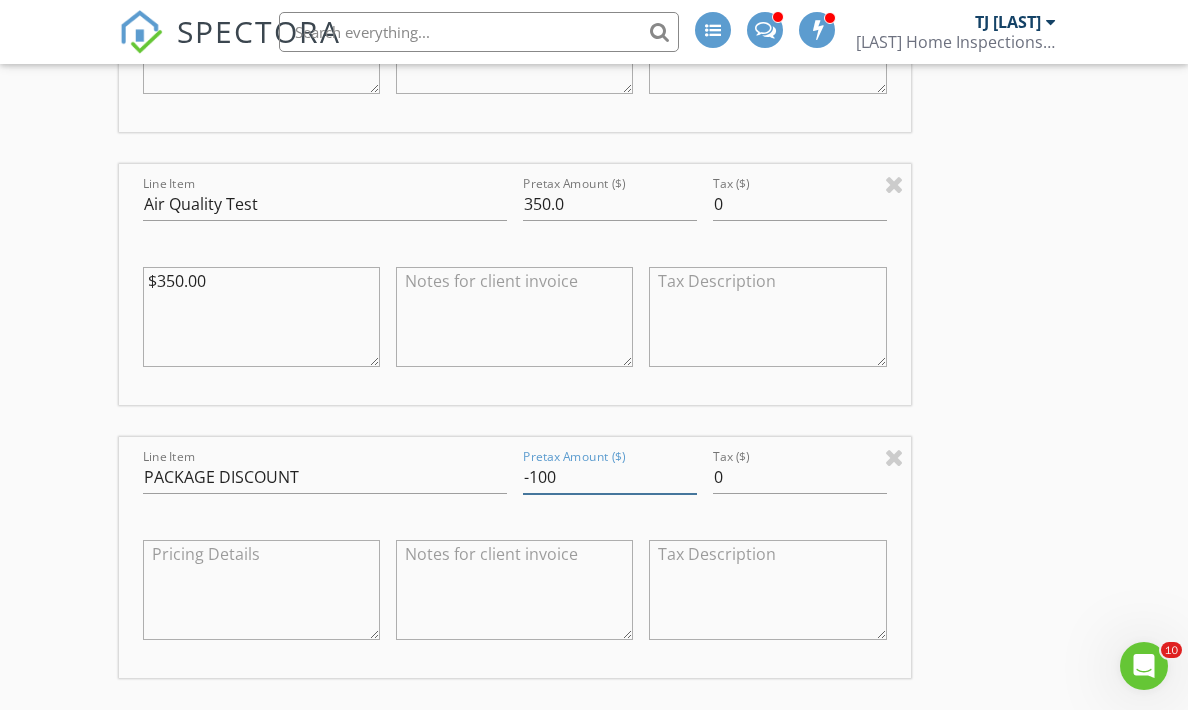 type on "-100" 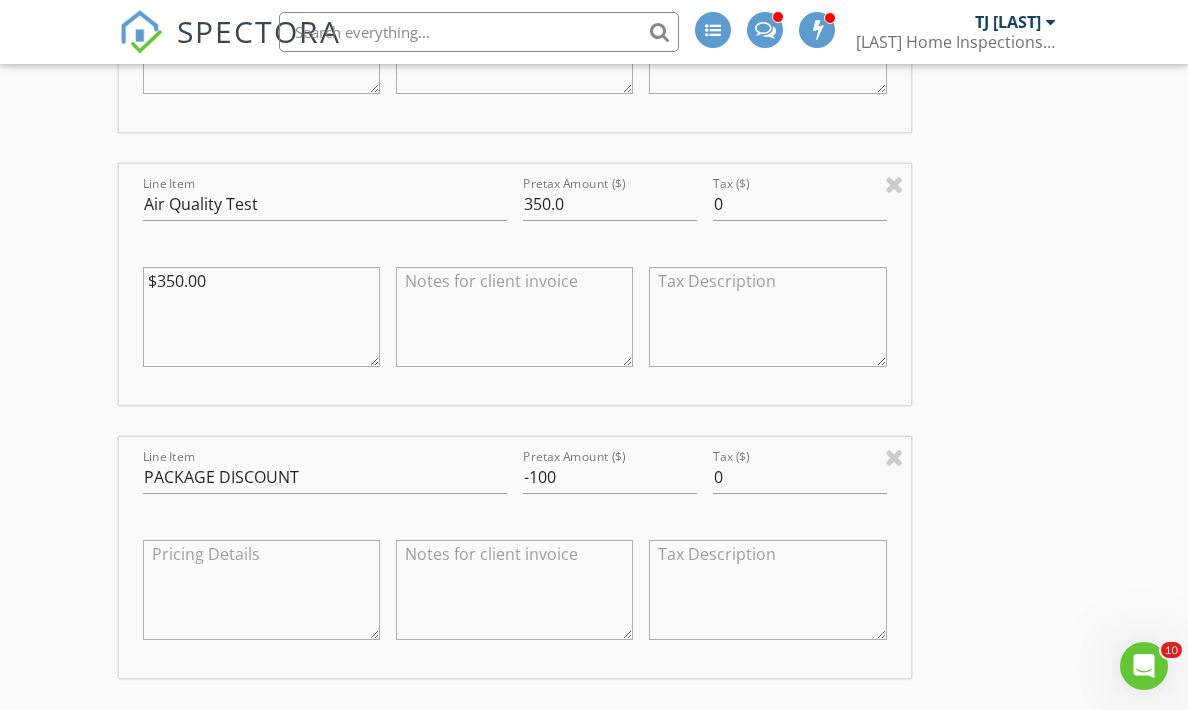 click on "INSPECTOR(S)
check_box   TJ Fowler   PRIMARY   check_box_outline_blank   John McGowan     check_box_outline_blank   Joseph Marranca     TJ Fowler arrow_drop_down   check_box_outline_blank TJ Fowler specifically requested
Date/Time
08/08/2025 2:00 PM
Location
Address Search       Address 30 Martin Van Buren Dr   Unit   City Monroe Township   State NJ   Zip 08831   County Middlesex     Square Feet 1582   Year Built 1983   Foundation arrow_drop_down     TJ Fowler     39.6 miles     (an hour)
client
check_box Enable Client CC email for this inspection   Client Search     check_box_outline_blank Client is a Company/Organization     First Name Ernest   Last Name Garibaldi   Email egaribaldi2@comcast.net   CC Email   Phone 732-379-0665         Tags         Notes   Private Notes
client
Client Search     check_box_outline_blank" at bounding box center (594, 200) 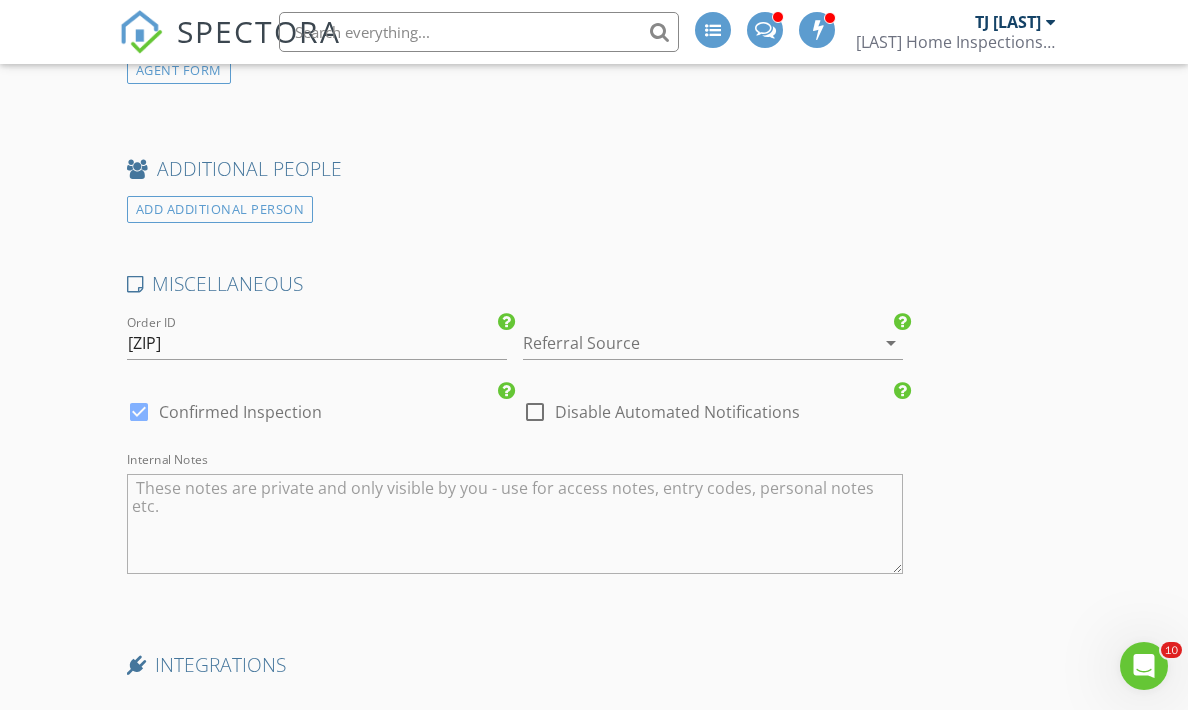 scroll, scrollTop: 4330, scrollLeft: 0, axis: vertical 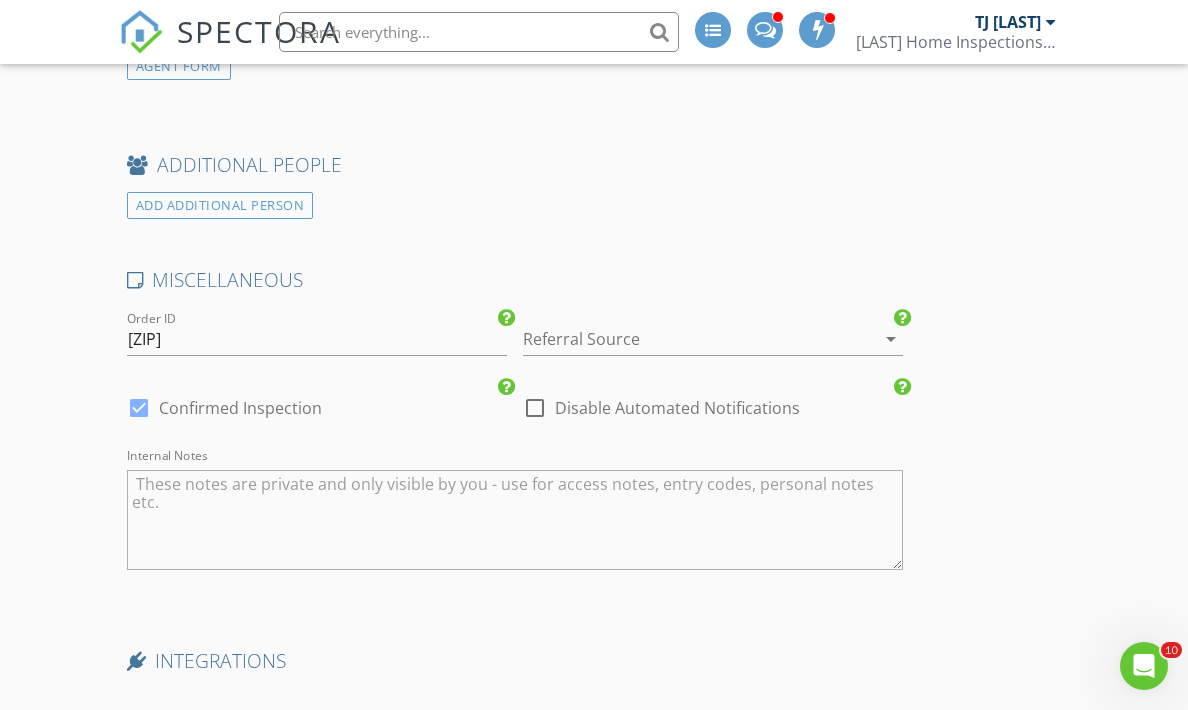 click at bounding box center (685, 339) 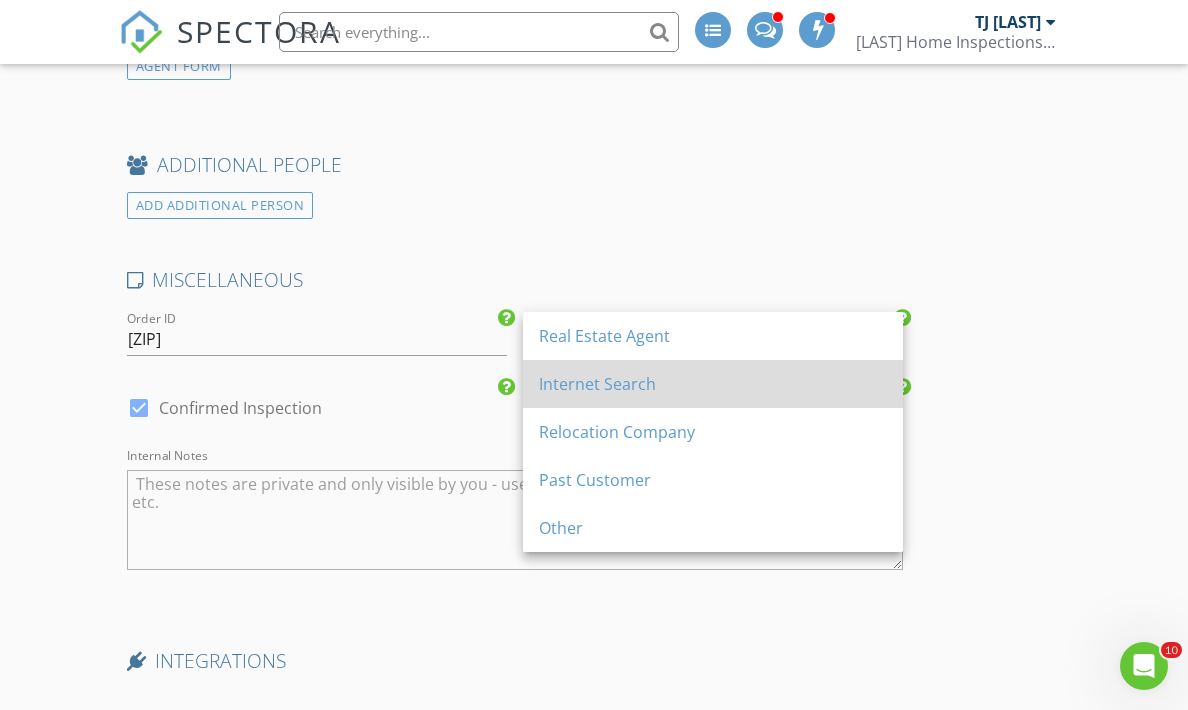 click on "Internet Search" at bounding box center (713, 384) 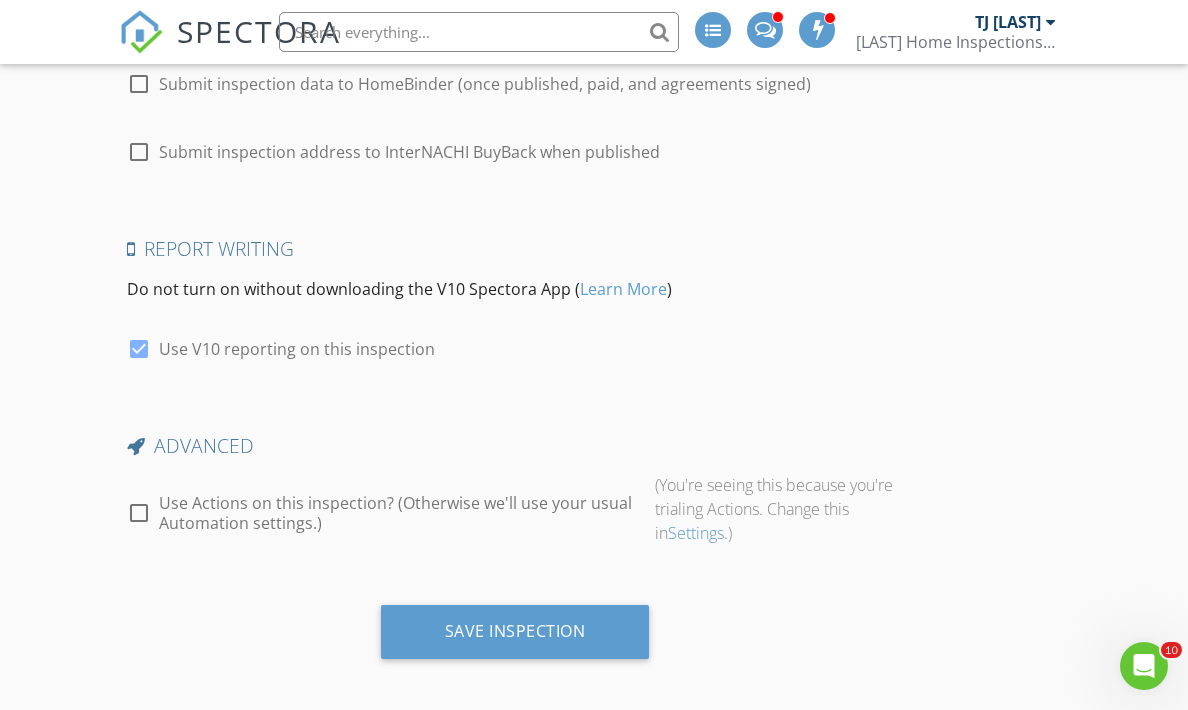 scroll, scrollTop: 5033, scrollLeft: 0, axis: vertical 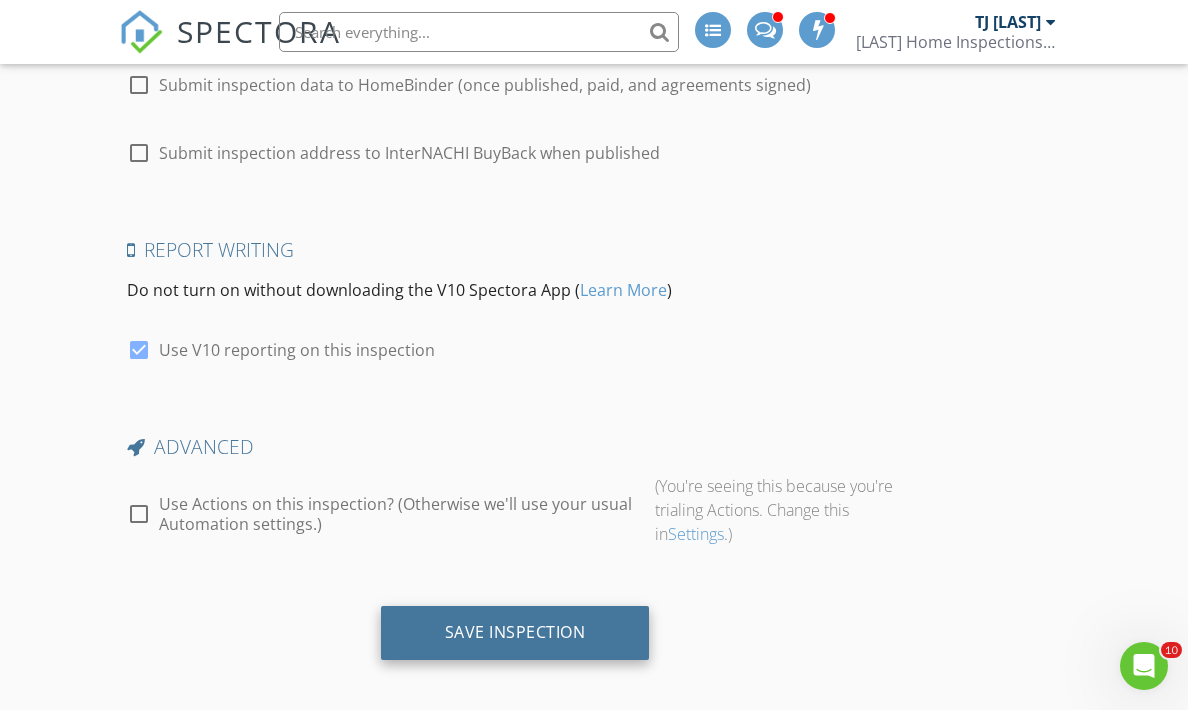 click on "Save Inspection" at bounding box center [515, 632] 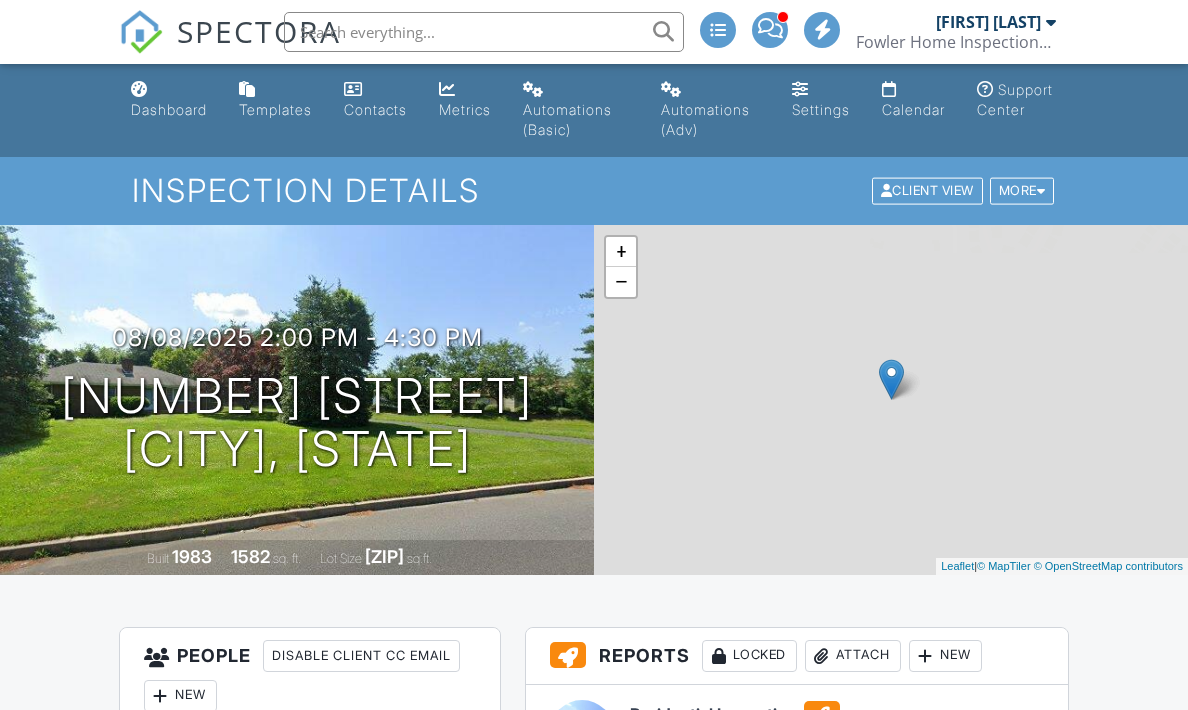 scroll, scrollTop: 0, scrollLeft: 0, axis: both 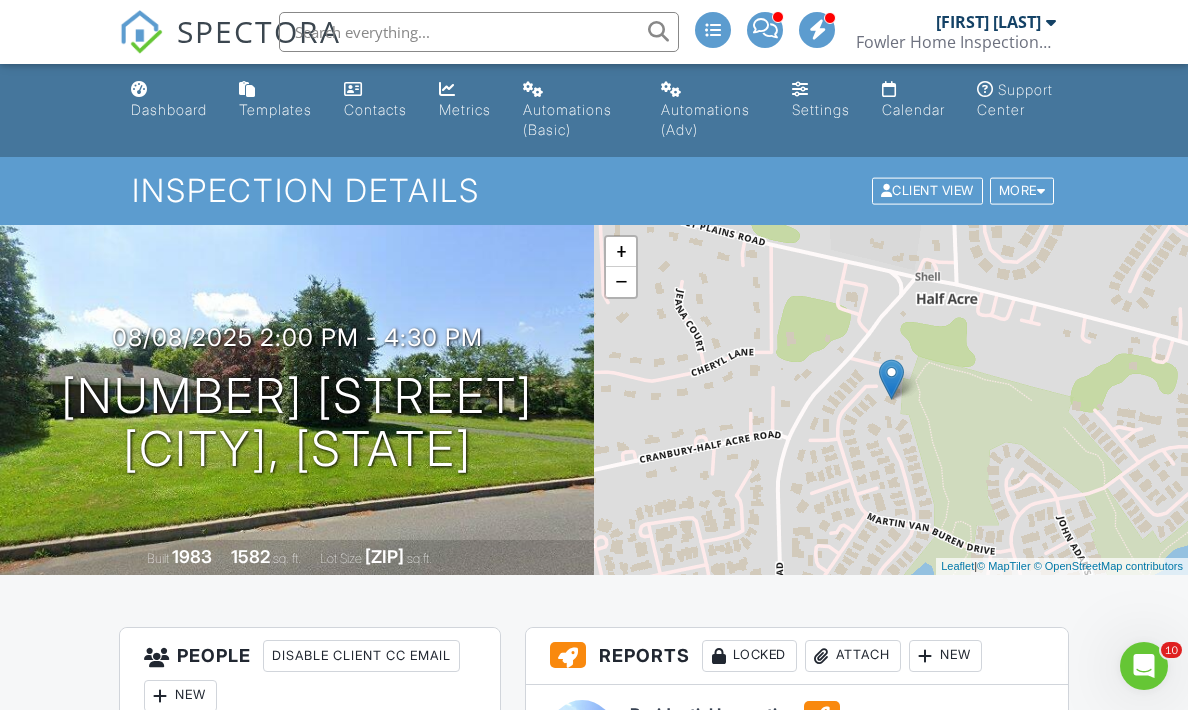 click on "SPECTORA" at bounding box center [259, 31] 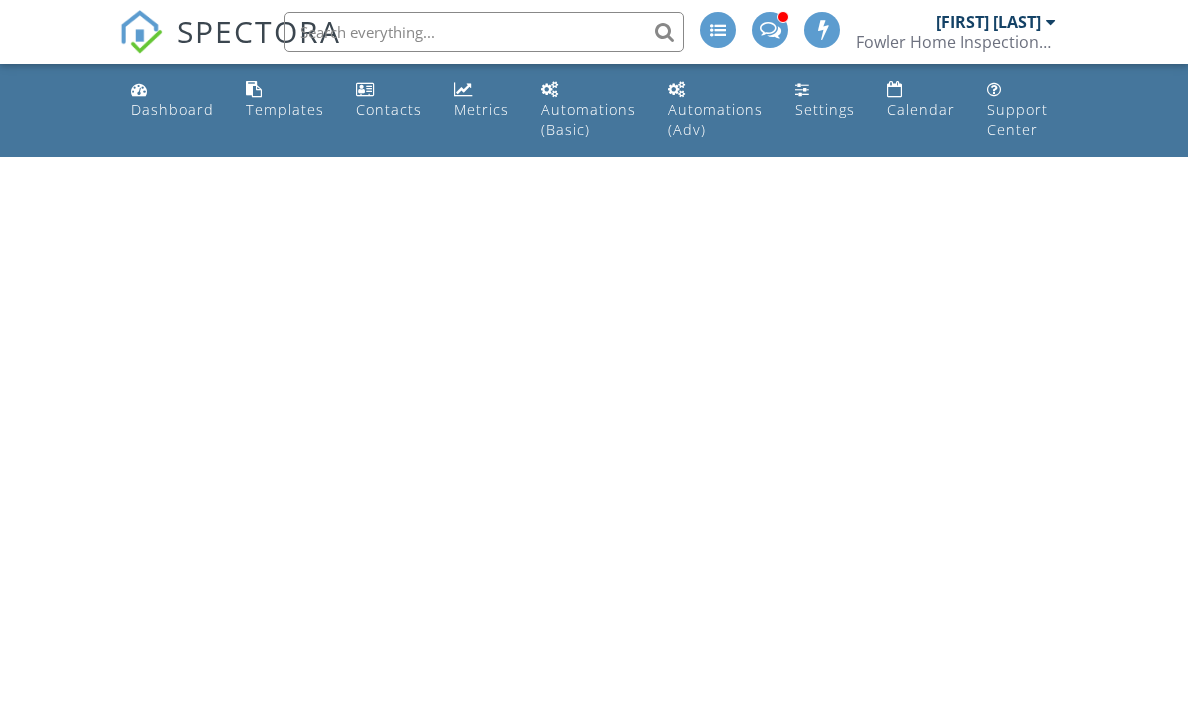 scroll, scrollTop: 0, scrollLeft: 0, axis: both 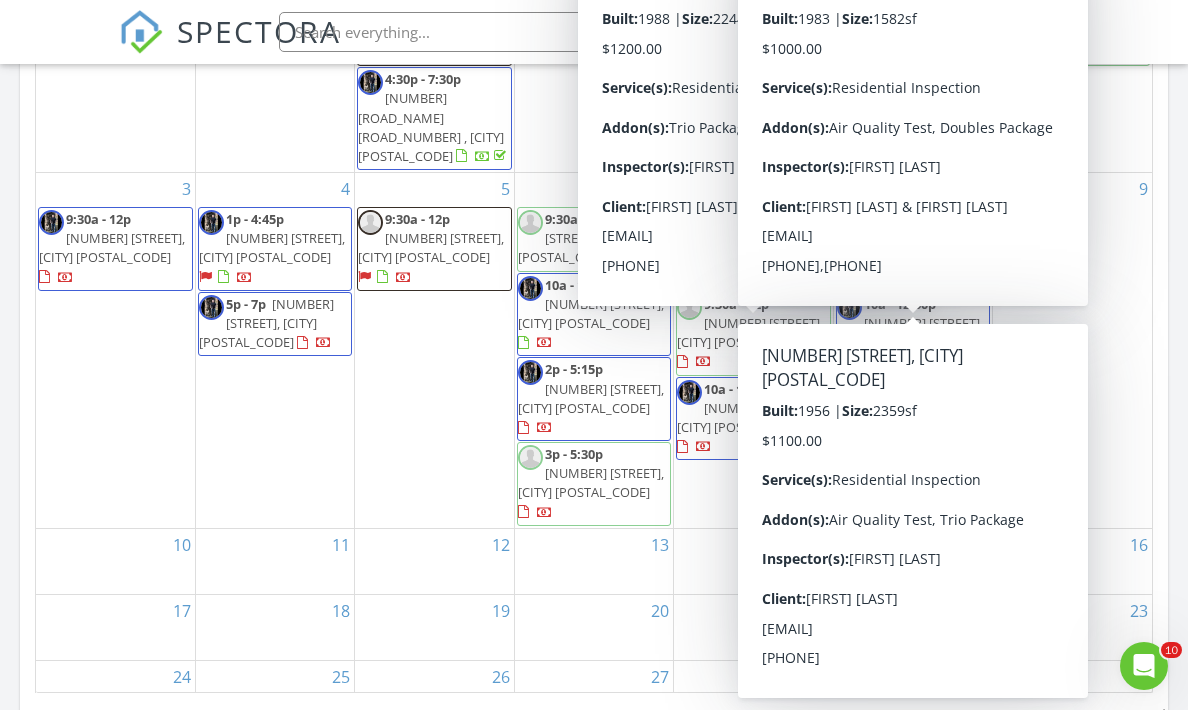click on "SPECTORA
TJ Fowler
Fowler Home Inspections LLC
Role:
Inspector
Change Role
Dashboard
New Inspection
Inspections
Calendar
Template Editor
Contacts
Automations (Basic)
Automations (Adv)
Team
Metrics
Payments
Data Exports
Time Tracking
Billing
Conversations
Tasks
Reporting
Advanced
Equipment
Settings
What's New
Sign Out" at bounding box center [594, 32] 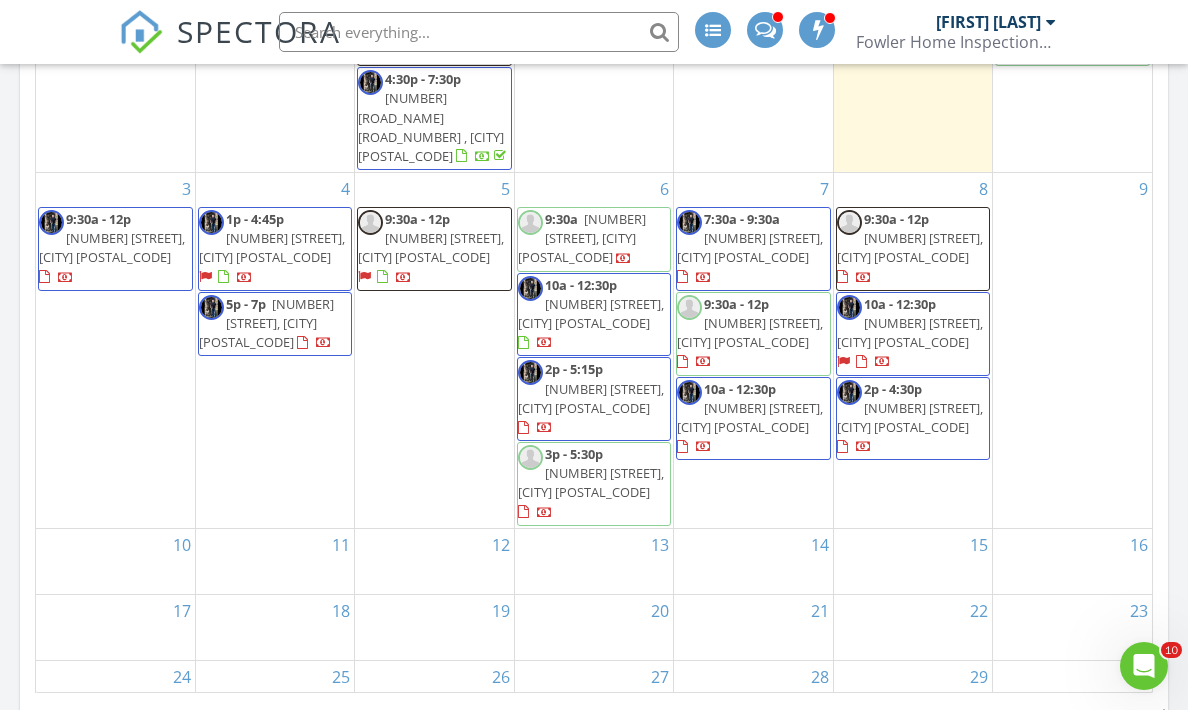 click at bounding box center (1051, 22) 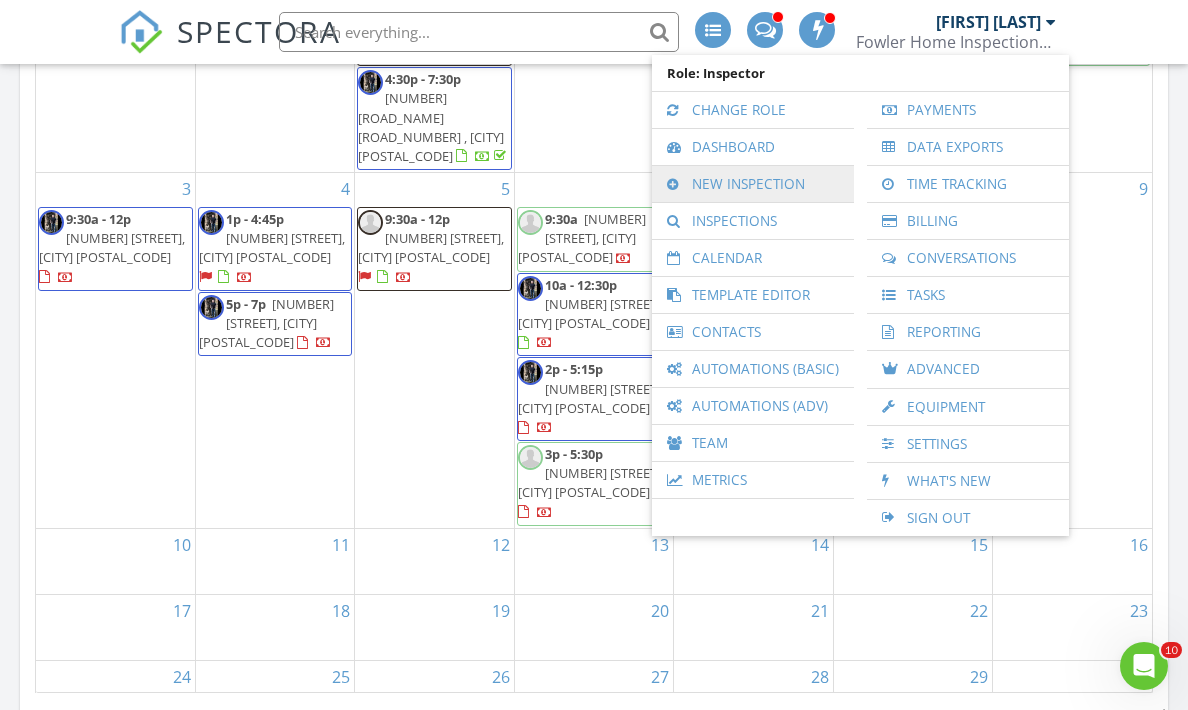 click on "New Inspection" at bounding box center (753, 184) 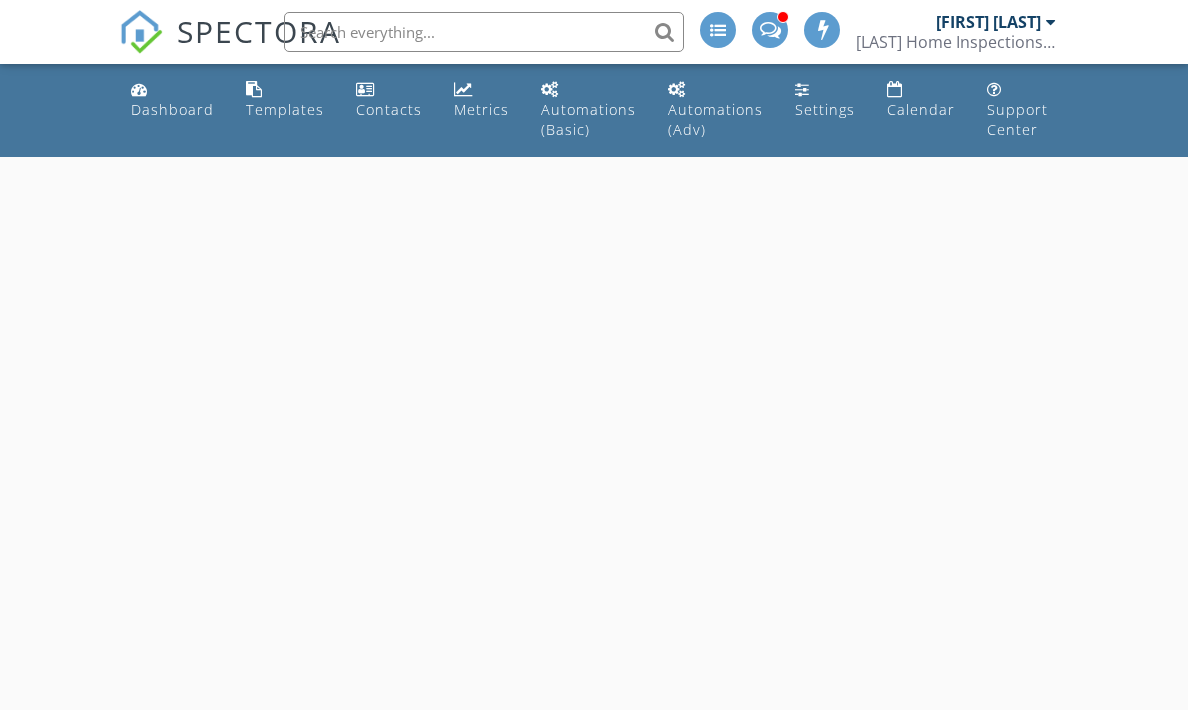 scroll, scrollTop: 0, scrollLeft: 0, axis: both 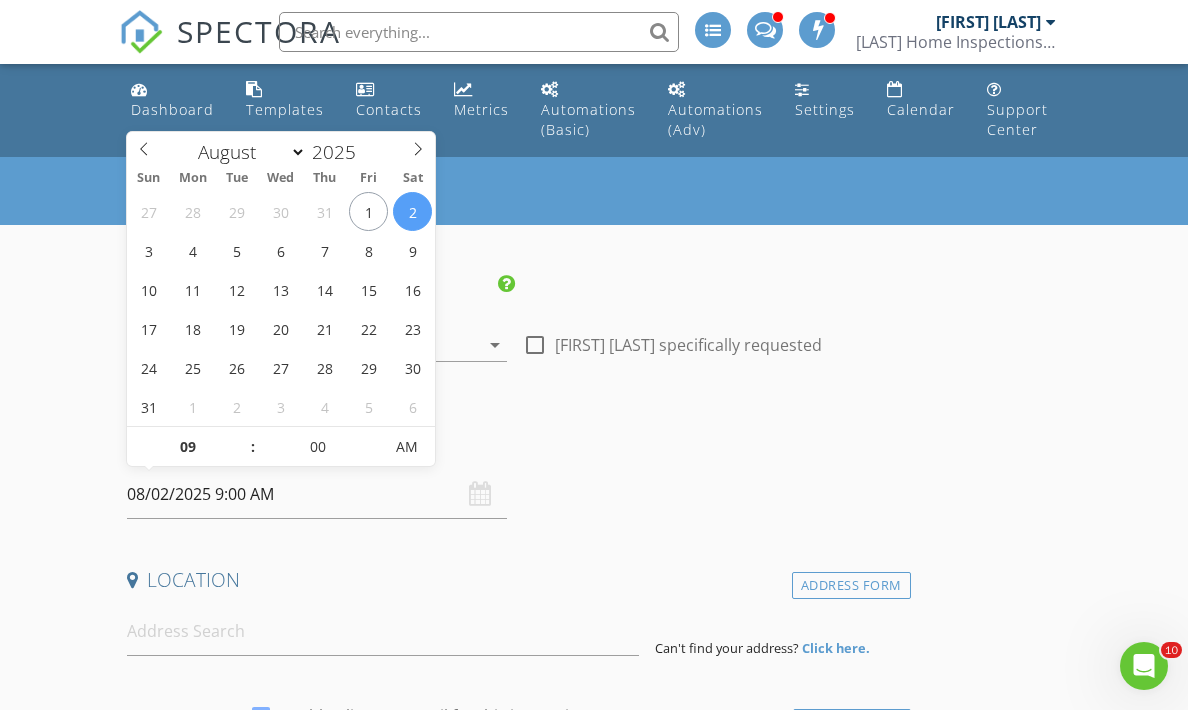 click on "08/02/2025 9:00 AM" at bounding box center (317, 494) 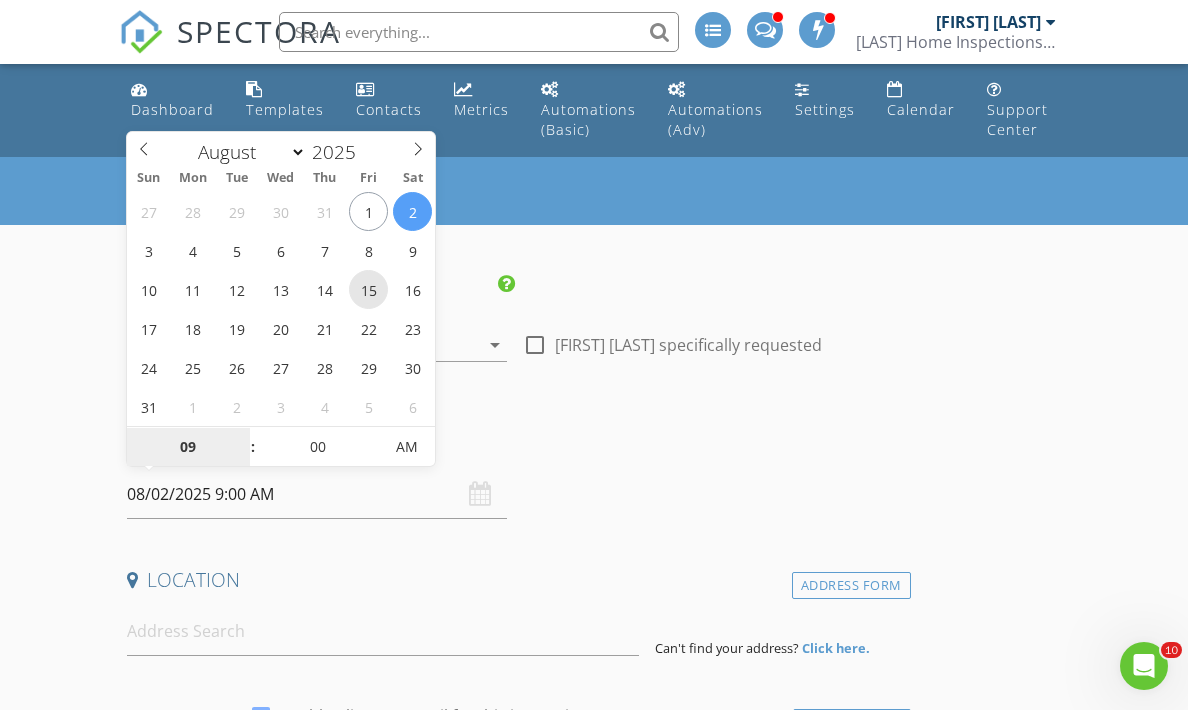type on "08/15/2025 9:00 AM" 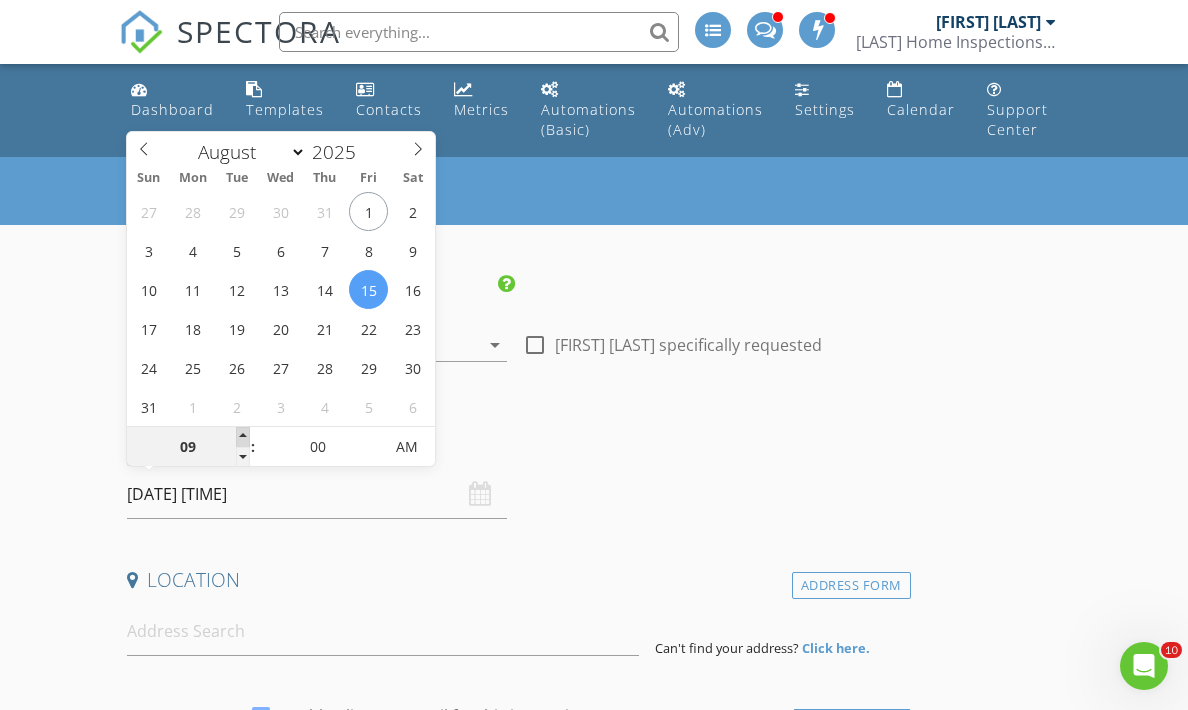 type on "10" 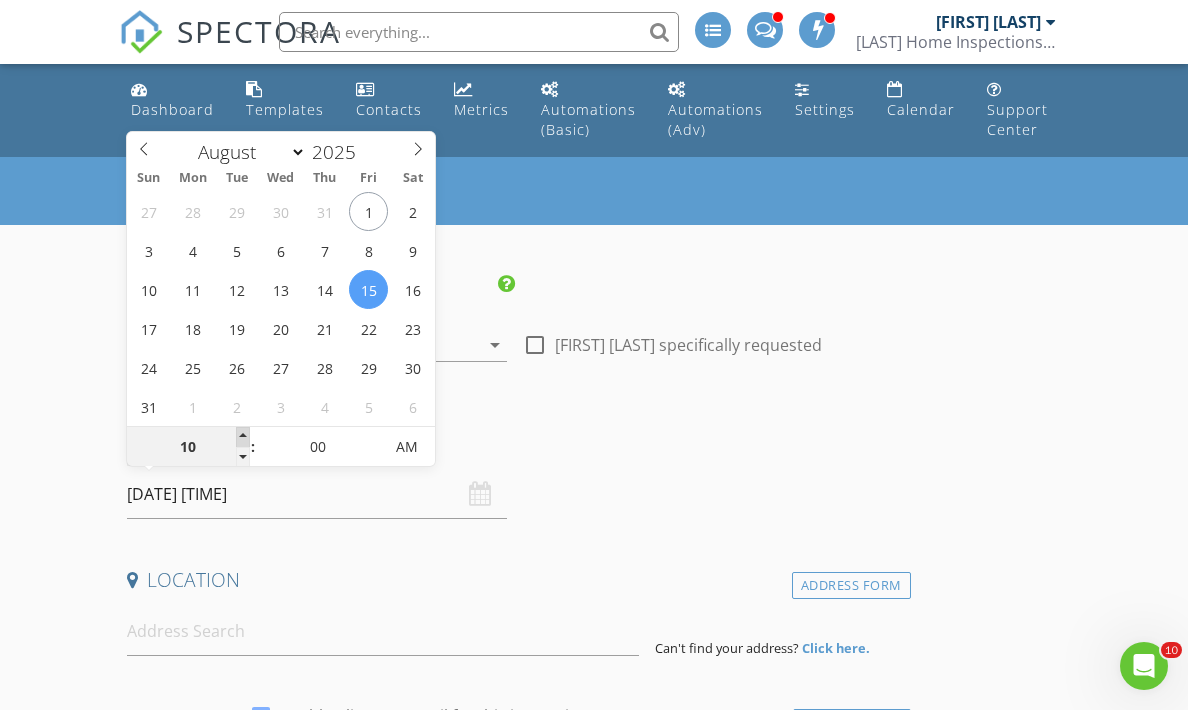 click at bounding box center (243, 437) 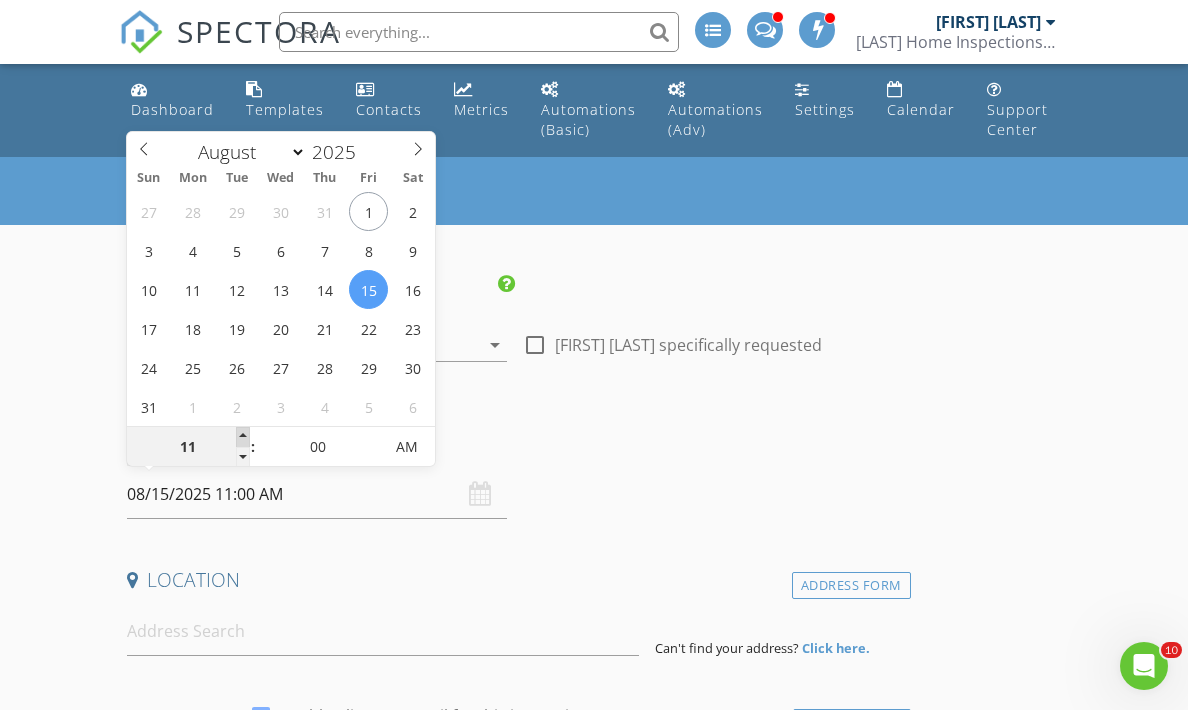 click at bounding box center (243, 437) 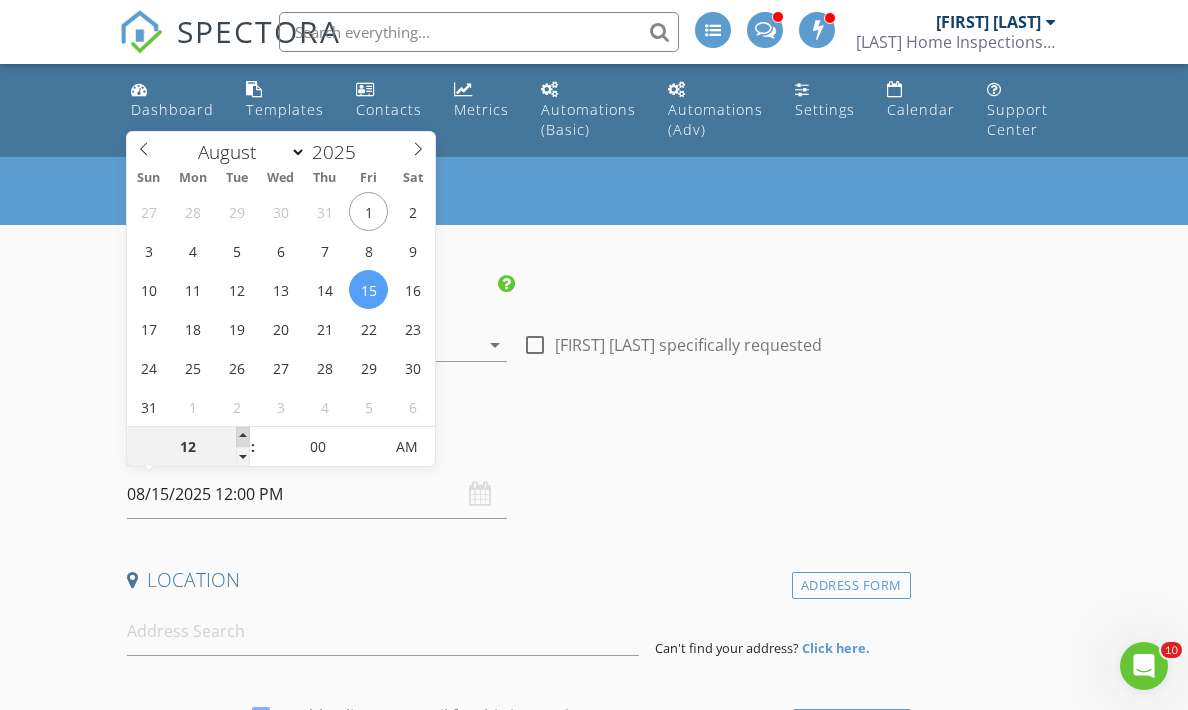 click at bounding box center [243, 437] 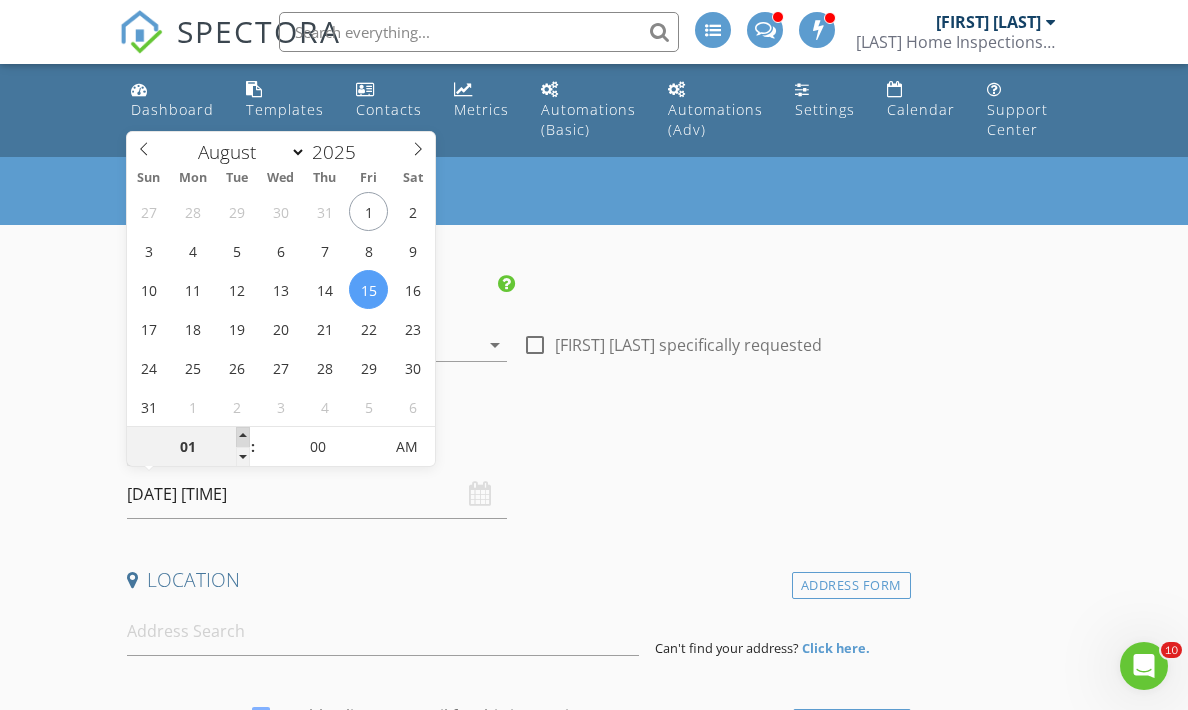 click at bounding box center [243, 437] 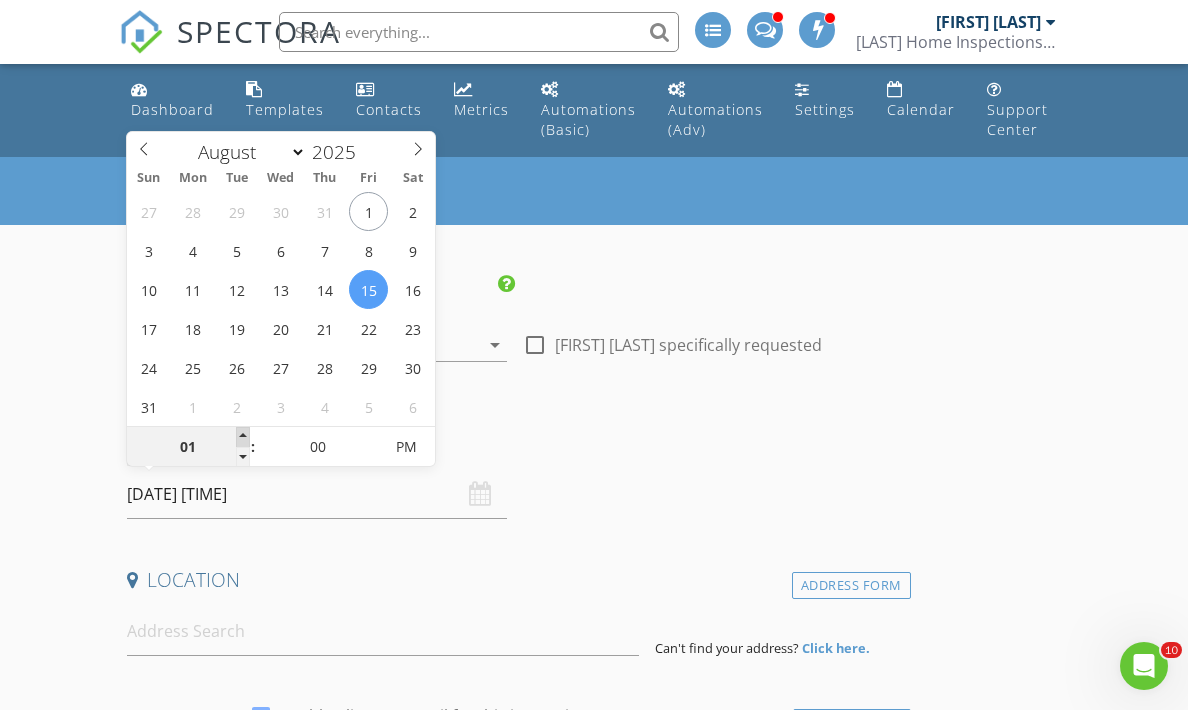 type on "02" 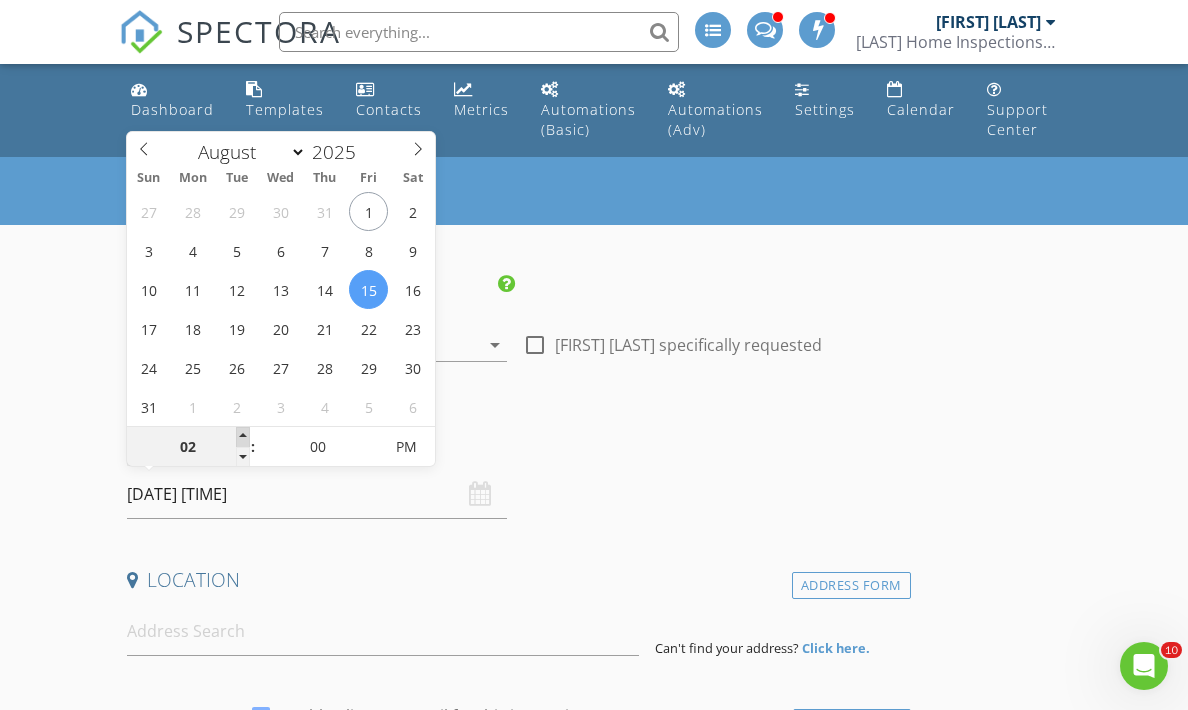click at bounding box center [243, 437] 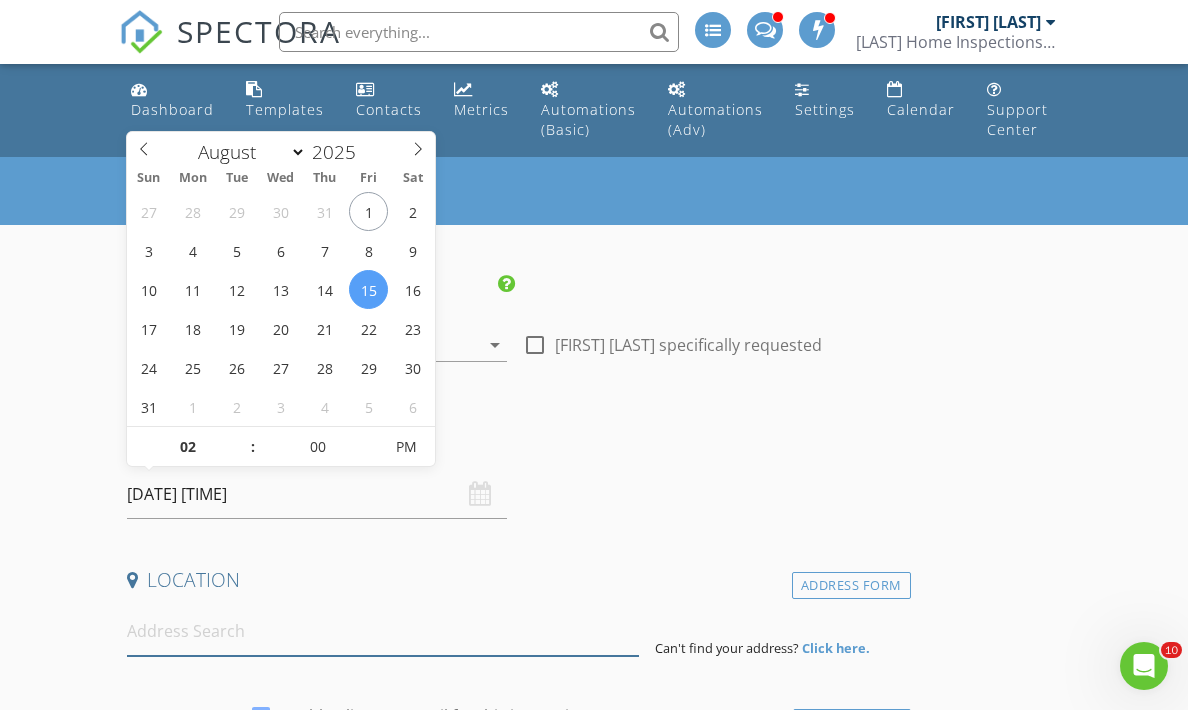 click at bounding box center (383, 631) 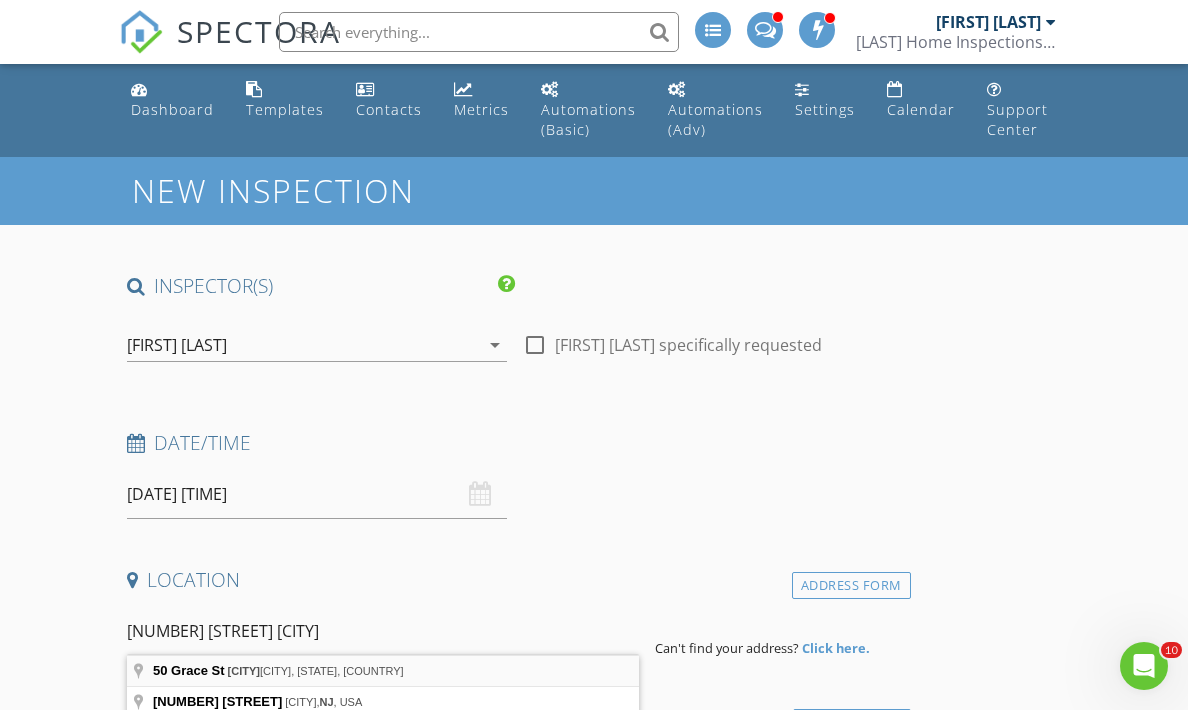 type on "50 Grace St, Jersey City, NJ, USA" 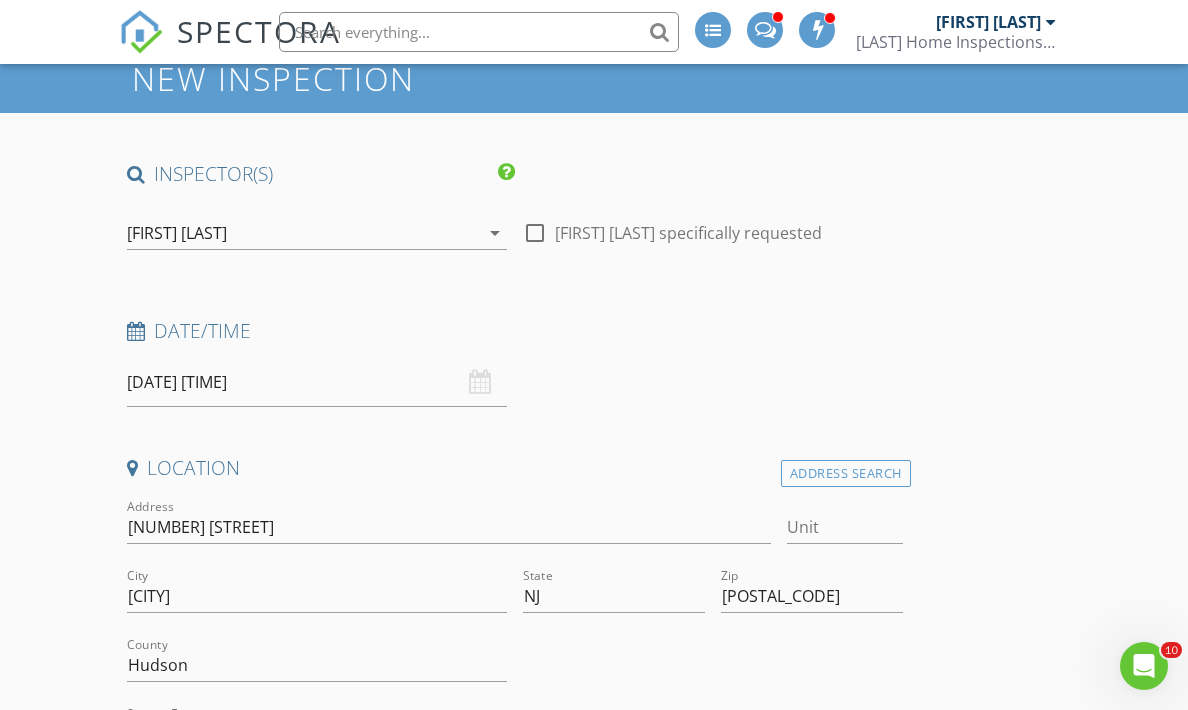 scroll, scrollTop: 186, scrollLeft: 0, axis: vertical 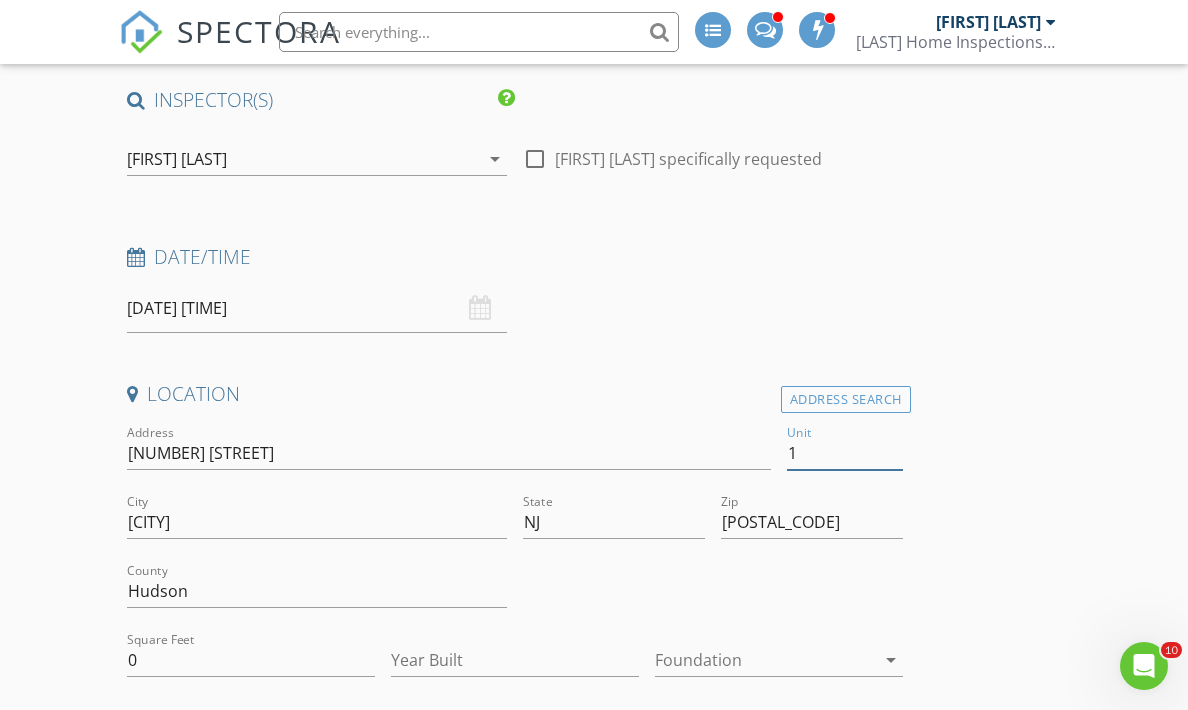 type on "1R" 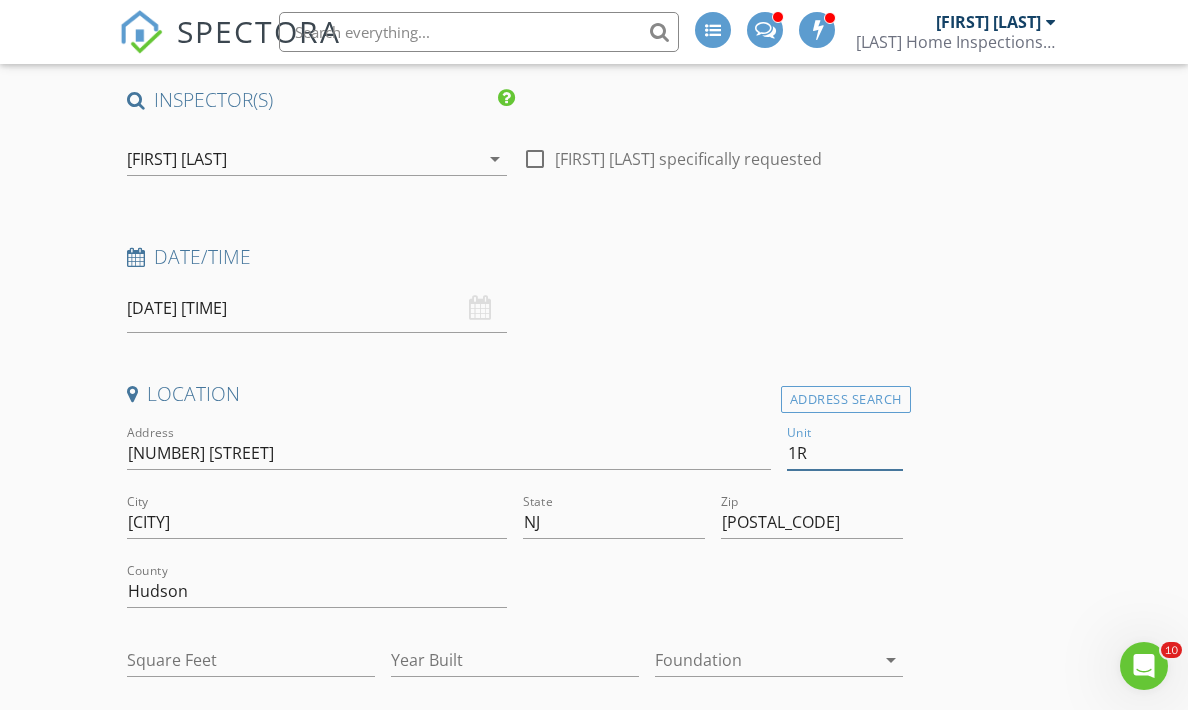 type on "0" 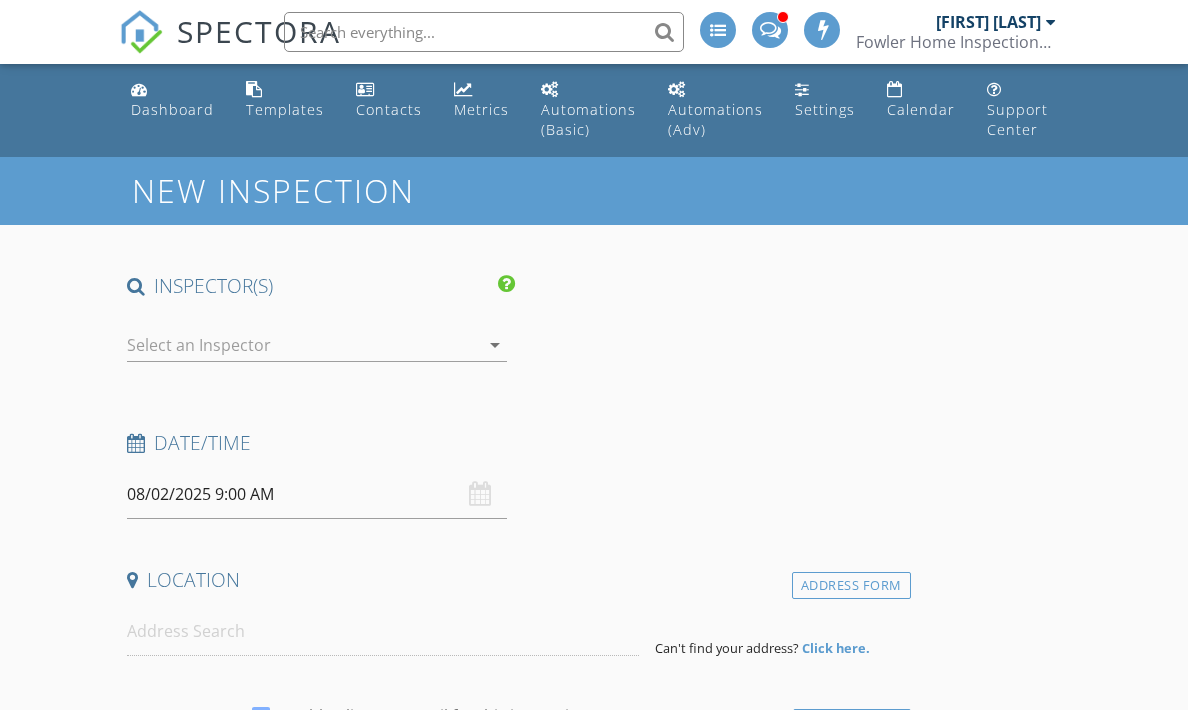scroll, scrollTop: 0, scrollLeft: 0, axis: both 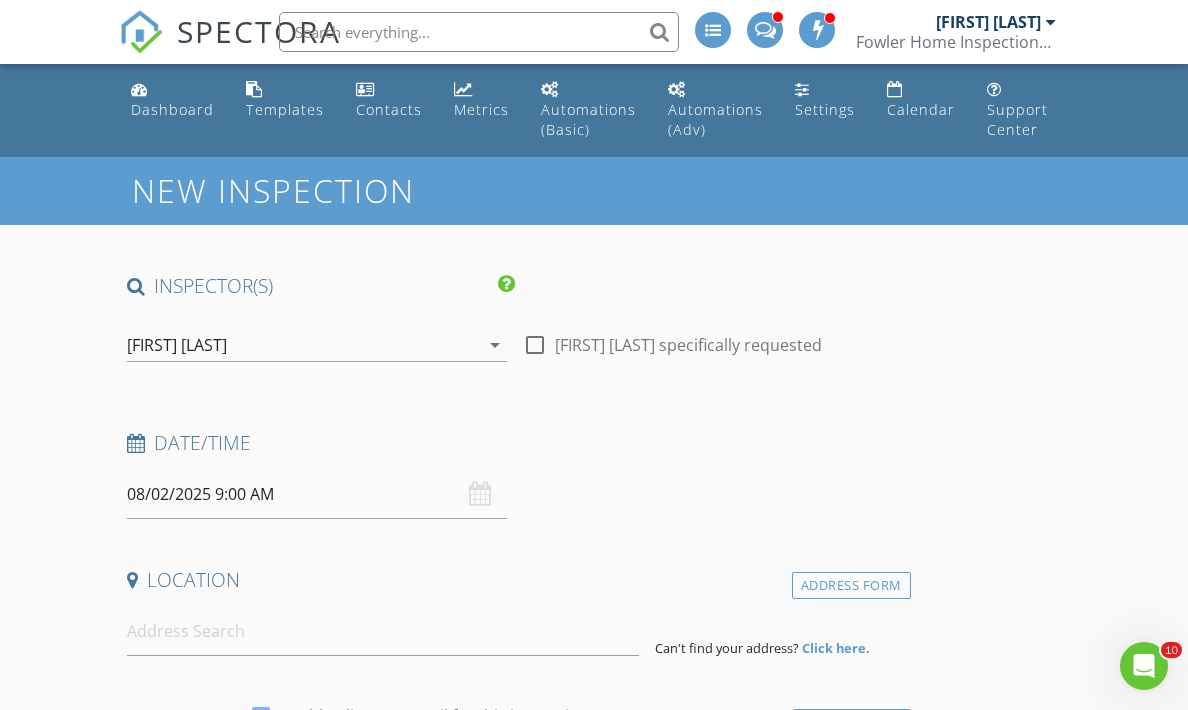click on "08/02/2025 9:00 AM" at bounding box center (317, 494) 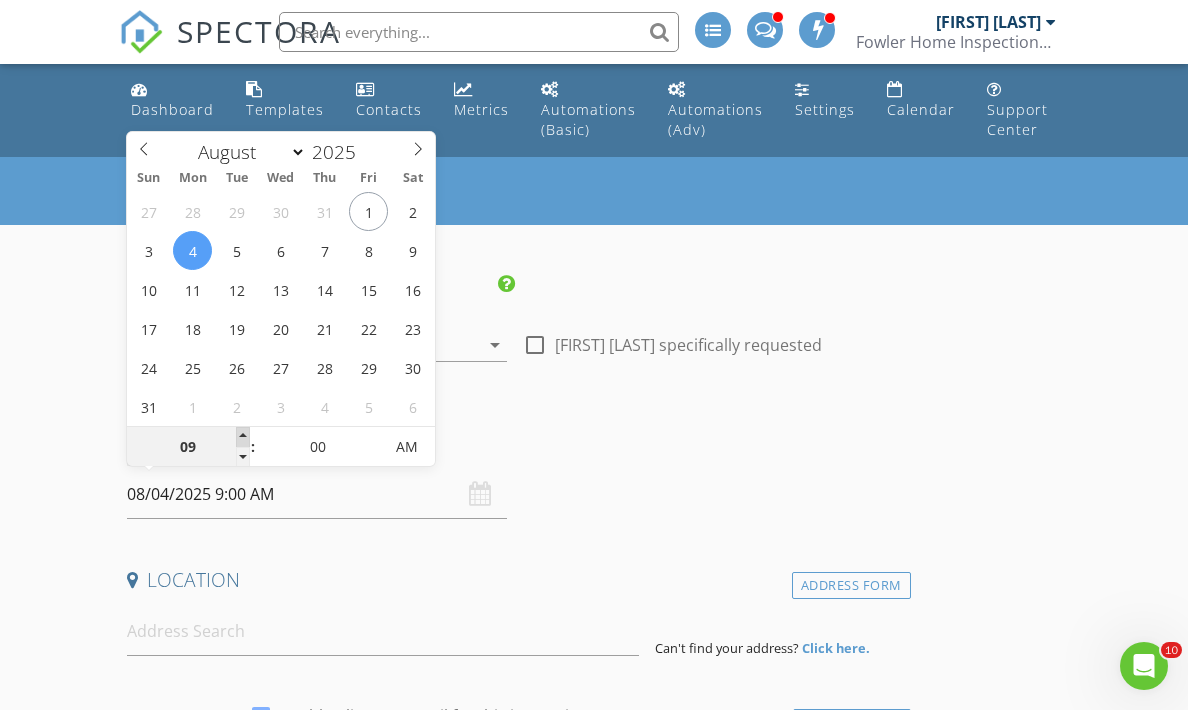 type on "08/04/2025 10:00 AM" 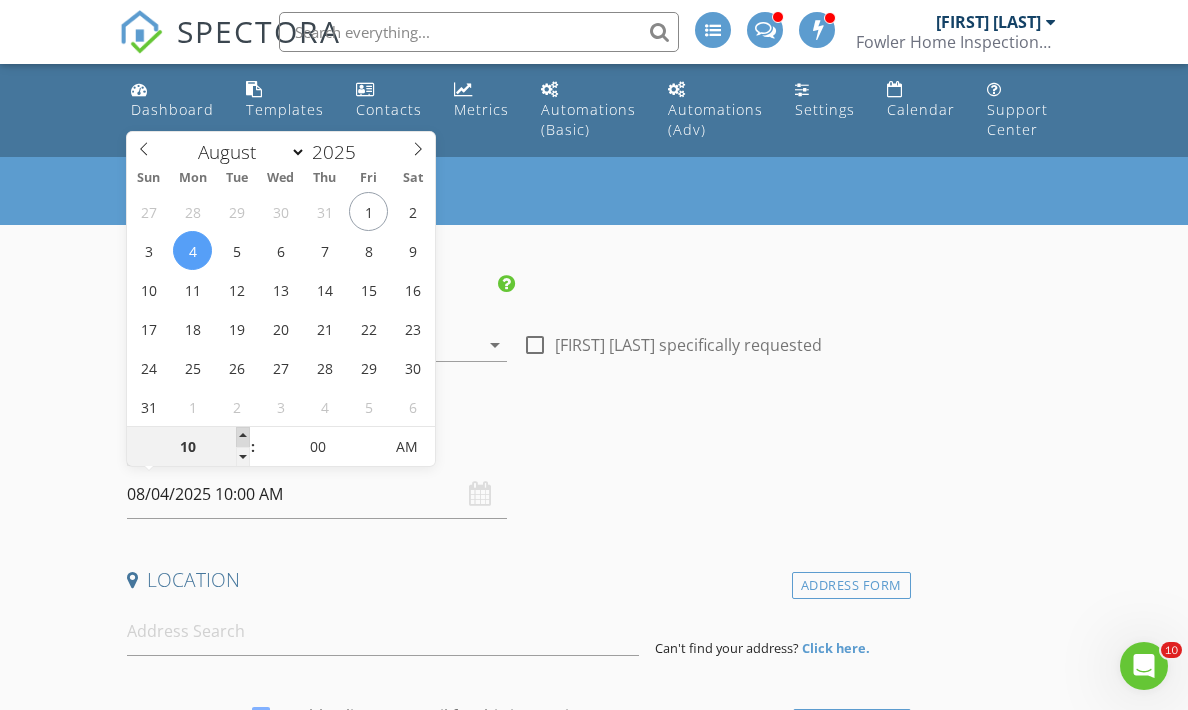 click at bounding box center (243, 437) 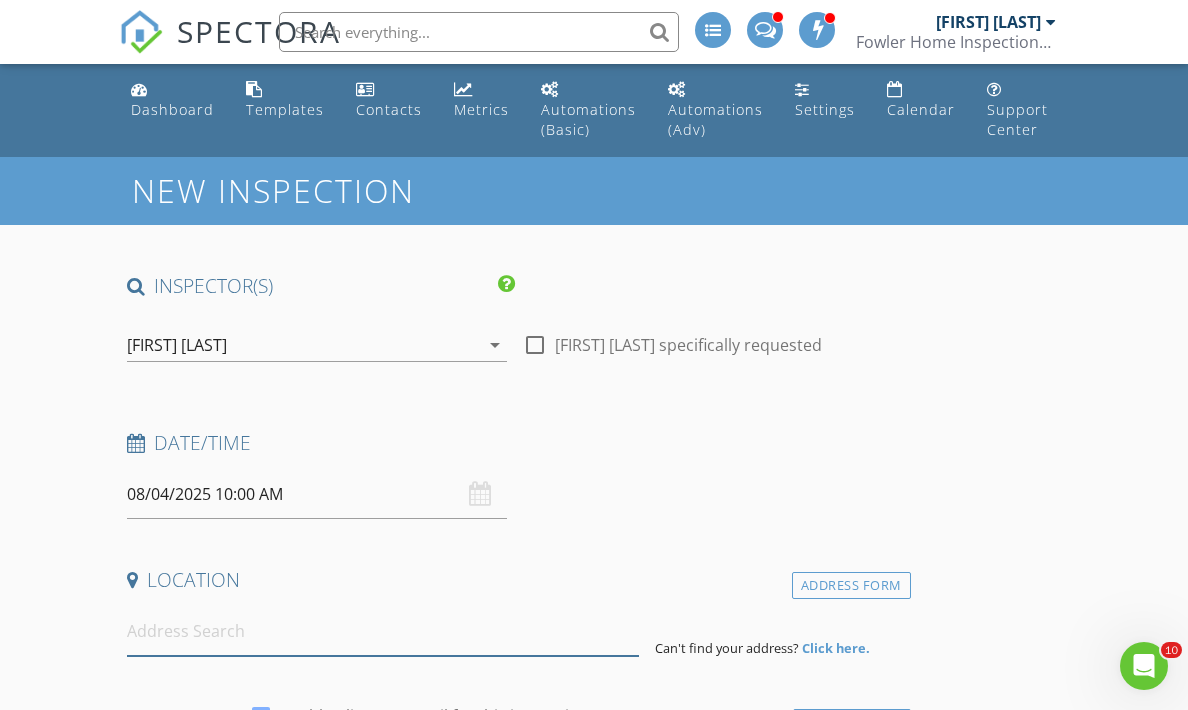 click at bounding box center (383, 631) 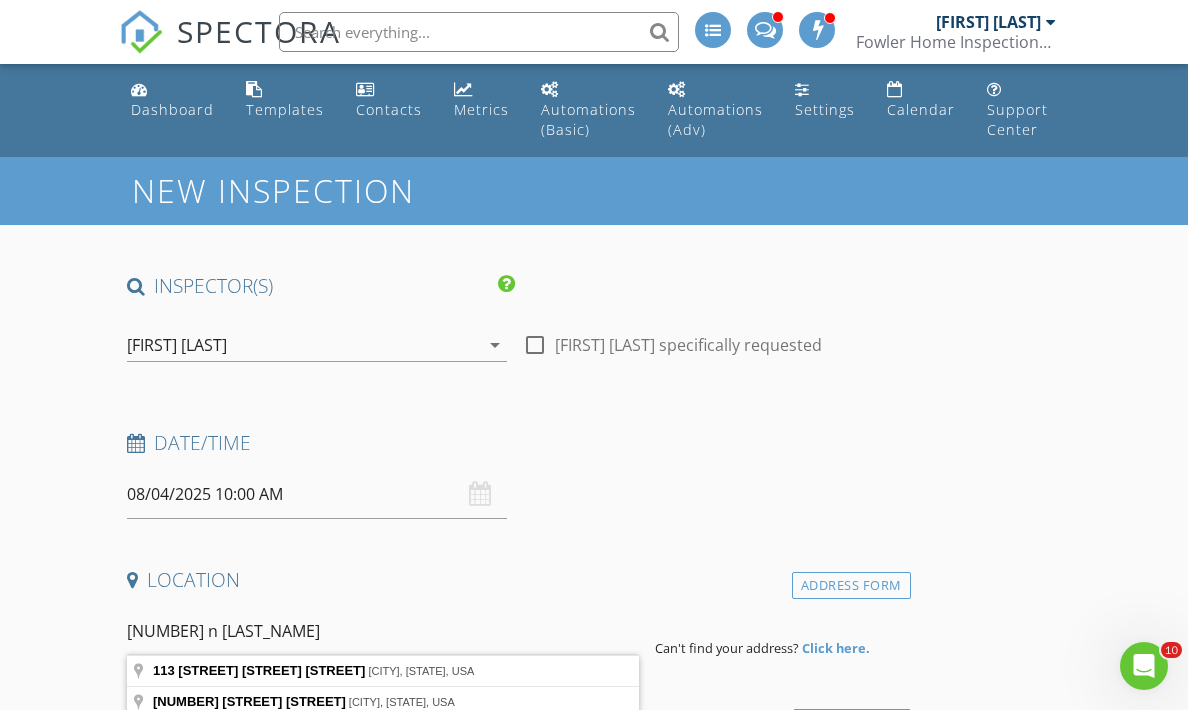 type on "[NUMBER] [STREET] [STREET], [CITY], [STATE], USA" 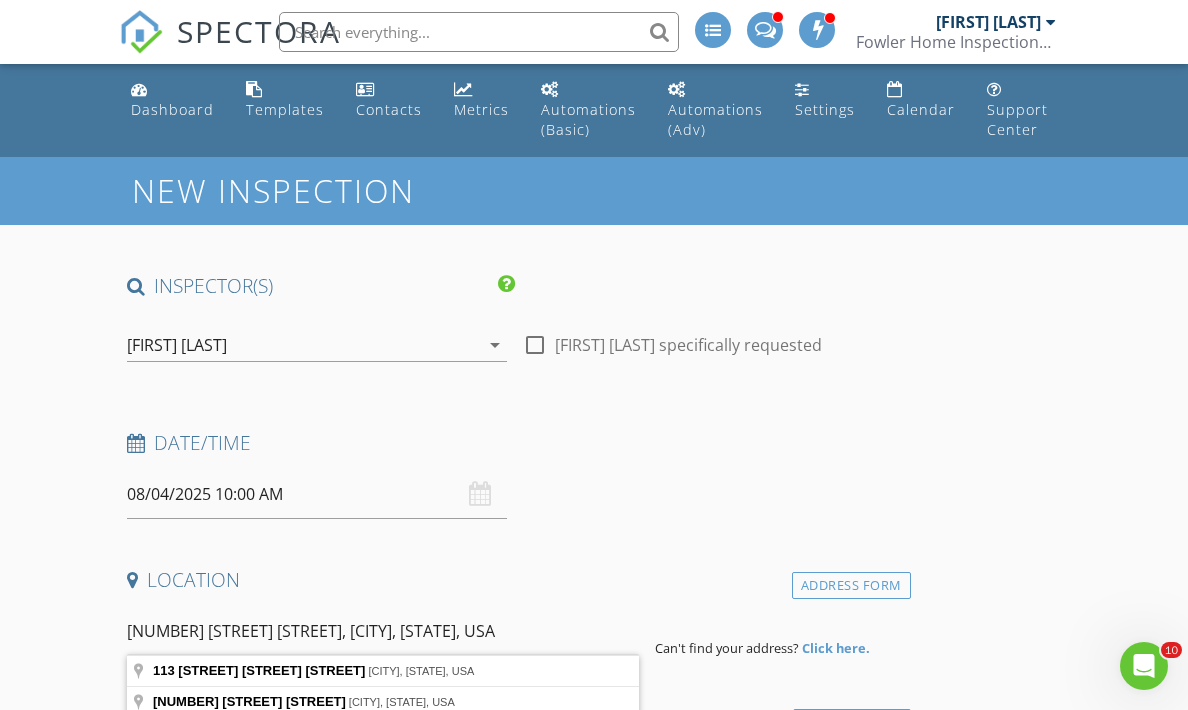 drag, startPoint x: 254, startPoint y: 648, endPoint x: 310, endPoint y: 671, distance: 60.53924 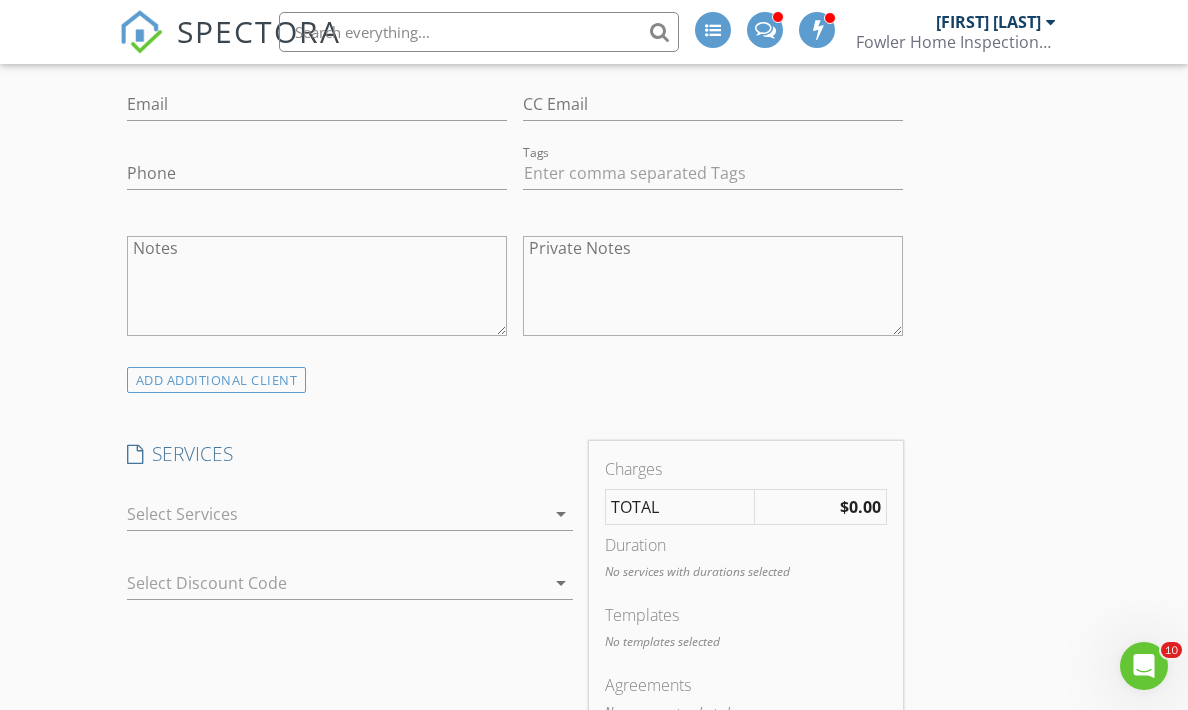 scroll, scrollTop: 1259, scrollLeft: 0, axis: vertical 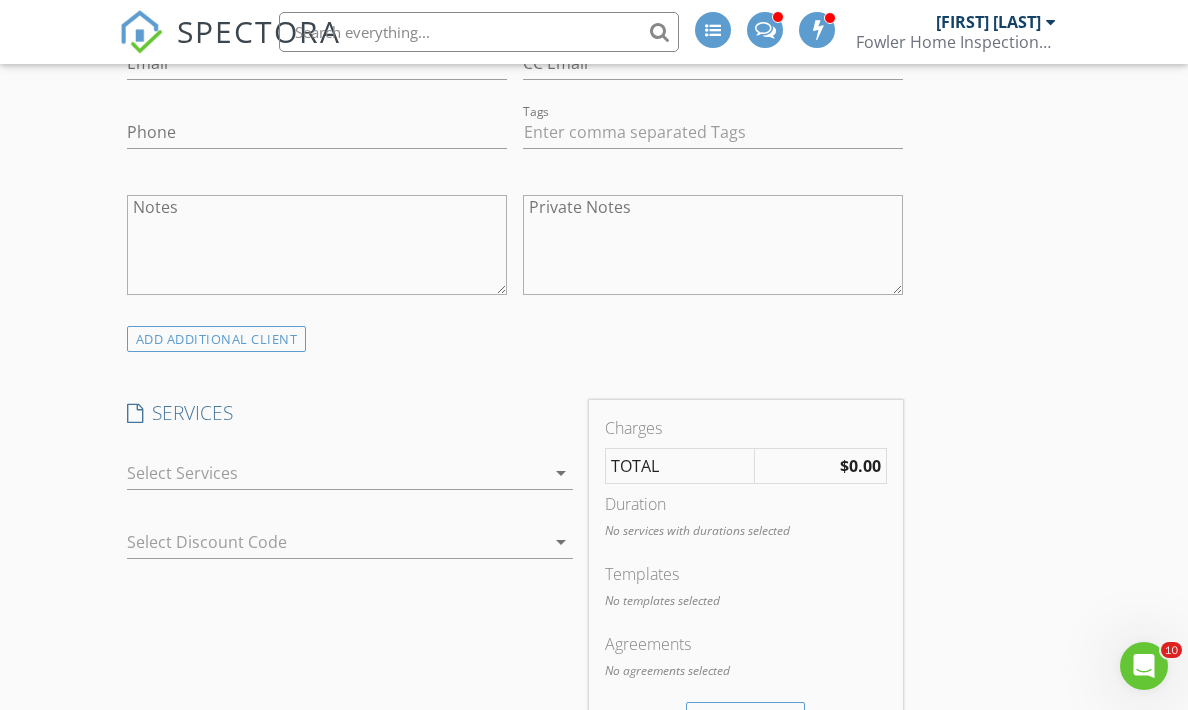 click at bounding box center (336, 473) 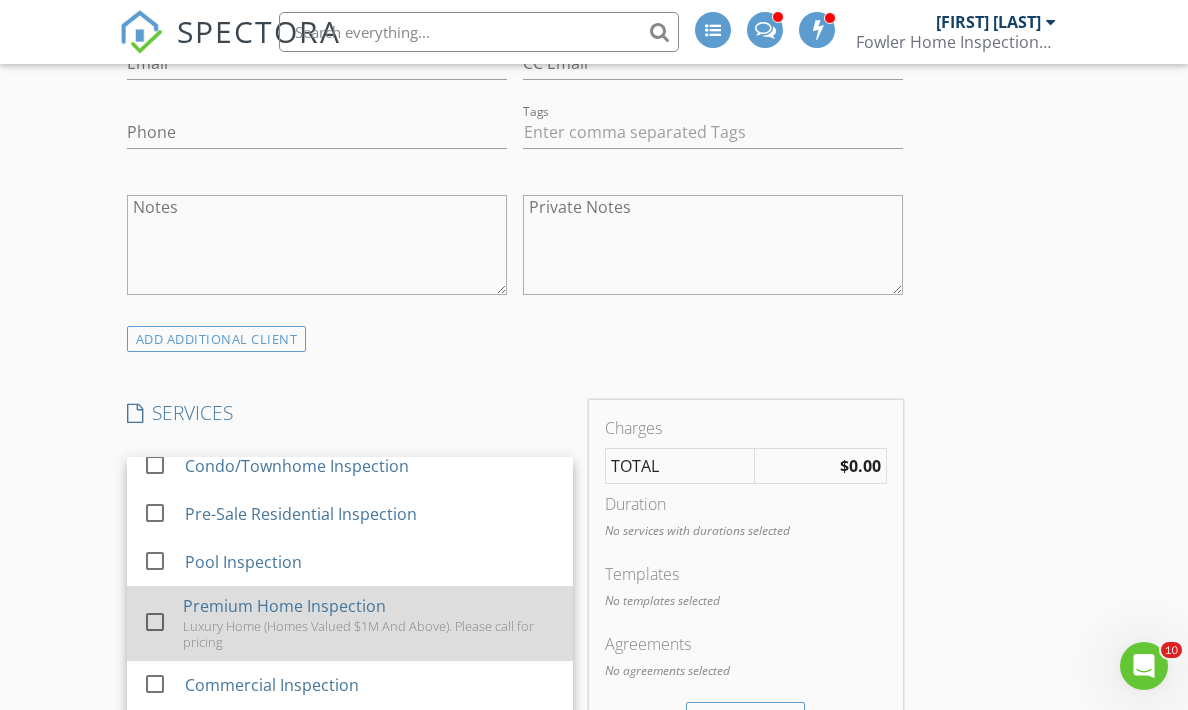 scroll, scrollTop: 159, scrollLeft: 0, axis: vertical 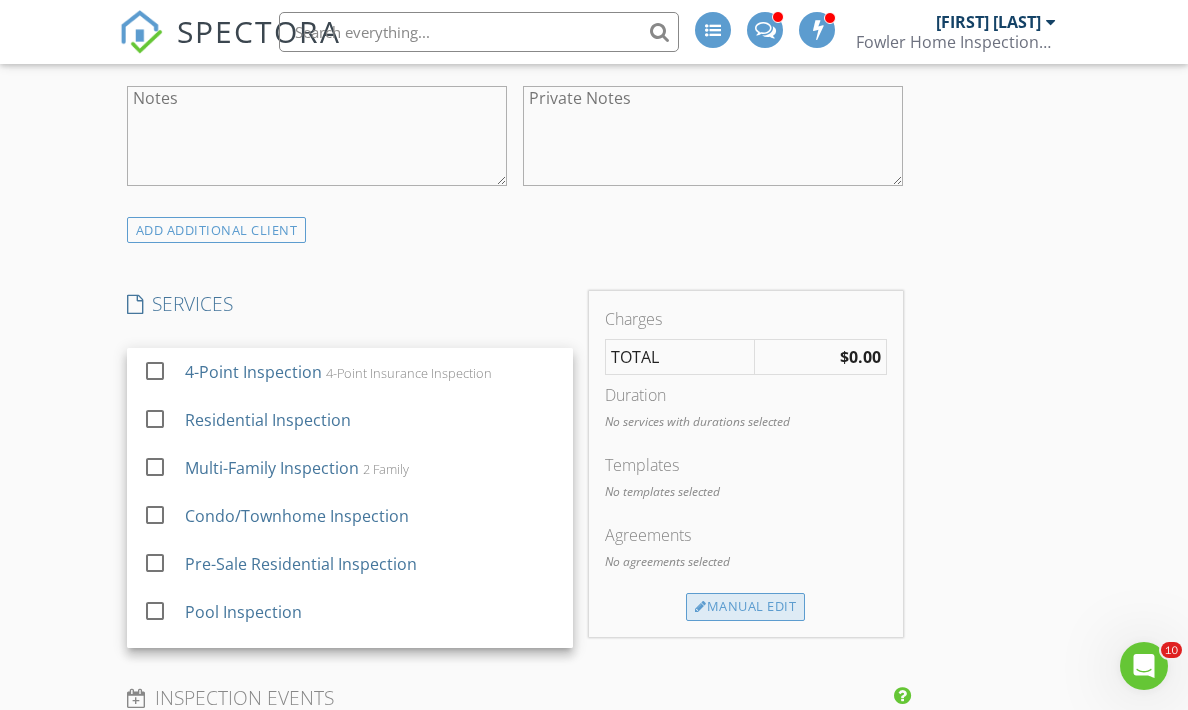 click on "Manual Edit" at bounding box center [745, 607] 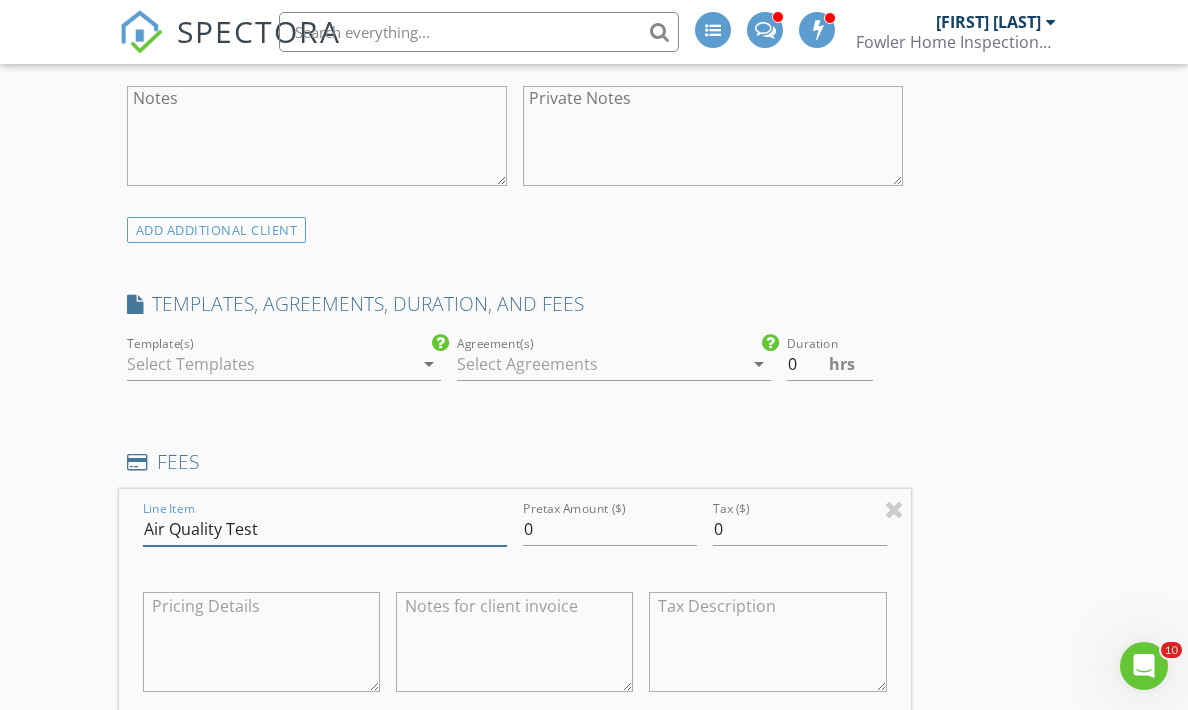type on "Air Quality Test" 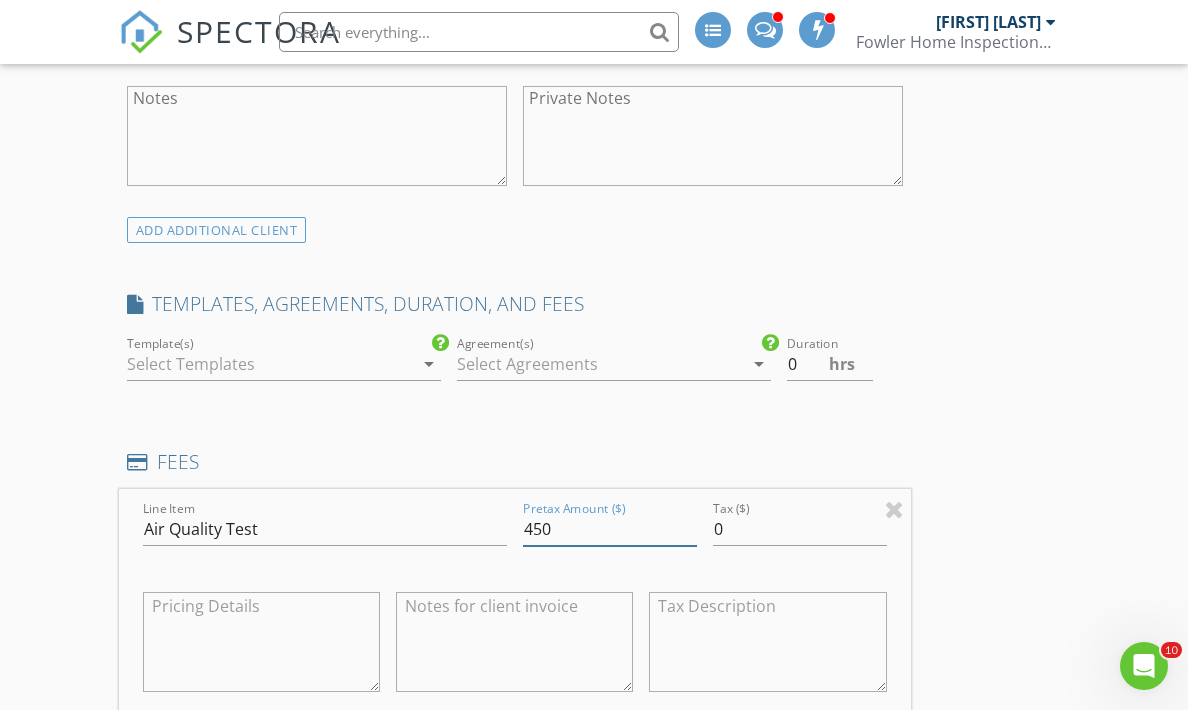 type on "450" 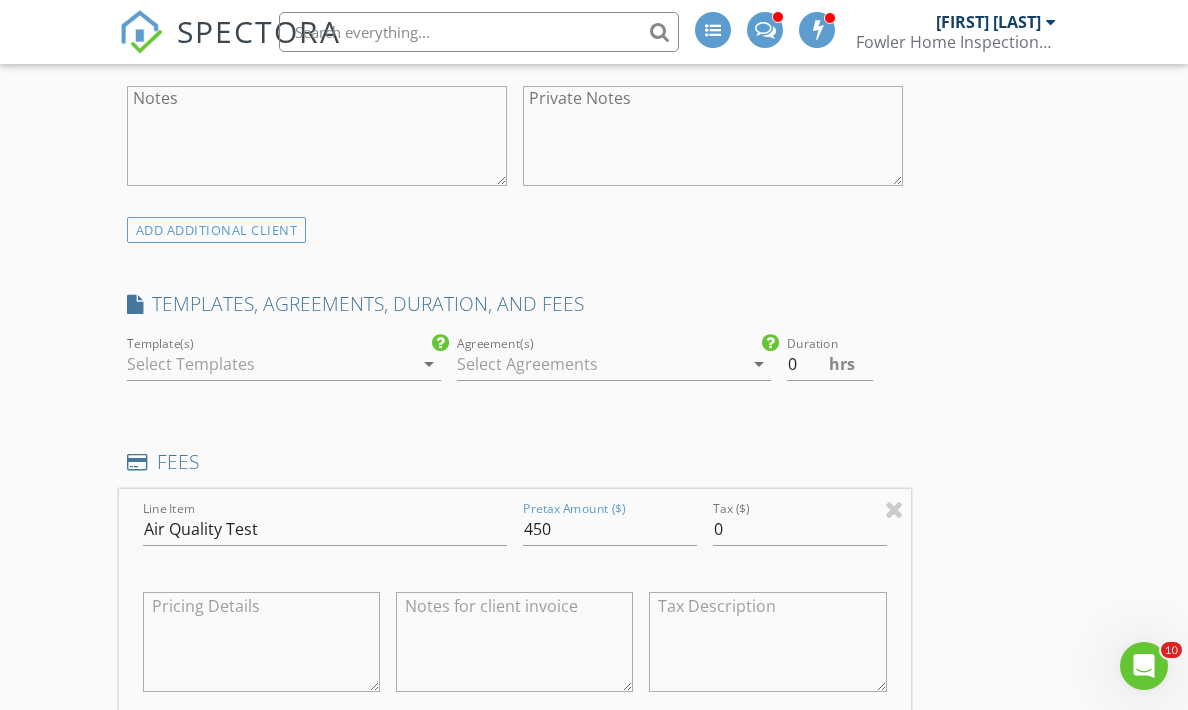 click on "INSPECTOR(S)
check_box   [FIRST] [LAST]   PRIMARY   check_box_outline_blank   [FIRST] [LAST]     check_box_outline_blank   [FIRST] [LAST]     [FIRST] [LAST] arrow_drop_down   check_box_outline_blank [FIRST] [LAST] specifically requested
Date/Time
08/04/2025 10:00 AM
Location
Address Search       Address [NUMBER] [STREET] [STREET]   Unit   City [CITY]   State NJ   Zip 08876   County Somerset     Square Feet 2185   Year Built 1940   Foundation arrow_drop_down     [FIRST] [LAST]     12.9 miles     (22 minutes)
client
check_box Enable Client CC email for this inspection   Client Search     check_box_outline_blank Client is a Company/Organization     First Name [FIRST]   Last Name [LAST]   Email [EMAIL]   CC Email   Phone [PHONE]         Tags         Notes   Private Notes
ADDITIONAL client
SERVICES
check_box_outline_blank" at bounding box center [594, 937] 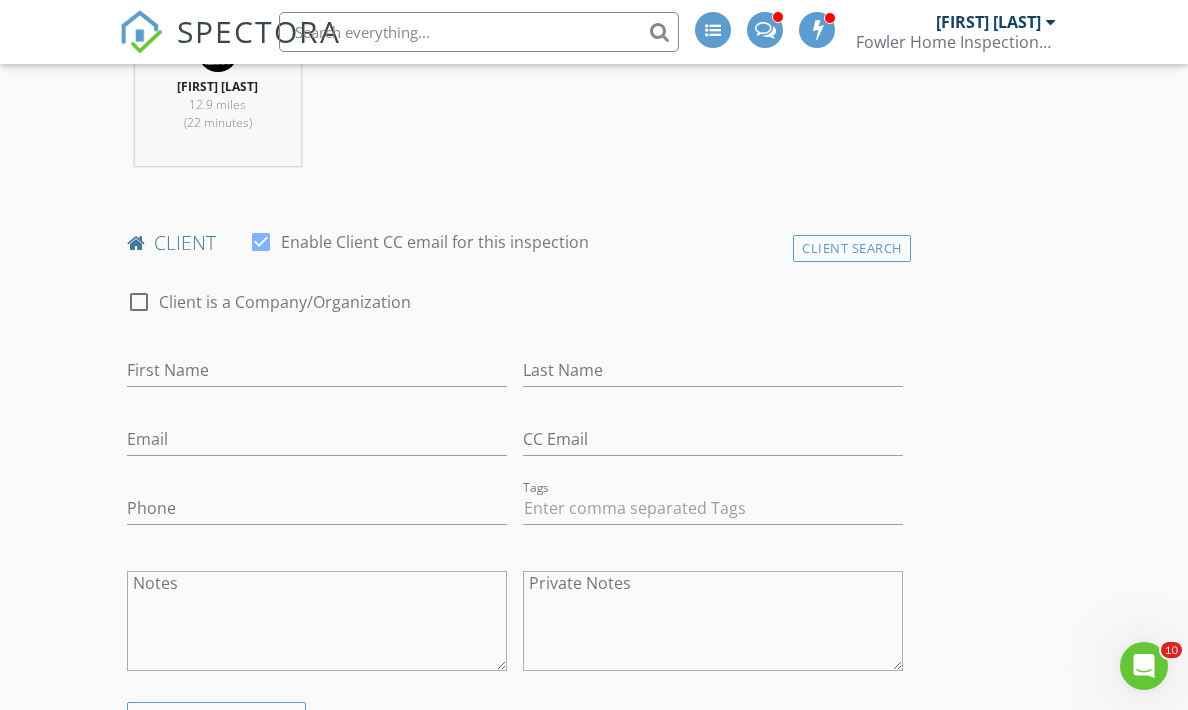scroll, scrollTop: 880, scrollLeft: 0, axis: vertical 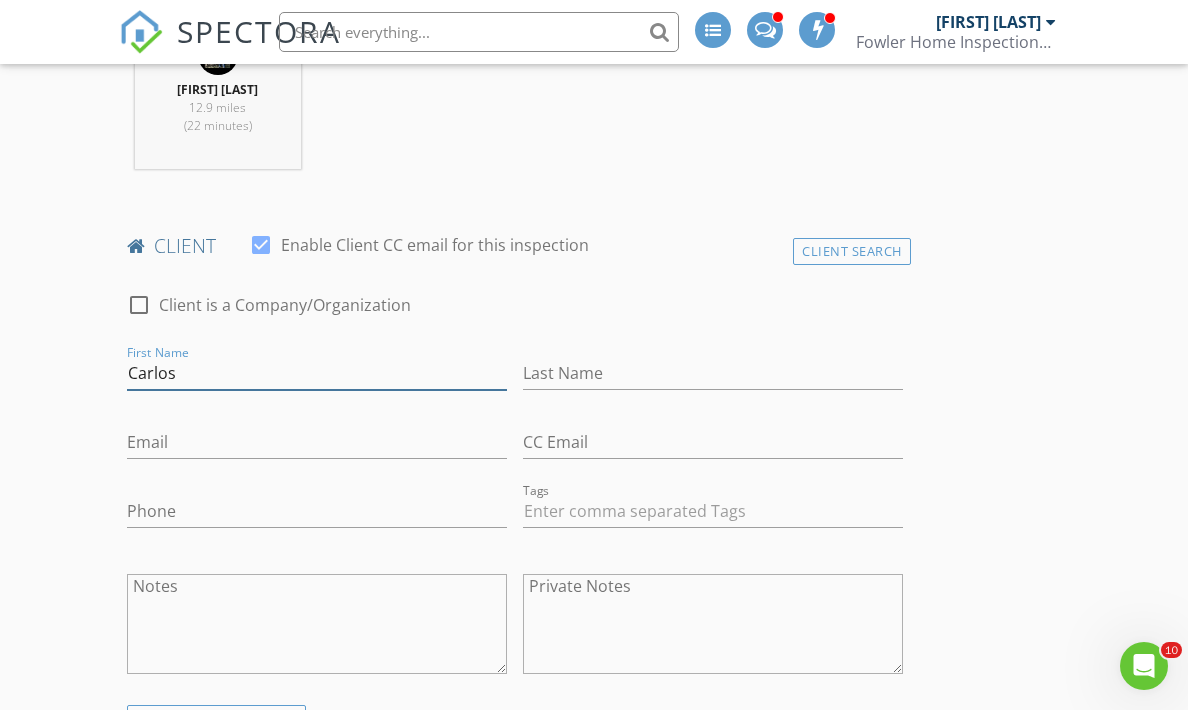 type on "Carlos" 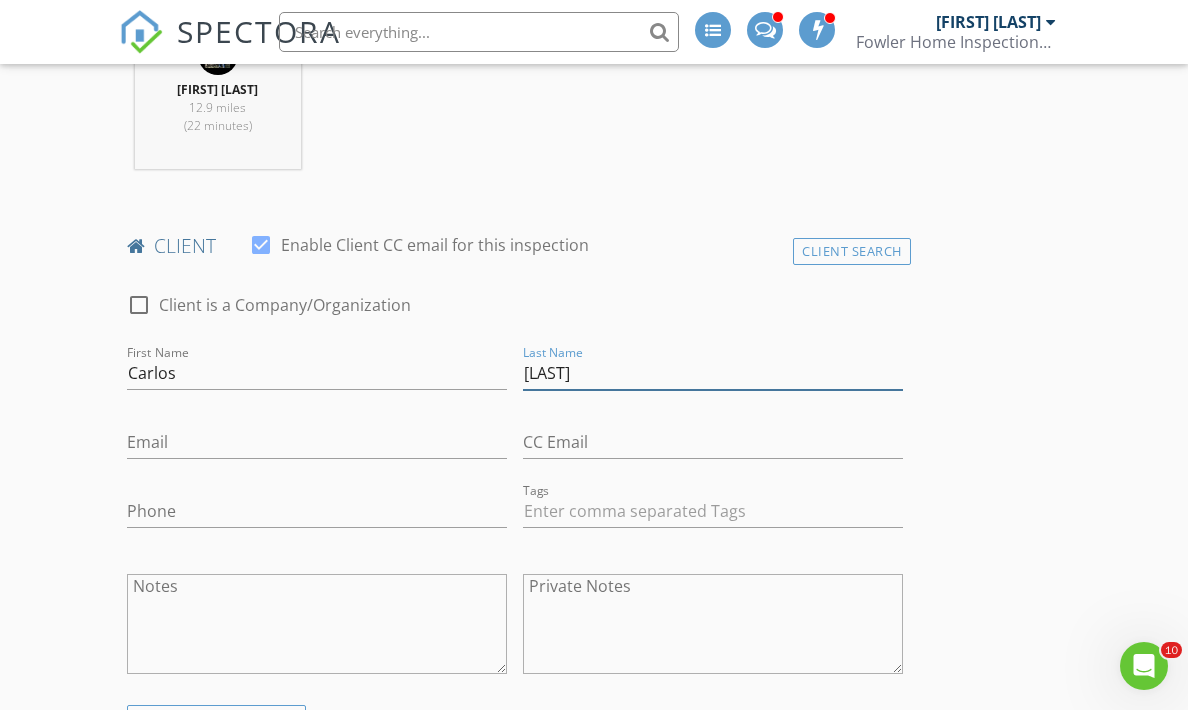 type on "[LAST]" 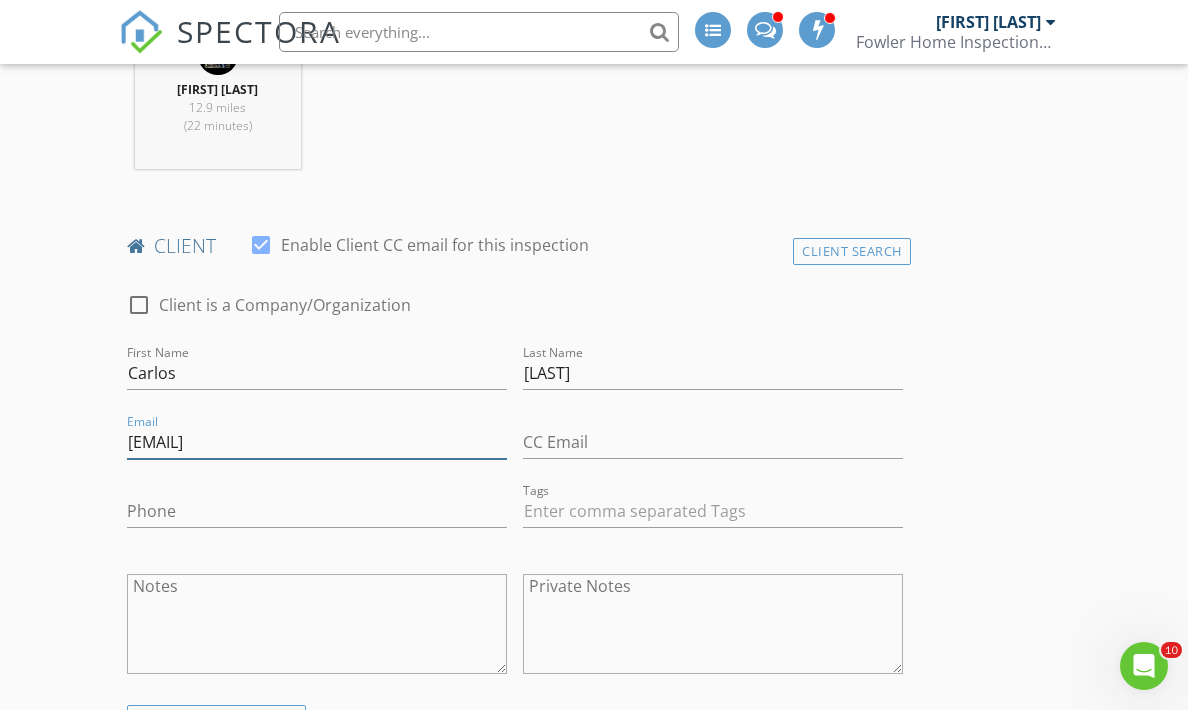 type on "[EMAIL]" 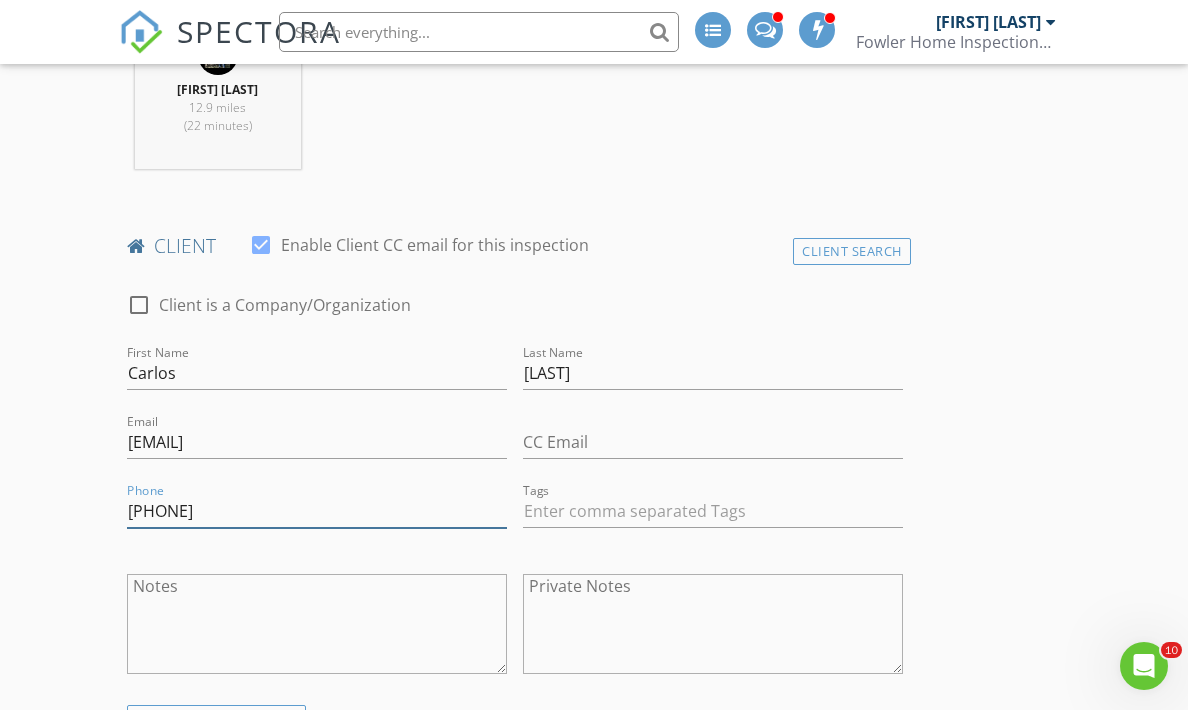 type on "[PHONE]" 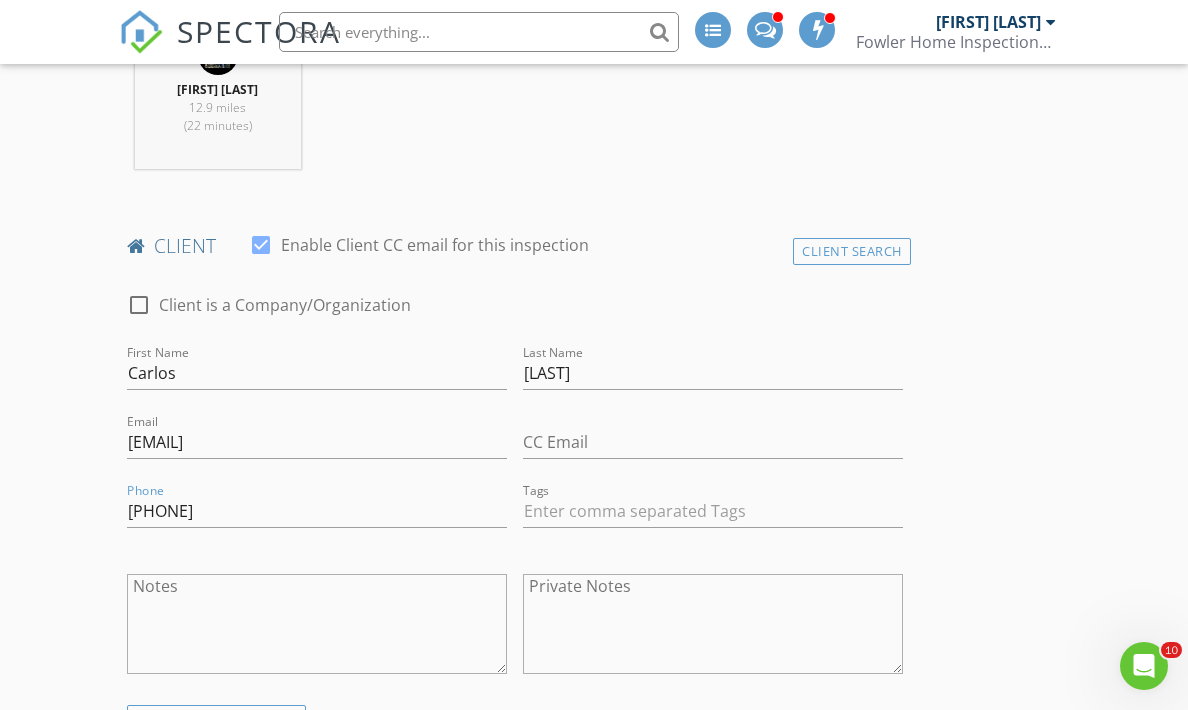 click on "INSPECTOR(S)
check_box   TJ Fowler   PRIMARY   check_box_outline_blank   John McGowan     check_box_outline_blank   Joseph Marranca     TJ Fowler arrow_drop_down   check_box_outline_blank TJ Fowler specifically requested
Date/Time
08/04/2025 10:00 AM
Location
Address Search       Address 113 Adamsville Rd N   Unit   City Somerville   State NJ   Zip 08876   County Somerset     Square Feet 2185   Year Built 1940   Foundation arrow_drop_down     TJ Fowler     12.9 miles     (22 minutes)
client
check_box Enable Client CC email for this inspection   Client Search     check_box_outline_blank Client is a Company/Organization     First Name Carlos   Last Name Guzman   Email daptking@aol.com   CC Email   Phone 973-417-4300         Tags         Notes   Private Notes
ADD ADDITIONAL client
check_box_outline_blank" at bounding box center (594, 1425) 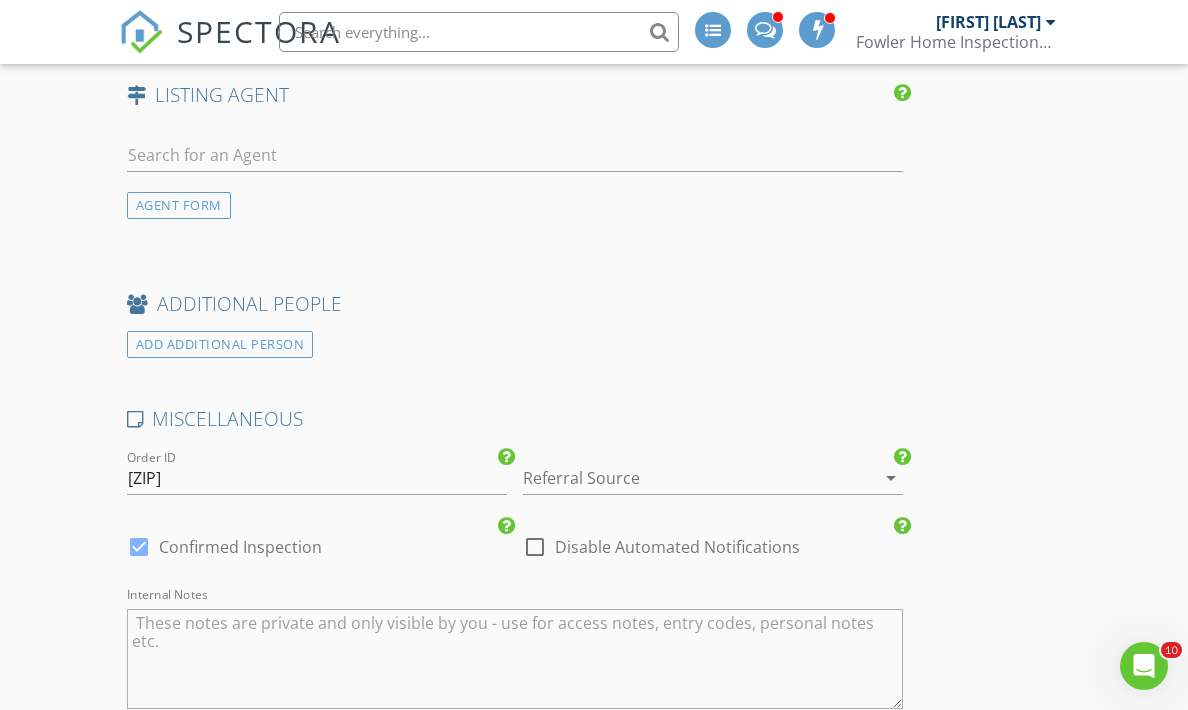 scroll, scrollTop: 2810, scrollLeft: 0, axis: vertical 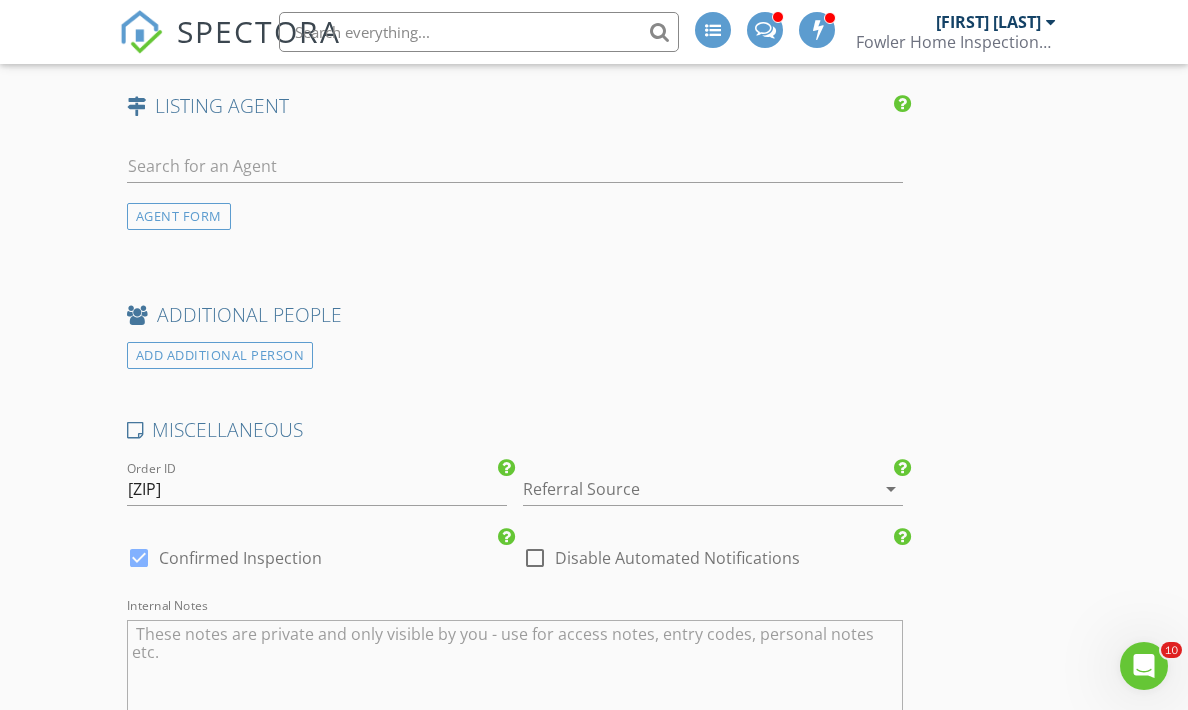 click at bounding box center (685, 489) 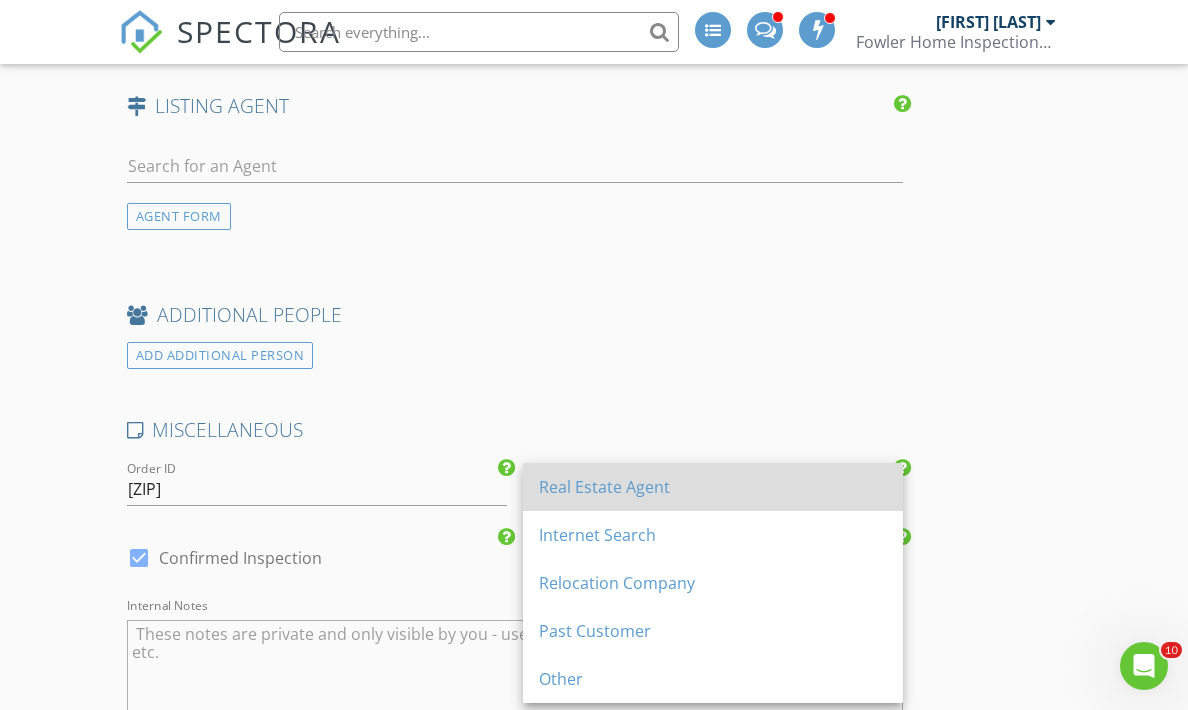 click on "Real Estate Agent" at bounding box center (713, 487) 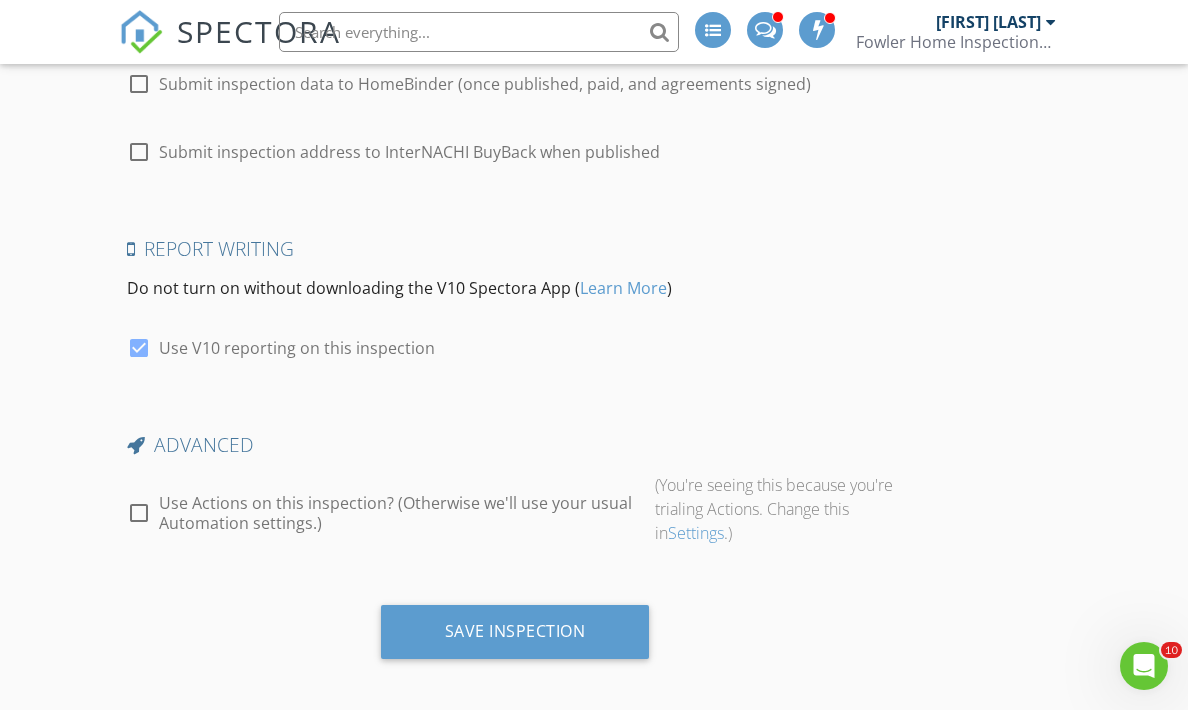 scroll, scrollTop: 3663, scrollLeft: 0, axis: vertical 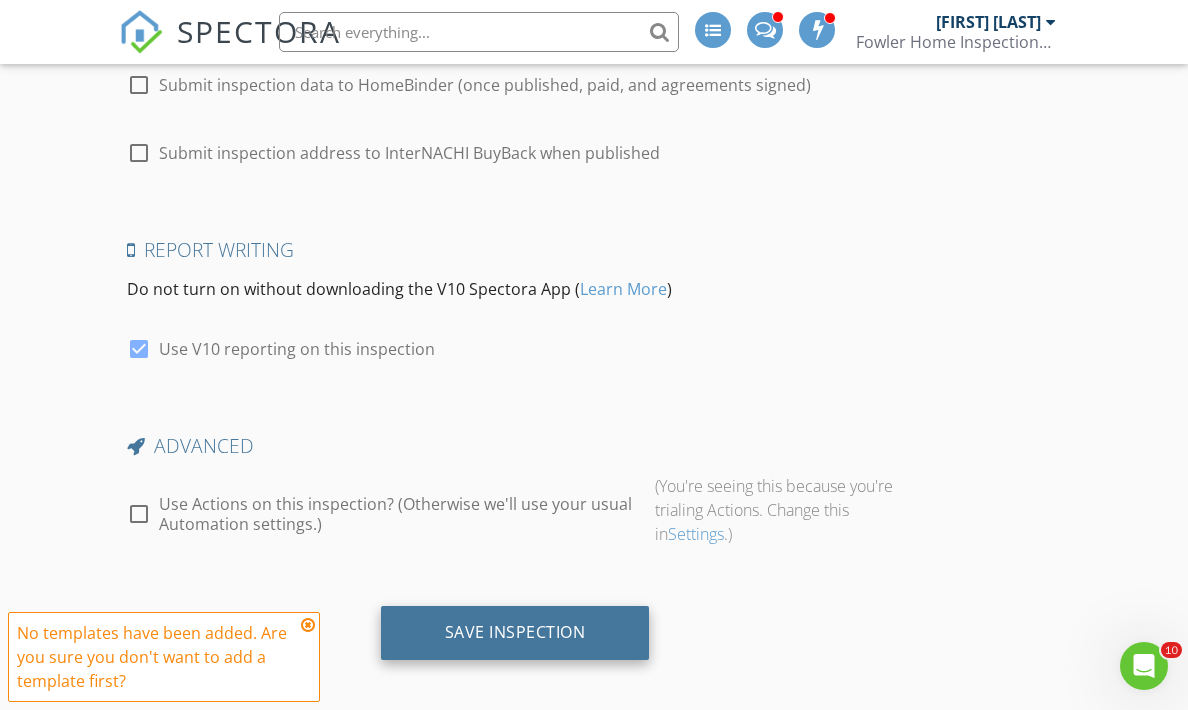 click on "Save Inspection" at bounding box center [515, 632] 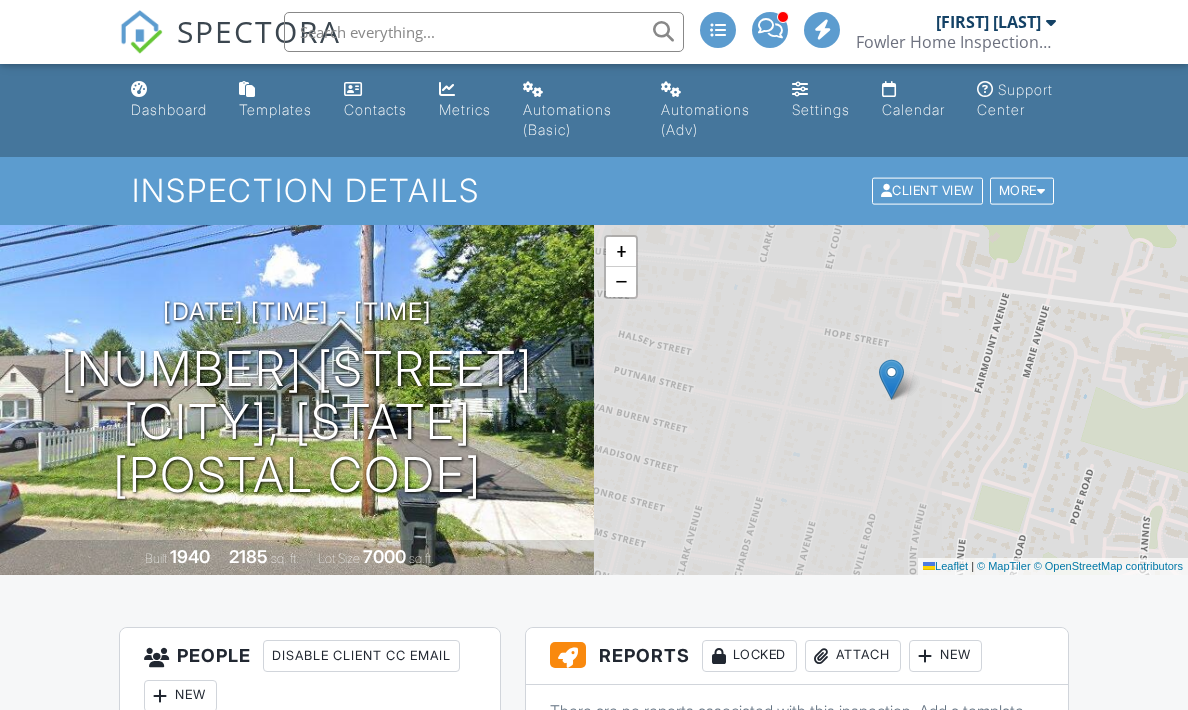 scroll, scrollTop: 0, scrollLeft: 0, axis: both 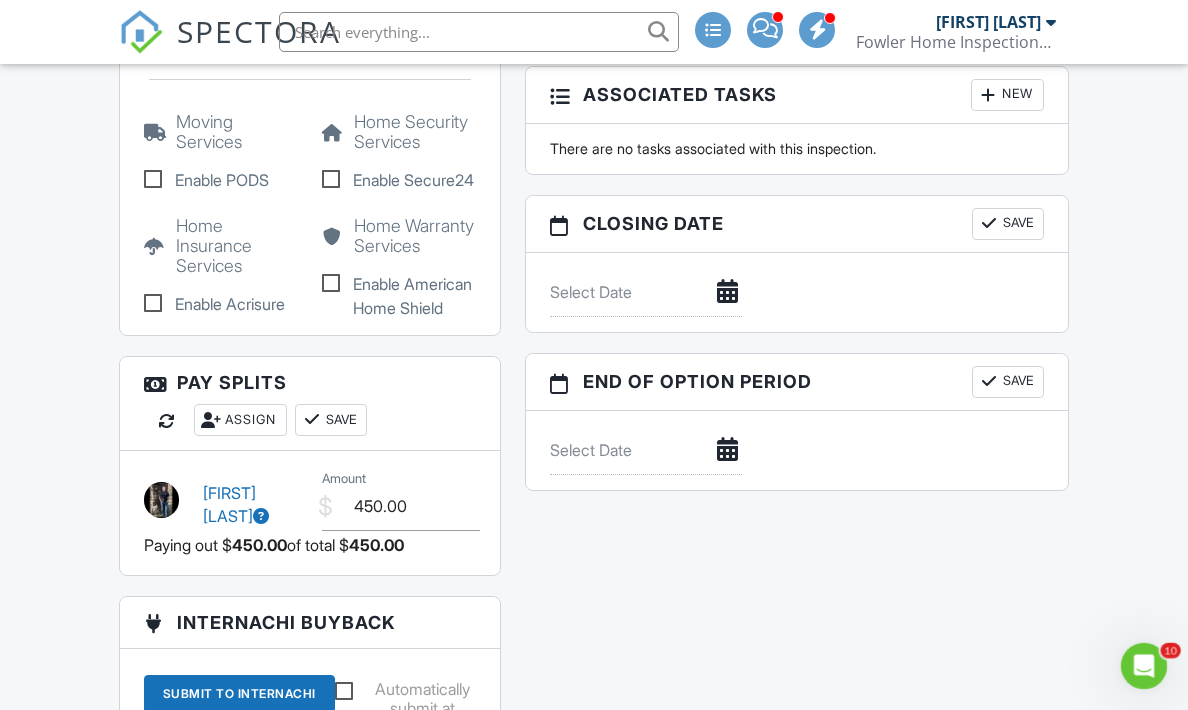 click on "SPECTORA" at bounding box center [259, 31] 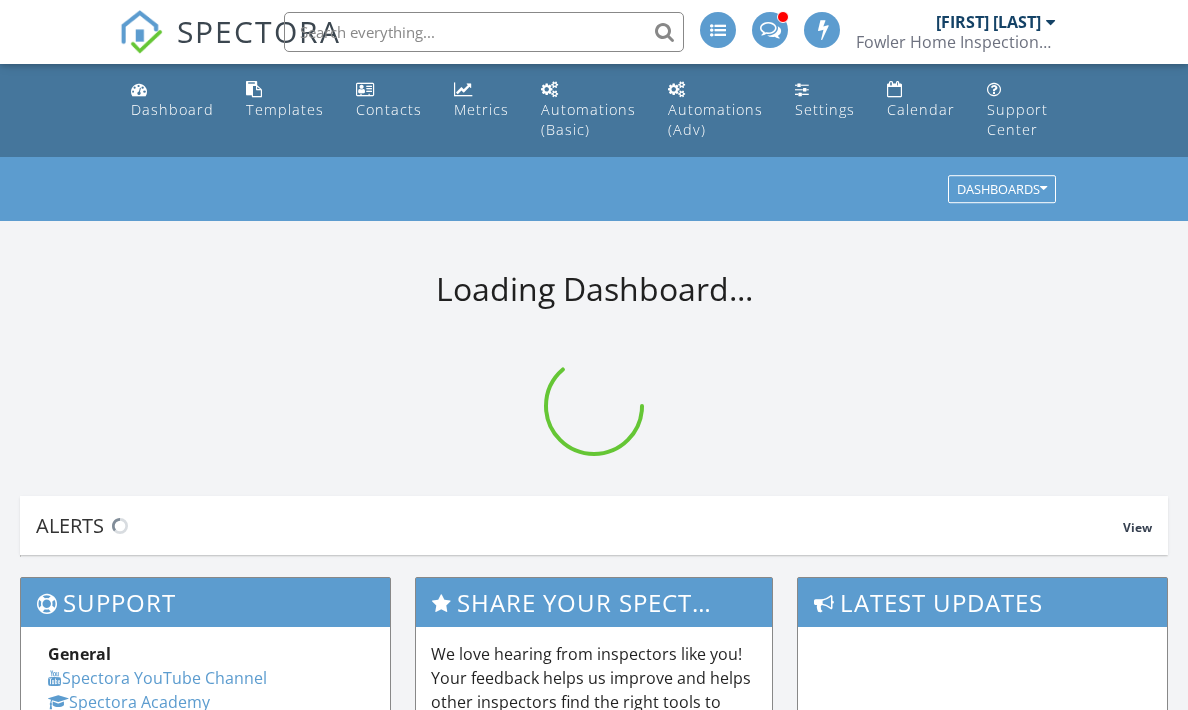 scroll, scrollTop: 0, scrollLeft: 0, axis: both 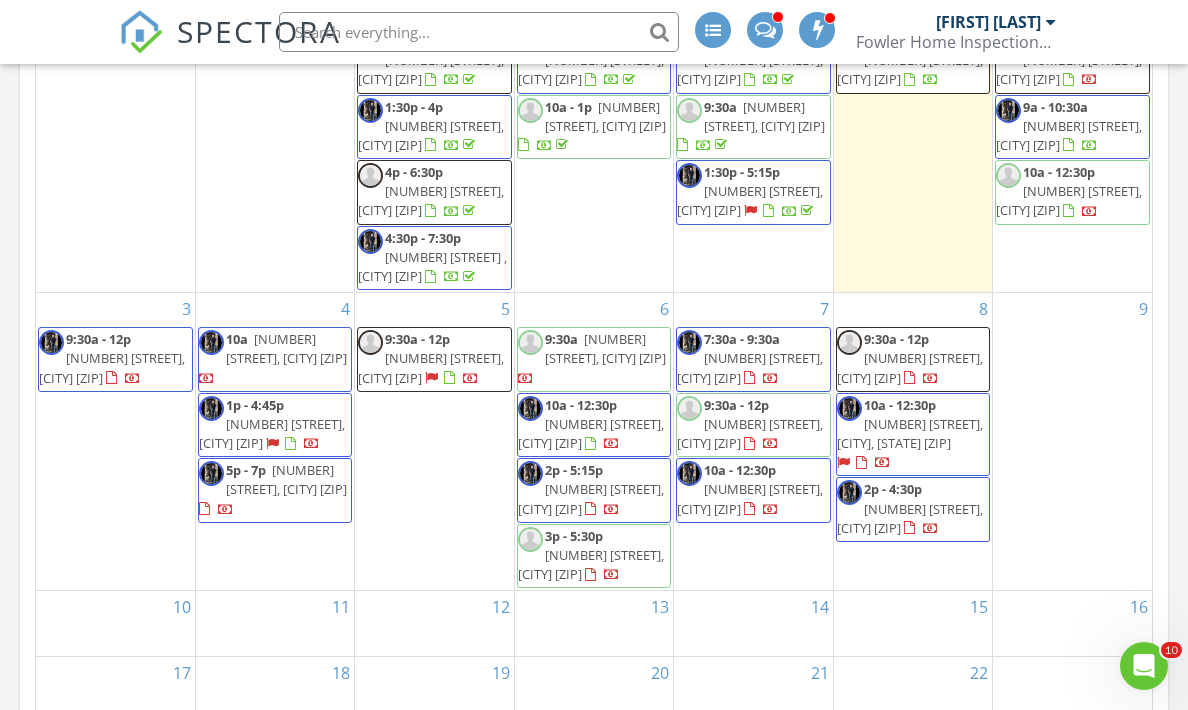 click on "113 Adamsville Rd N, Somerville 08876" at bounding box center (286, 348) 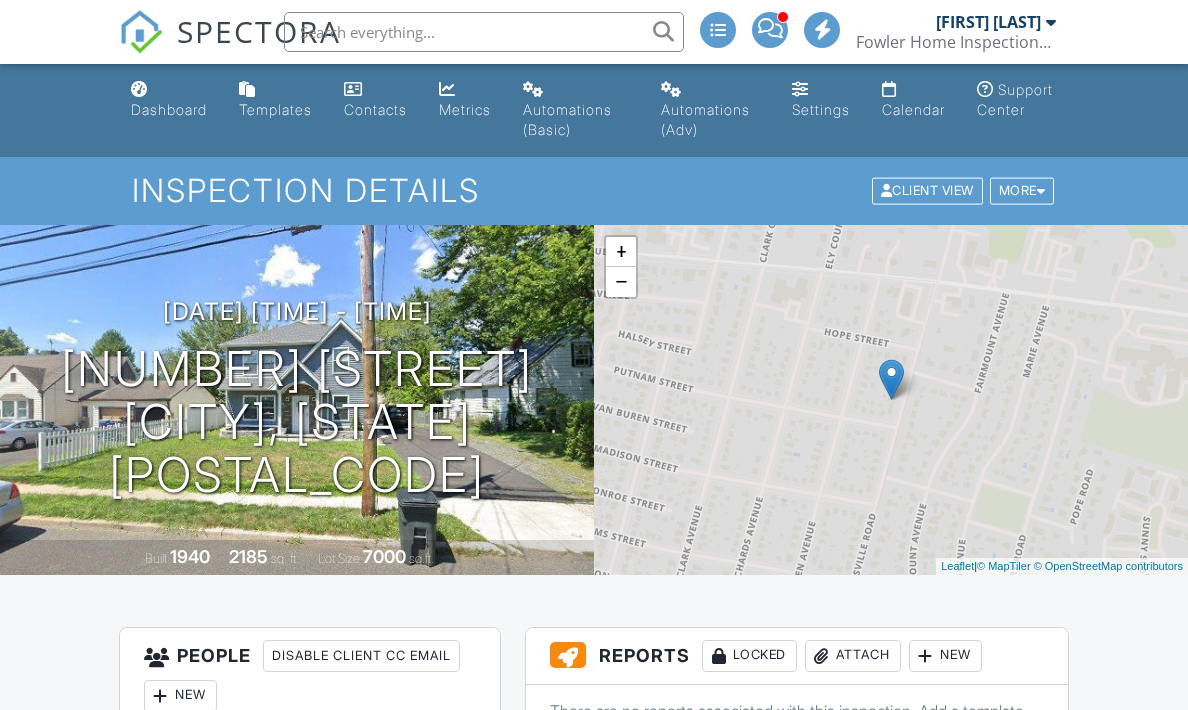 scroll, scrollTop: 0, scrollLeft: 0, axis: both 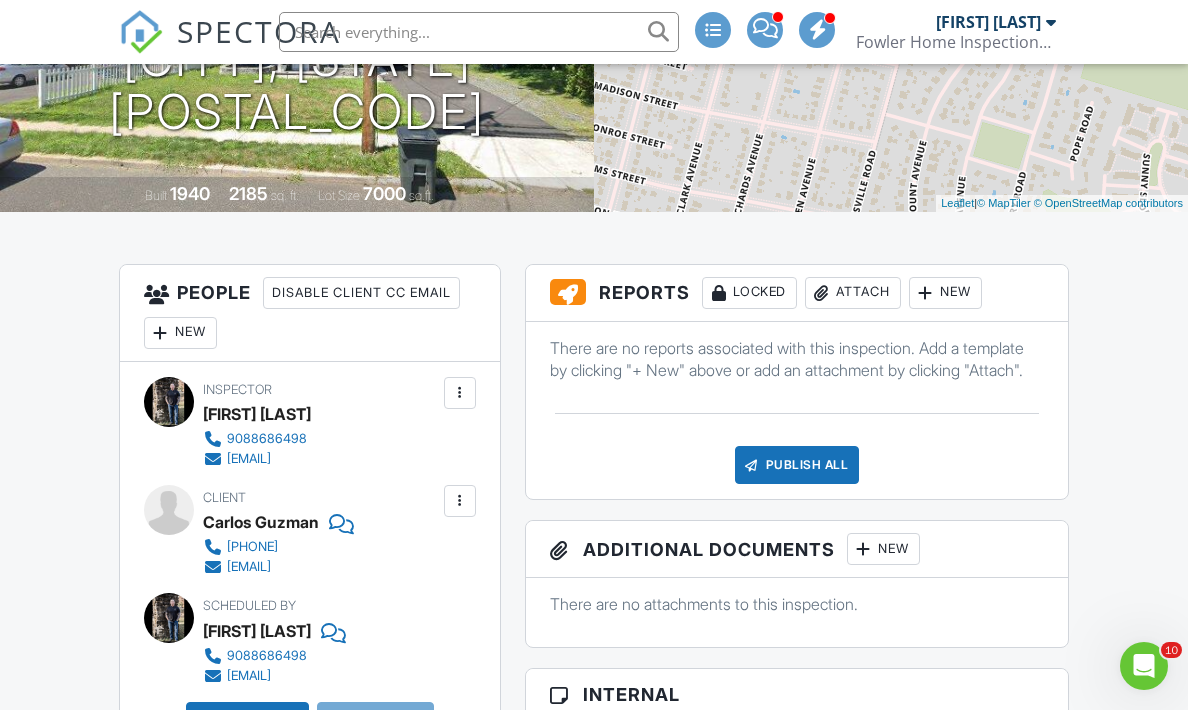 click at bounding box center [460, 393] 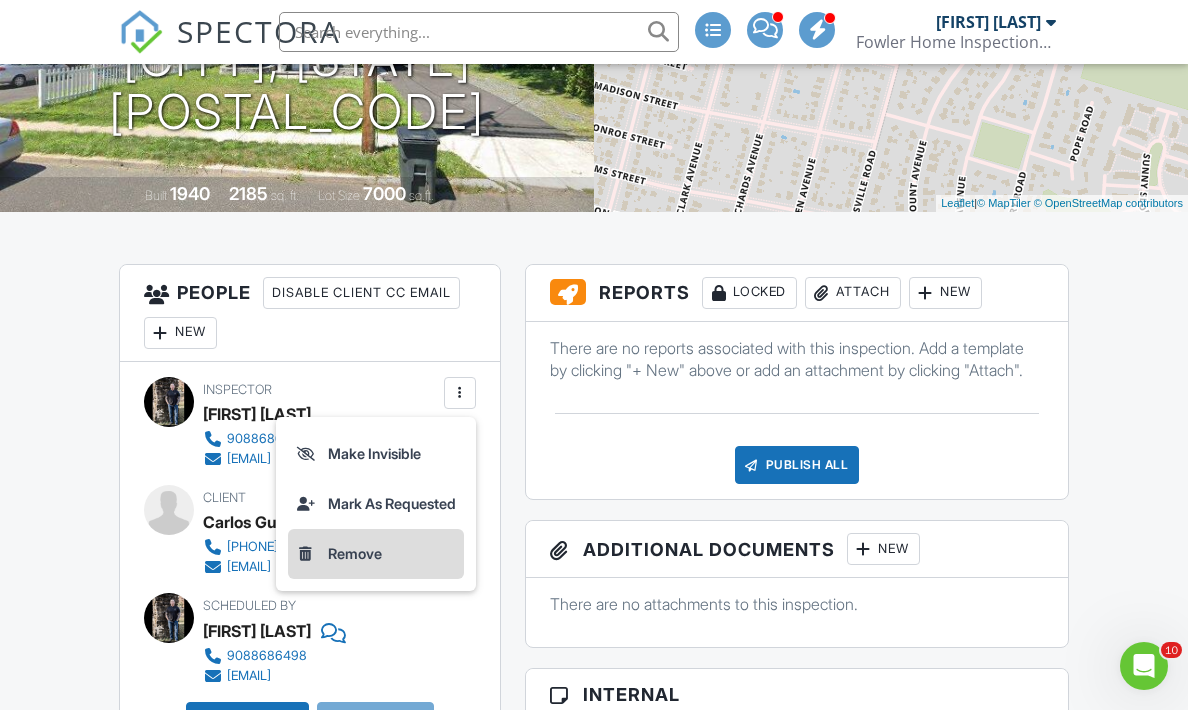 click on "Remove" at bounding box center [376, 554] 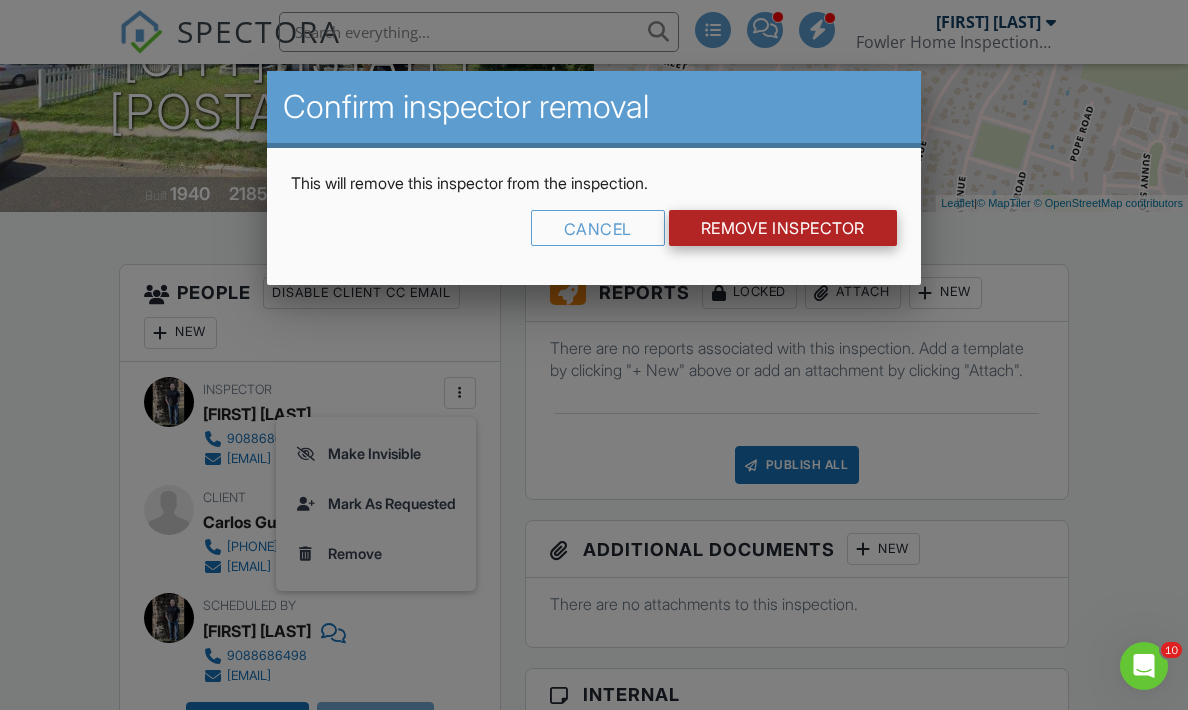 click on "Remove Inspector" at bounding box center [783, 228] 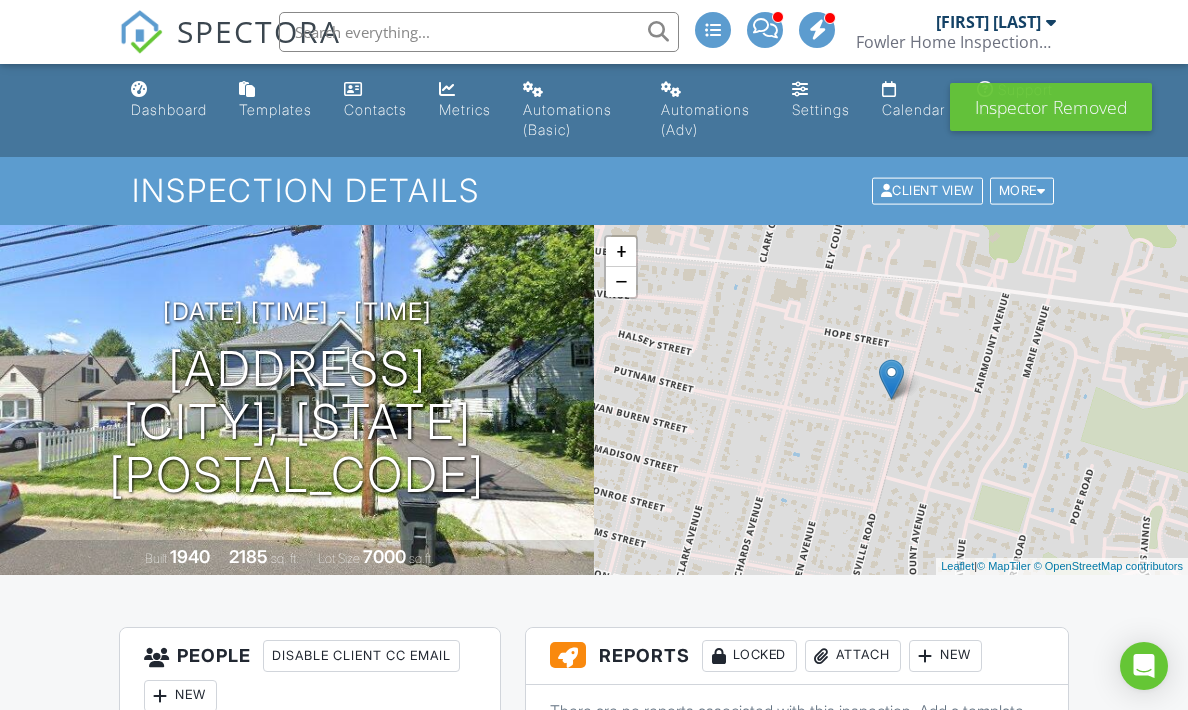 scroll, scrollTop: 0, scrollLeft: 0, axis: both 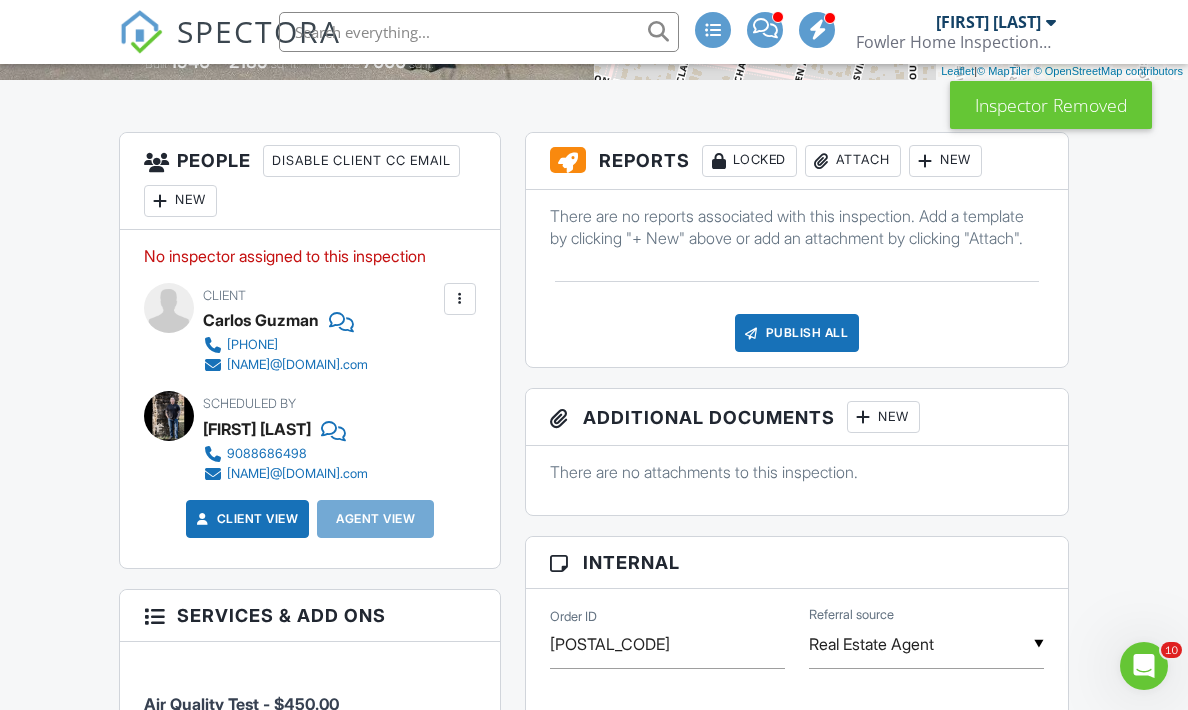 click on "New" at bounding box center (180, 201) 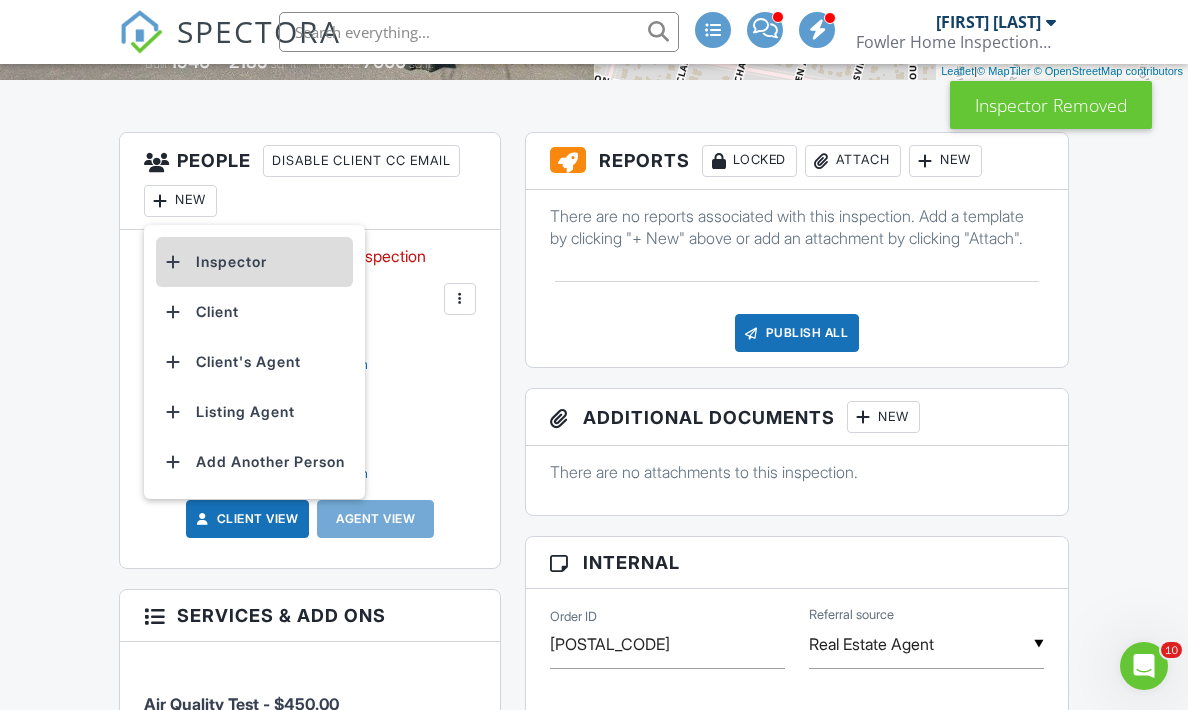 click on "Inspector" at bounding box center [254, 262] 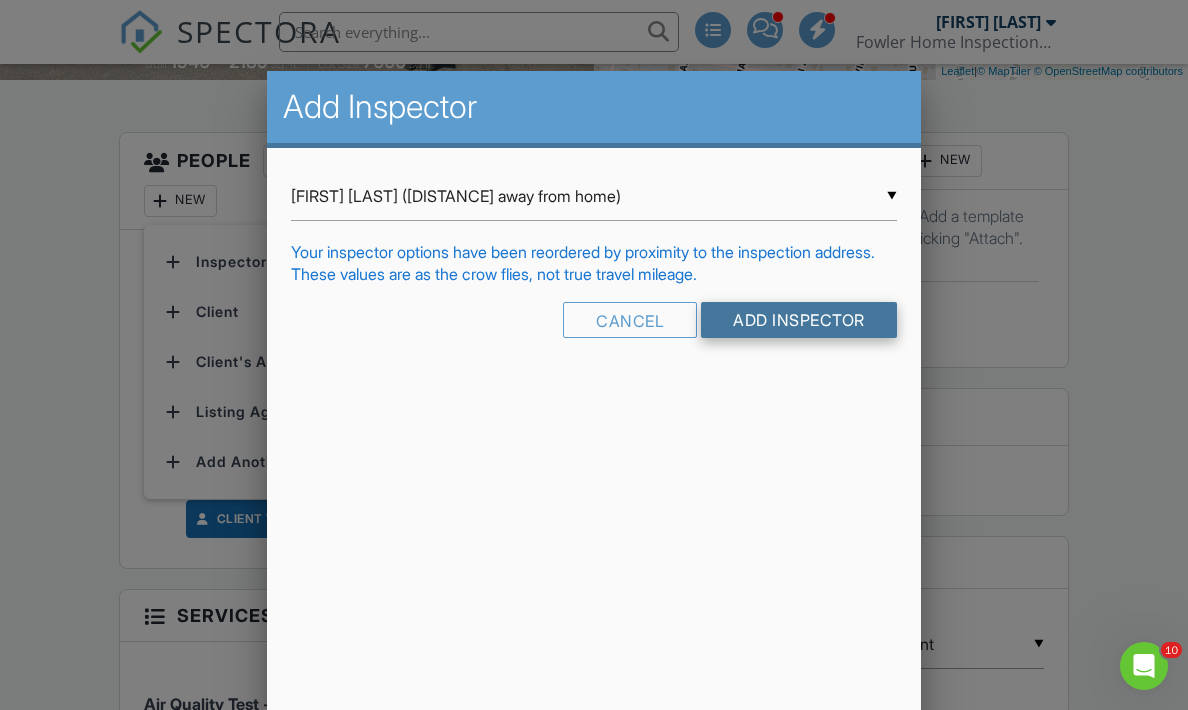 click on "Add Inspector" at bounding box center [799, 320] 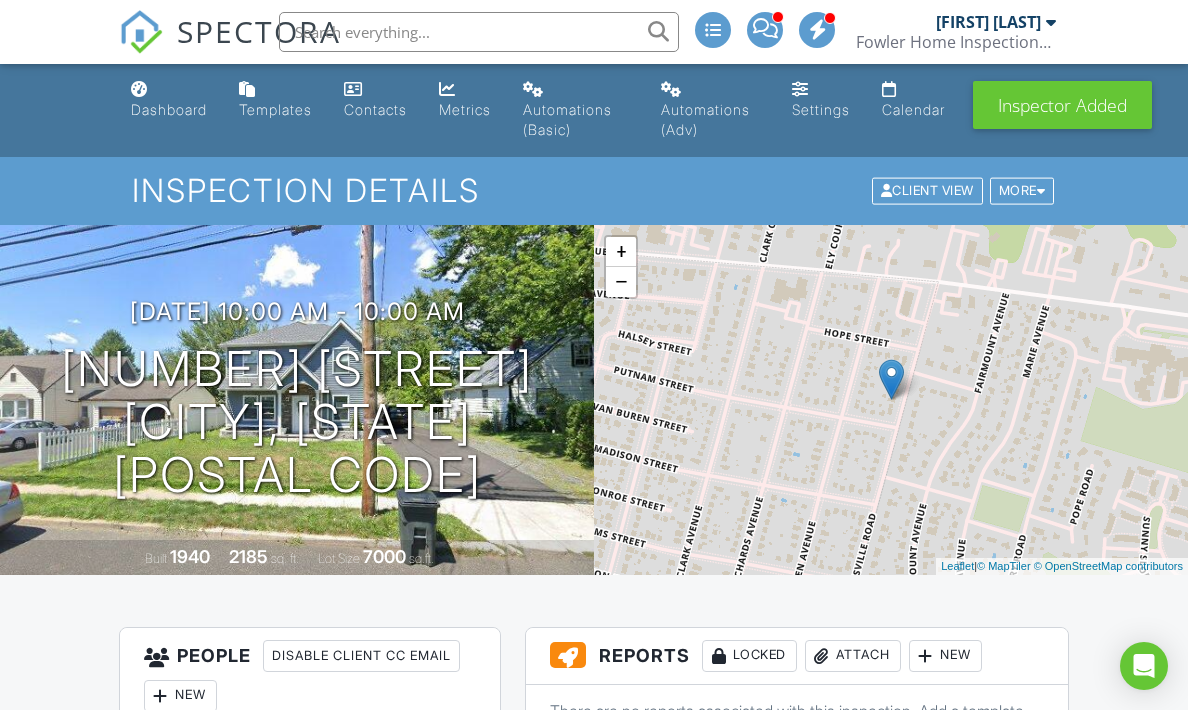 scroll, scrollTop: 0, scrollLeft: 0, axis: both 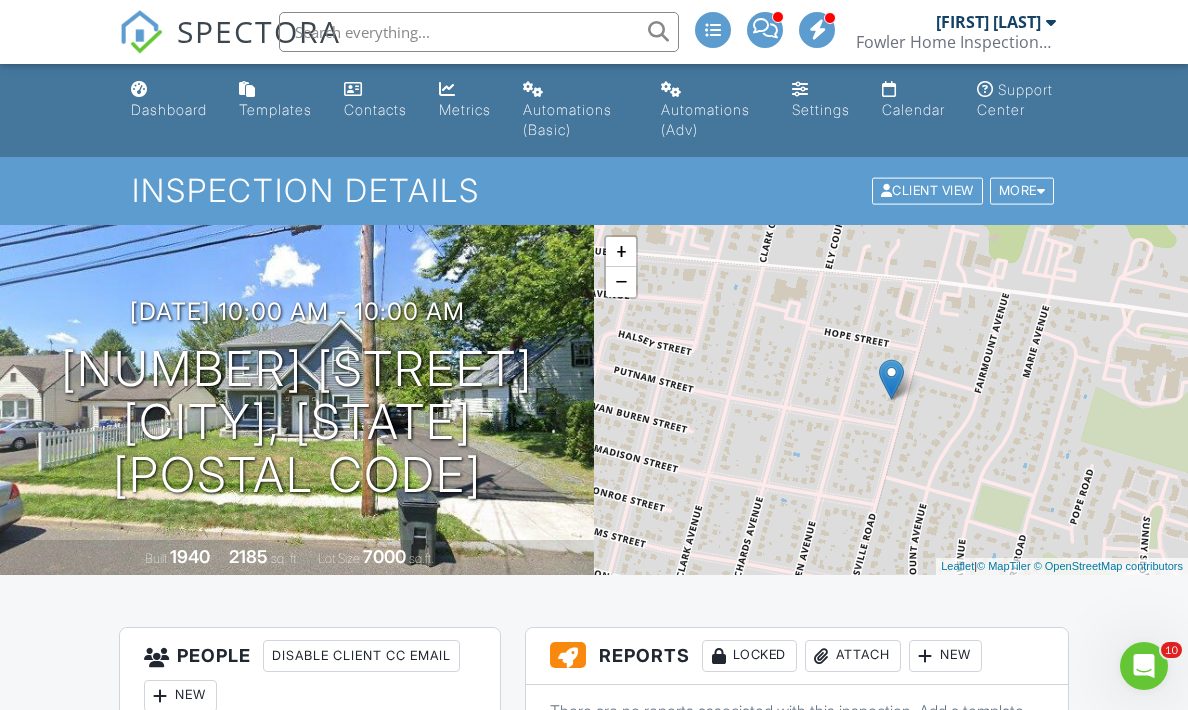 click on "SPECTORA" at bounding box center [259, 31] 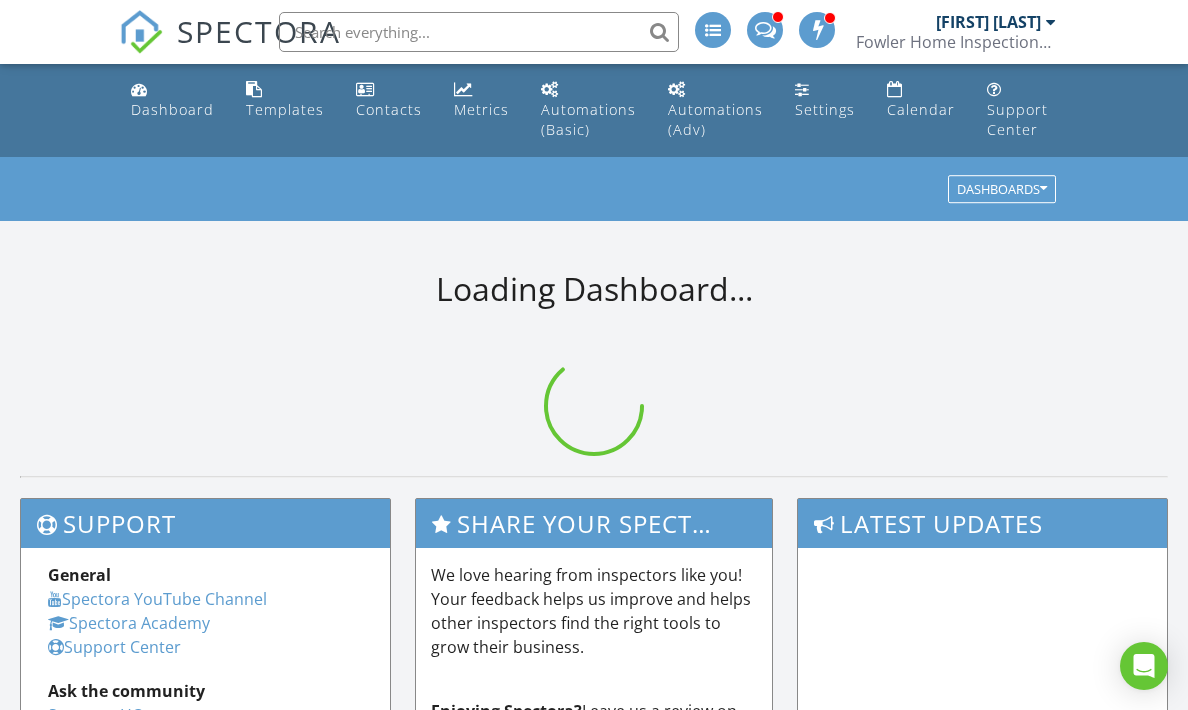 scroll, scrollTop: 0, scrollLeft: 0, axis: both 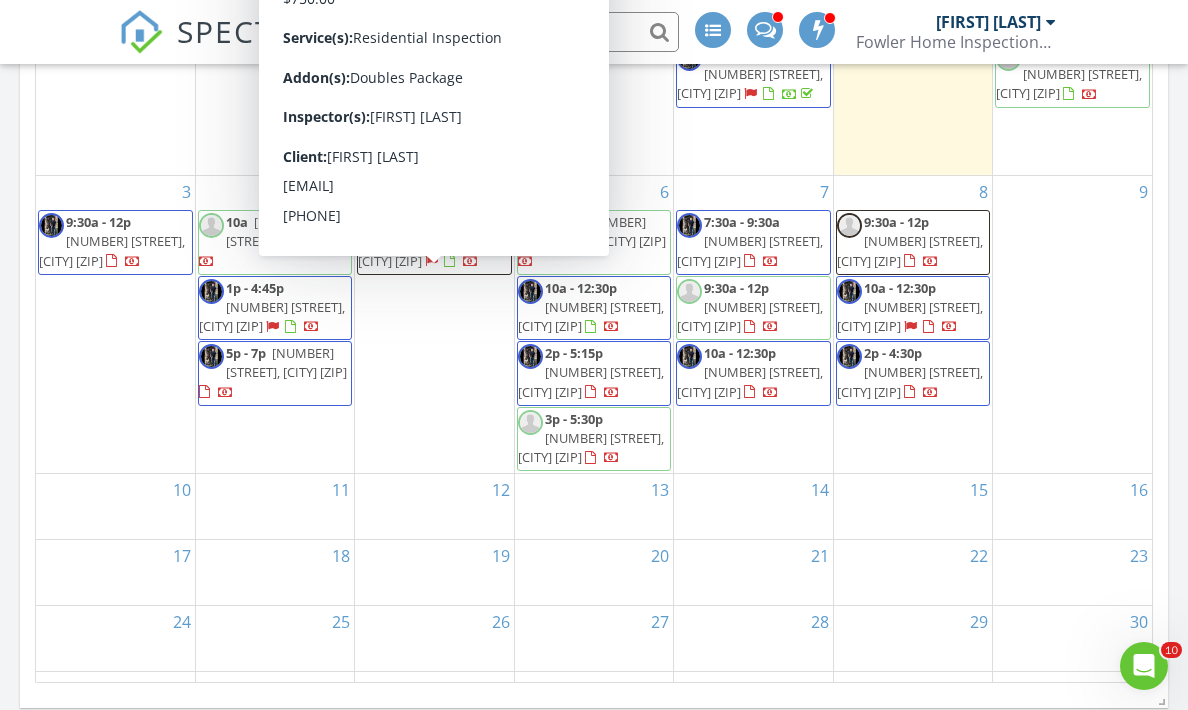 click on "[TIME]
[NUMBER] [STREET], [CITY] [ZIP]" at bounding box center [434, 242] 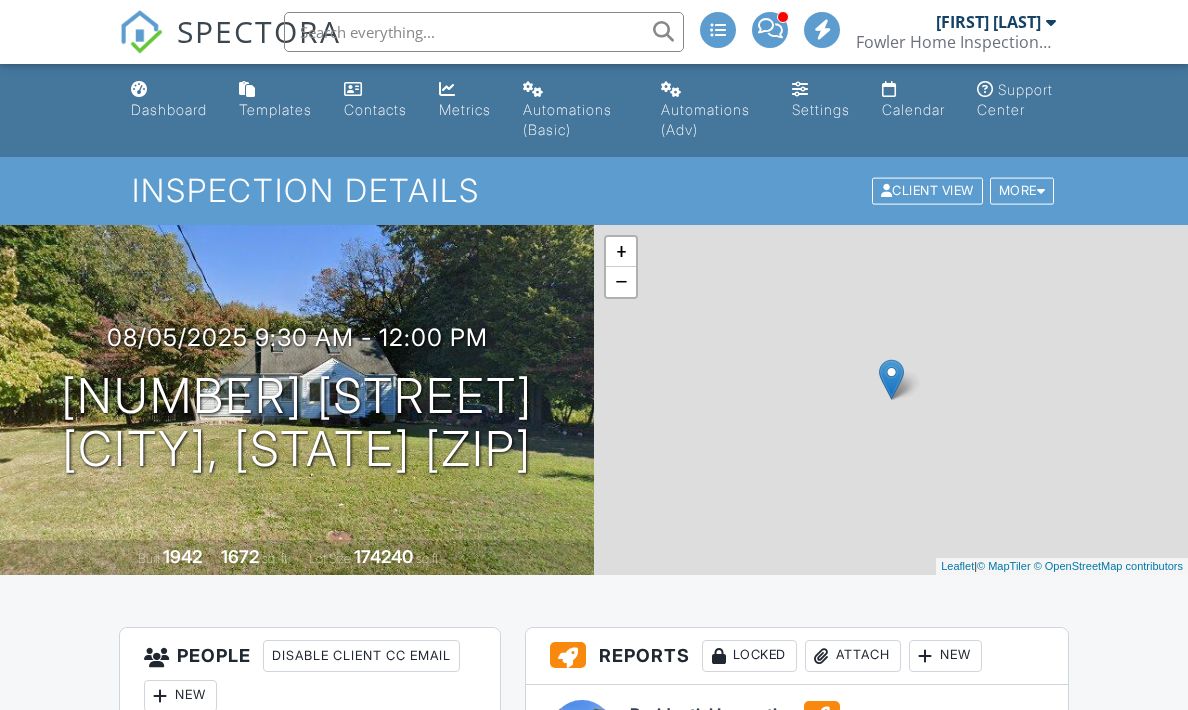 scroll, scrollTop: 0, scrollLeft: 0, axis: both 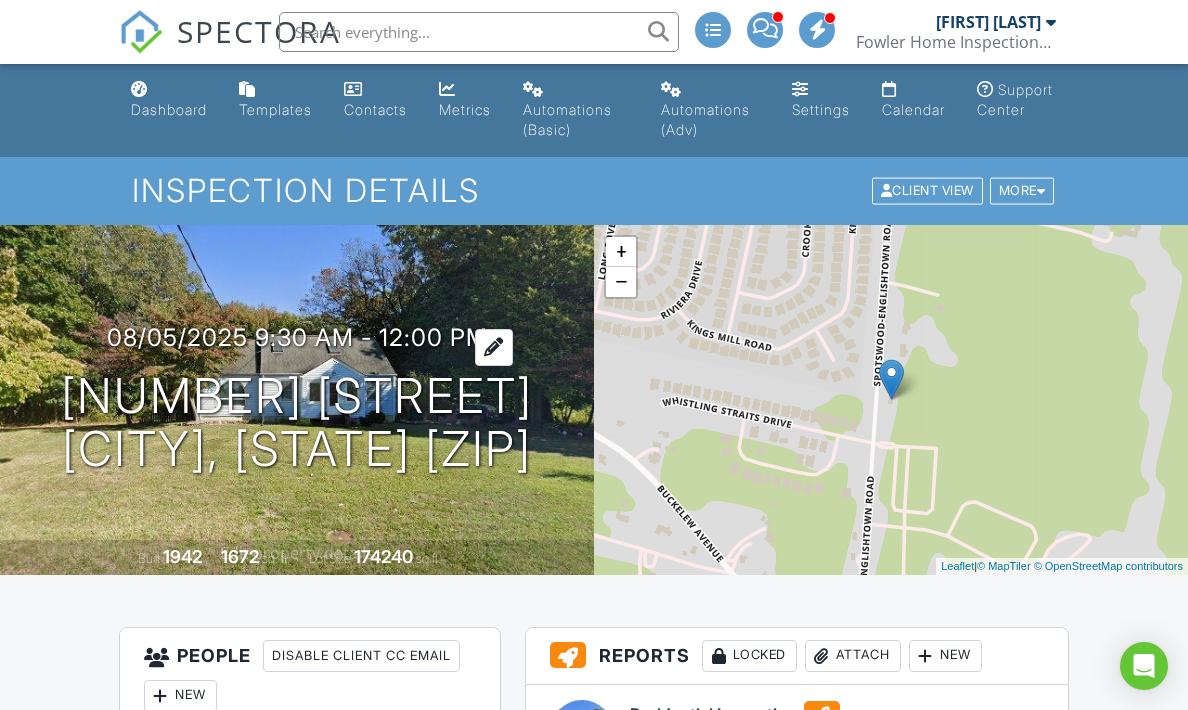 click on "08/05/2025  9:30 am
- 12:00 pm" at bounding box center [297, 337] 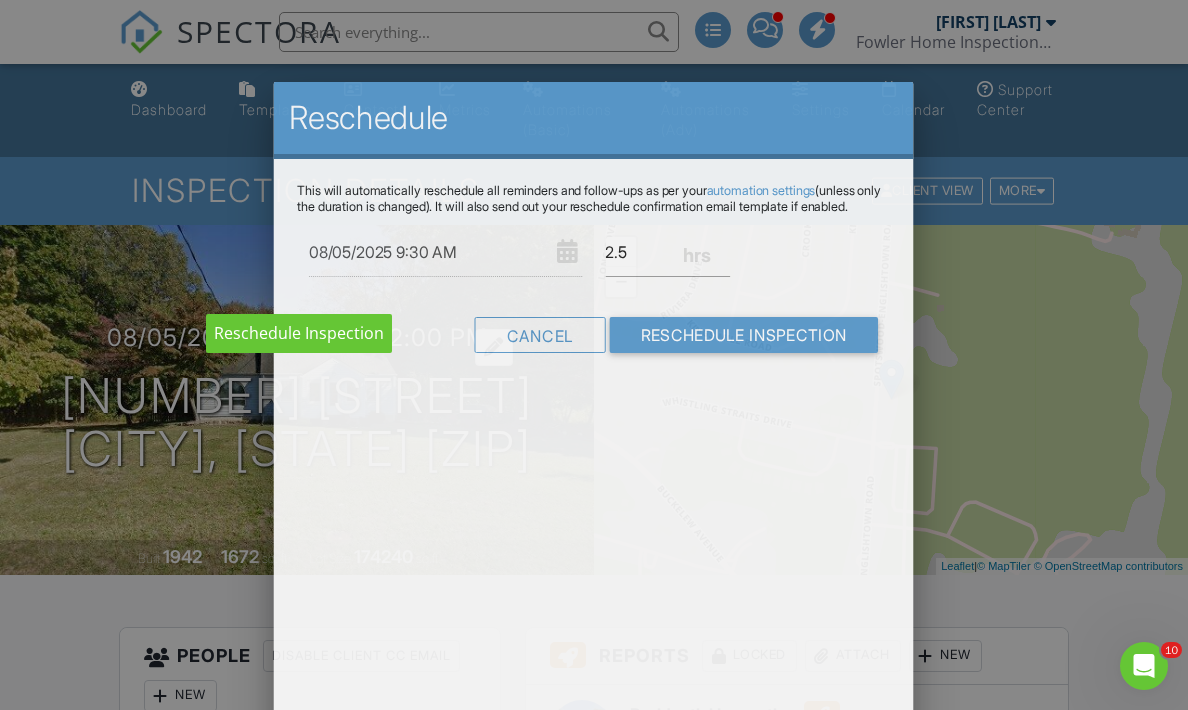 scroll, scrollTop: 0, scrollLeft: 0, axis: both 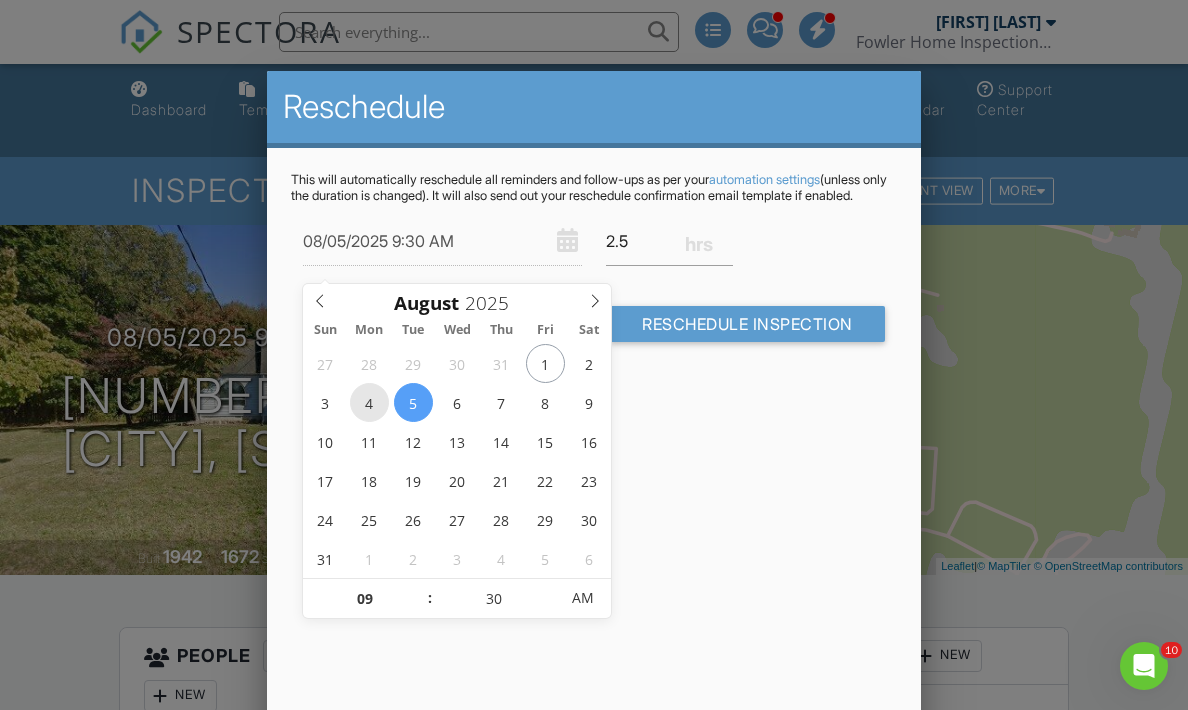 type on "08/04/2025 9:30 AM" 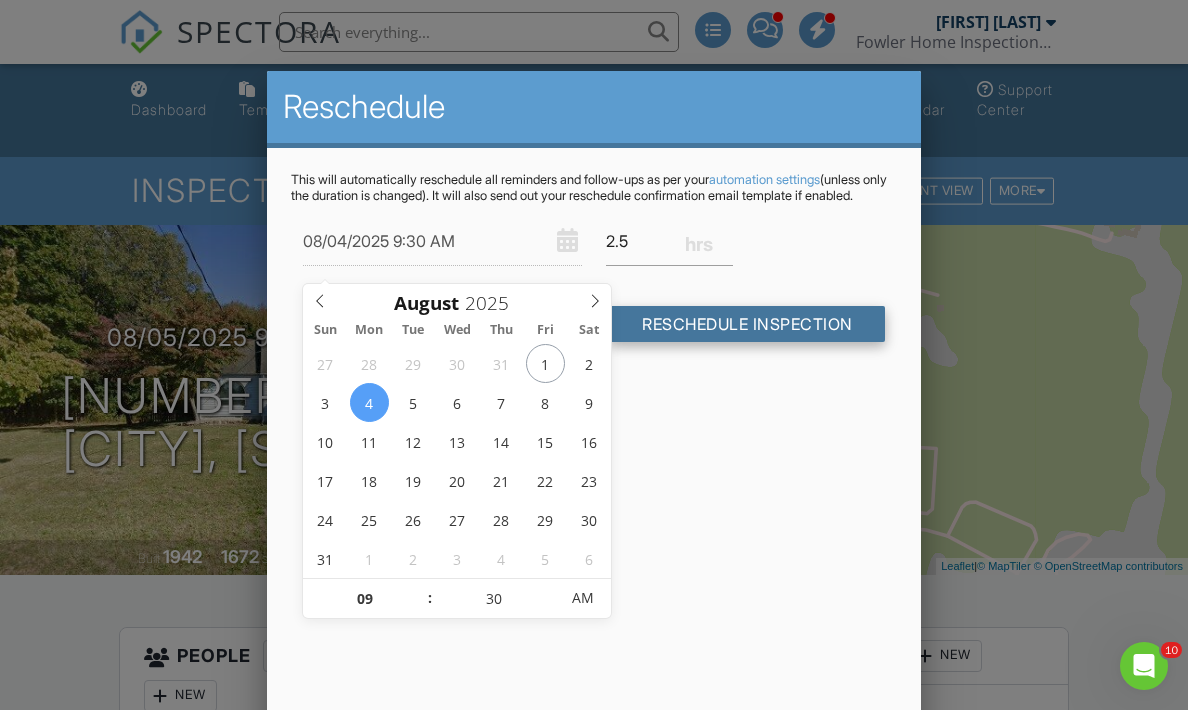 click on "Reschedule Inspection" at bounding box center [747, 324] 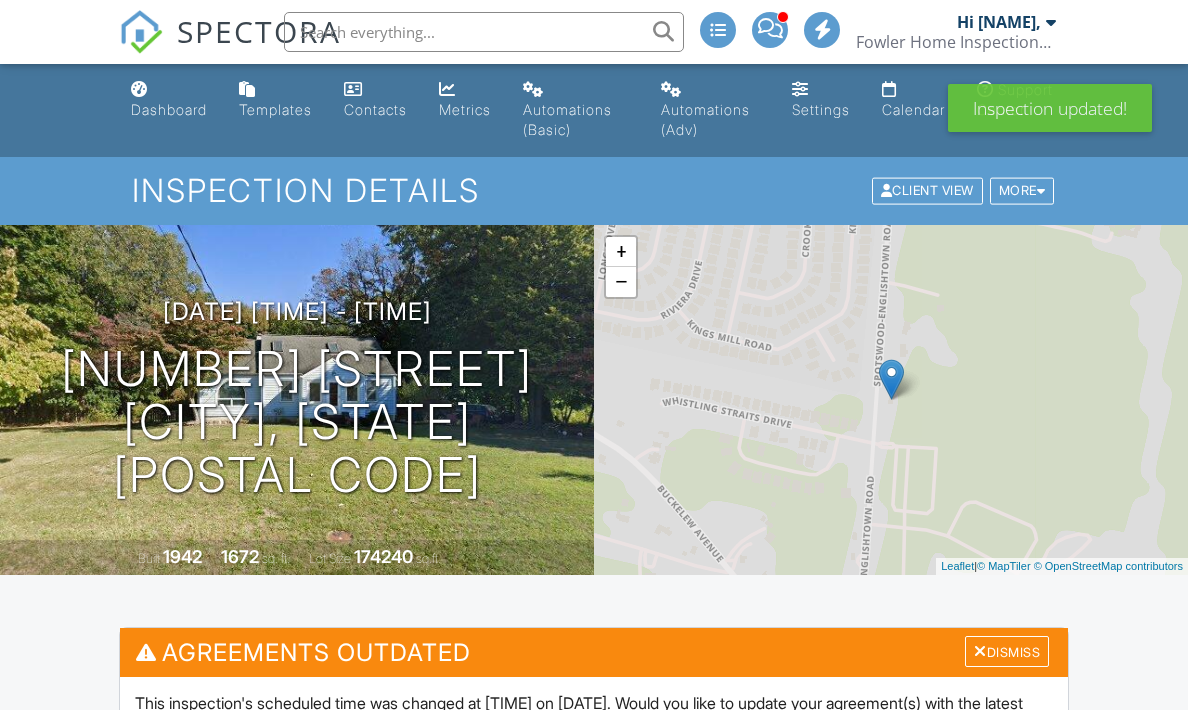 scroll, scrollTop: 0, scrollLeft: 0, axis: both 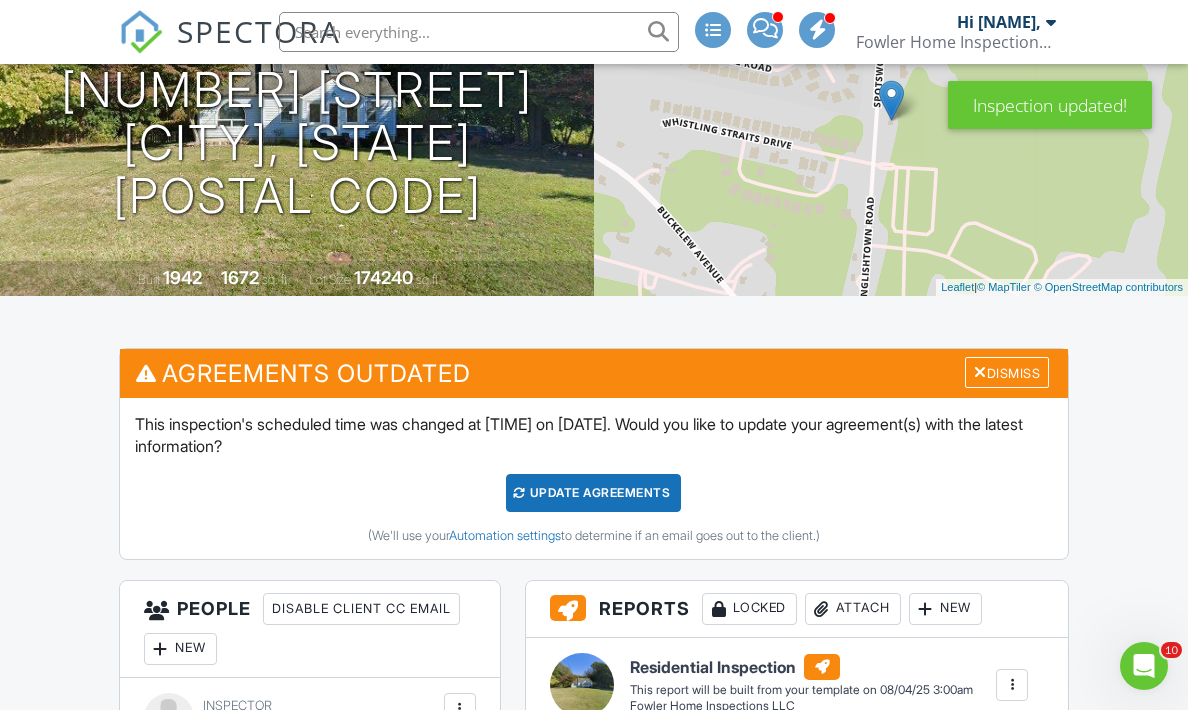 click on "Update Agreements" at bounding box center (593, 493) 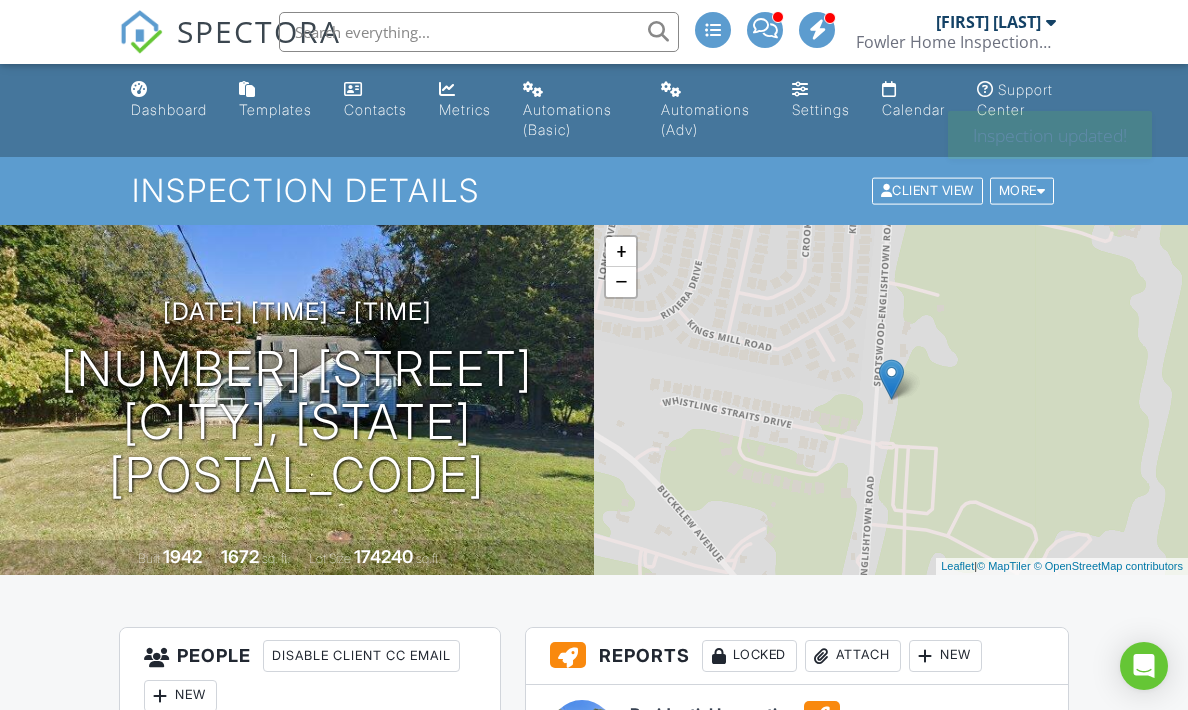 scroll, scrollTop: 0, scrollLeft: 0, axis: both 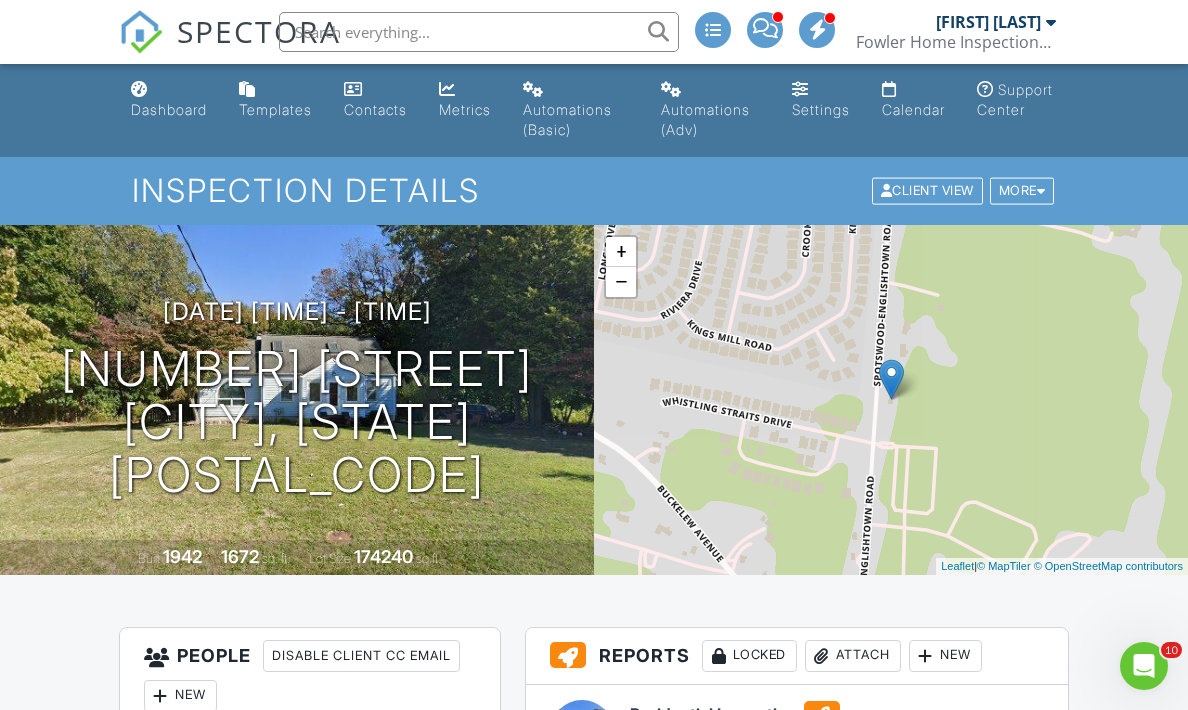 click on "SPECTORA" at bounding box center [259, 31] 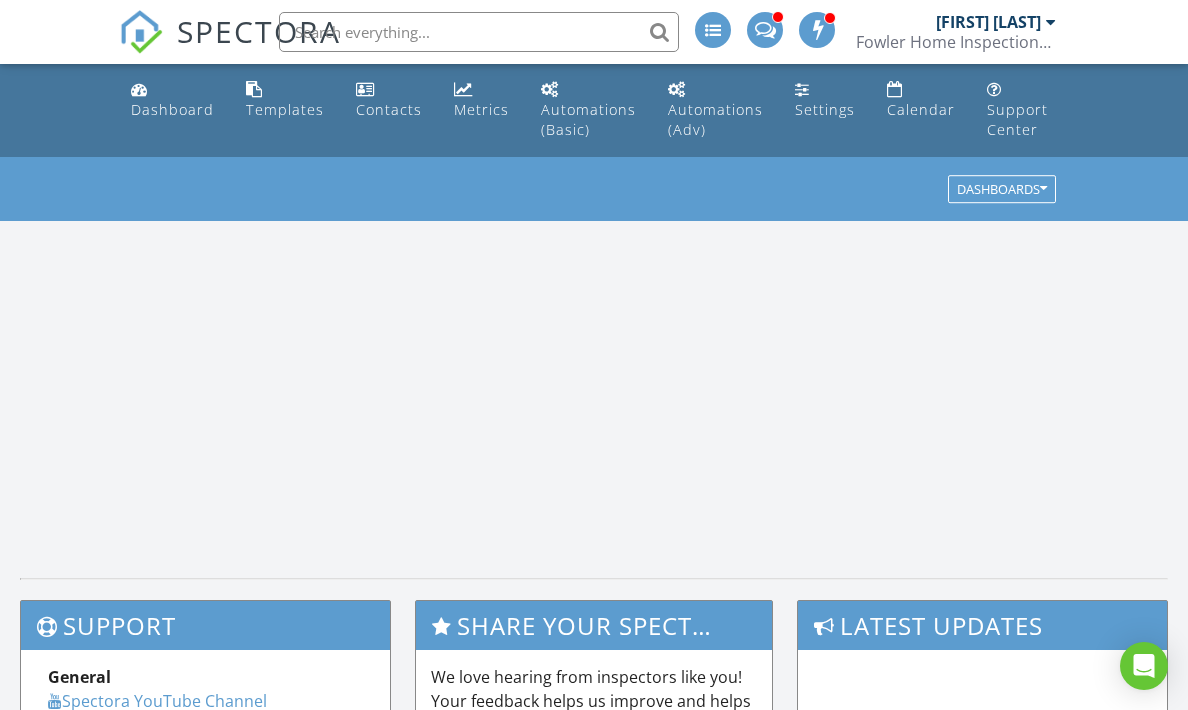scroll, scrollTop: 0, scrollLeft: 0, axis: both 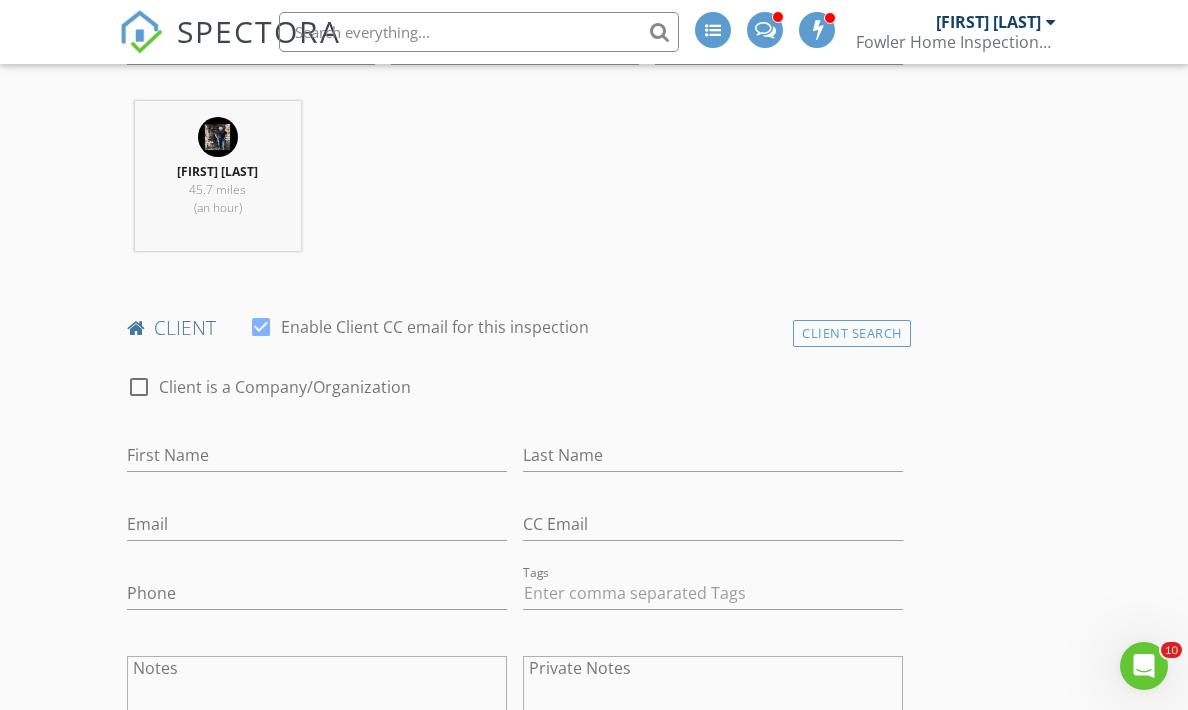 type on "1R" 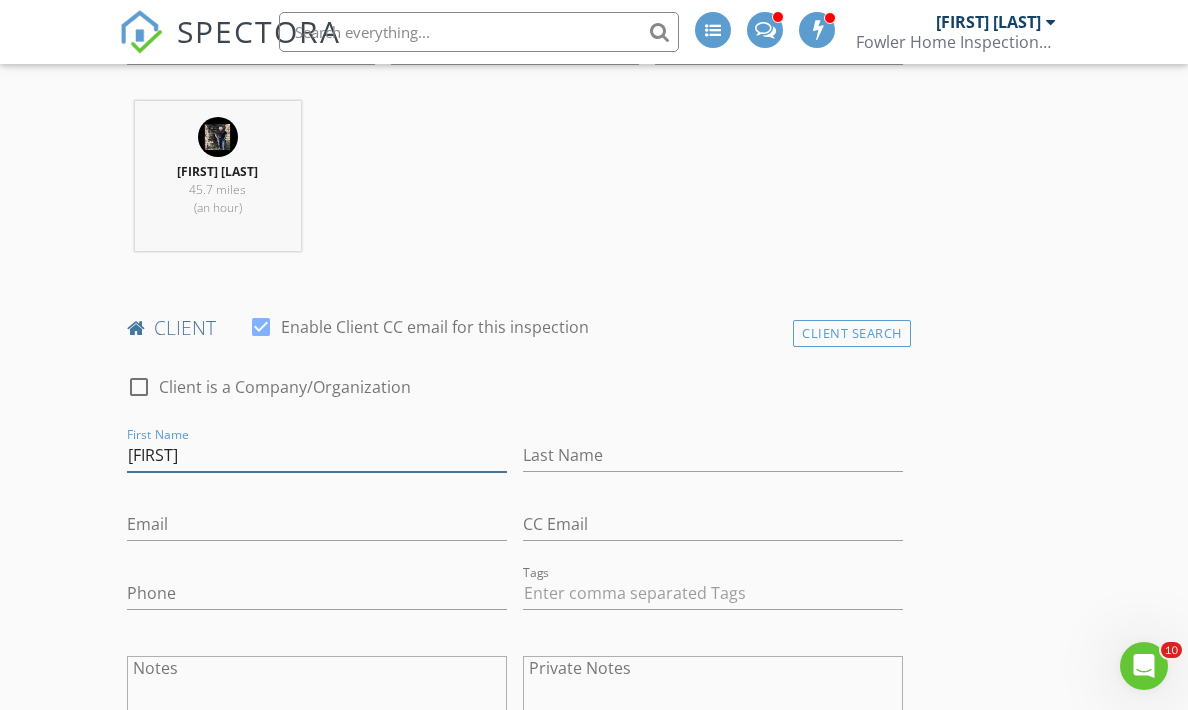 type on "[FIRST]" 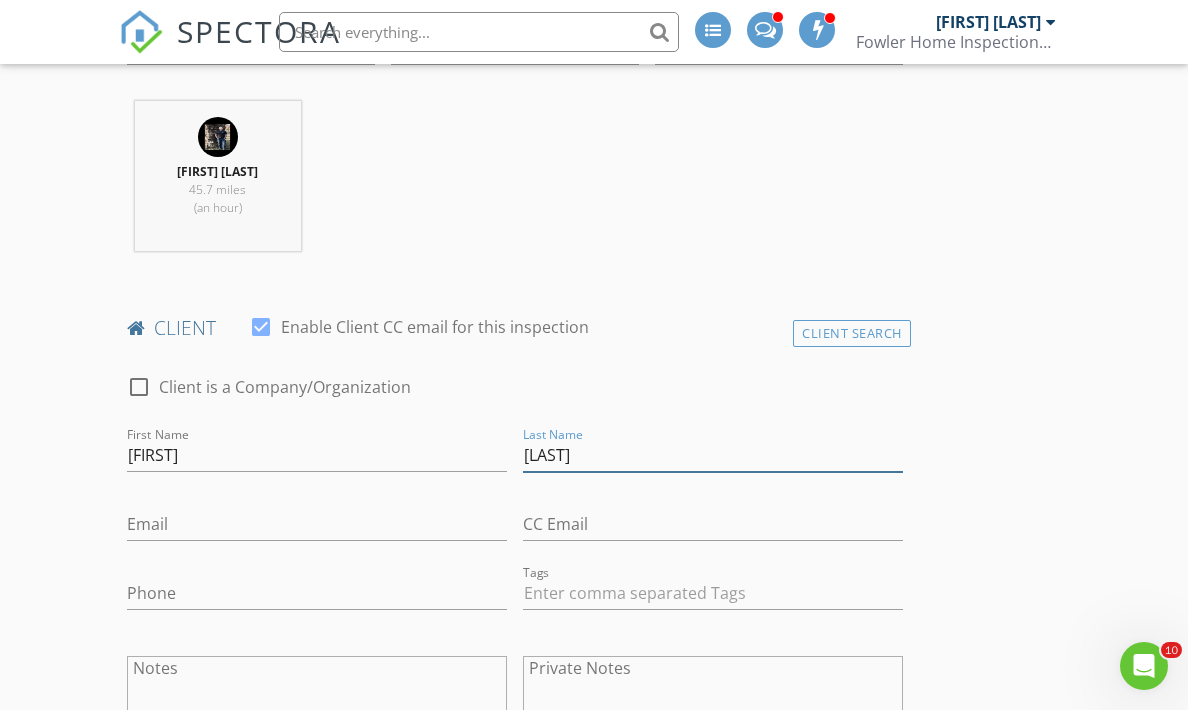 type on "[LAST]" 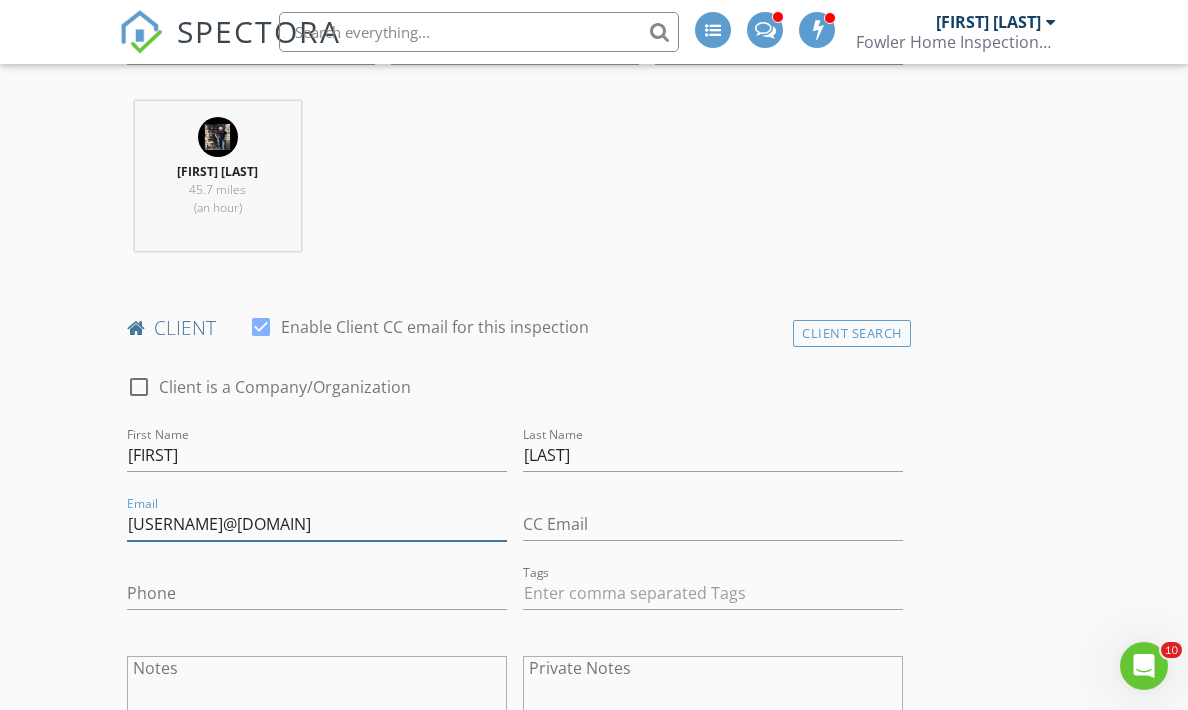 type on "[USERNAME]@[DOMAIN]" 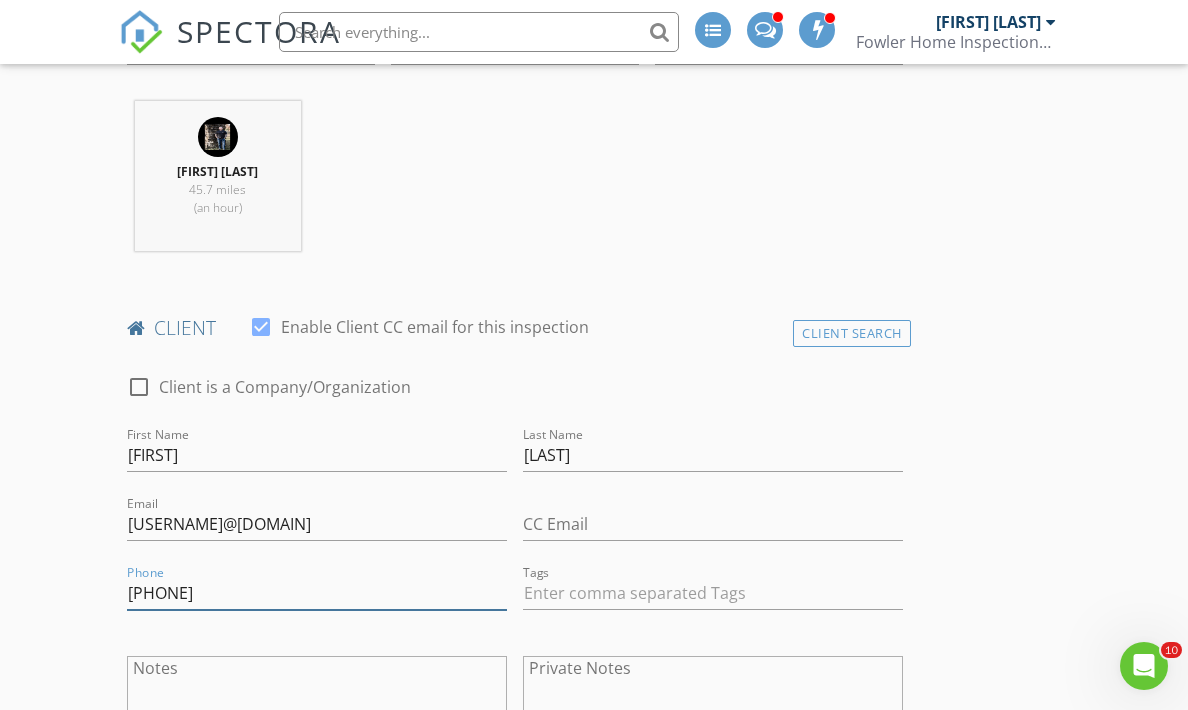 type on "[PHONE]" 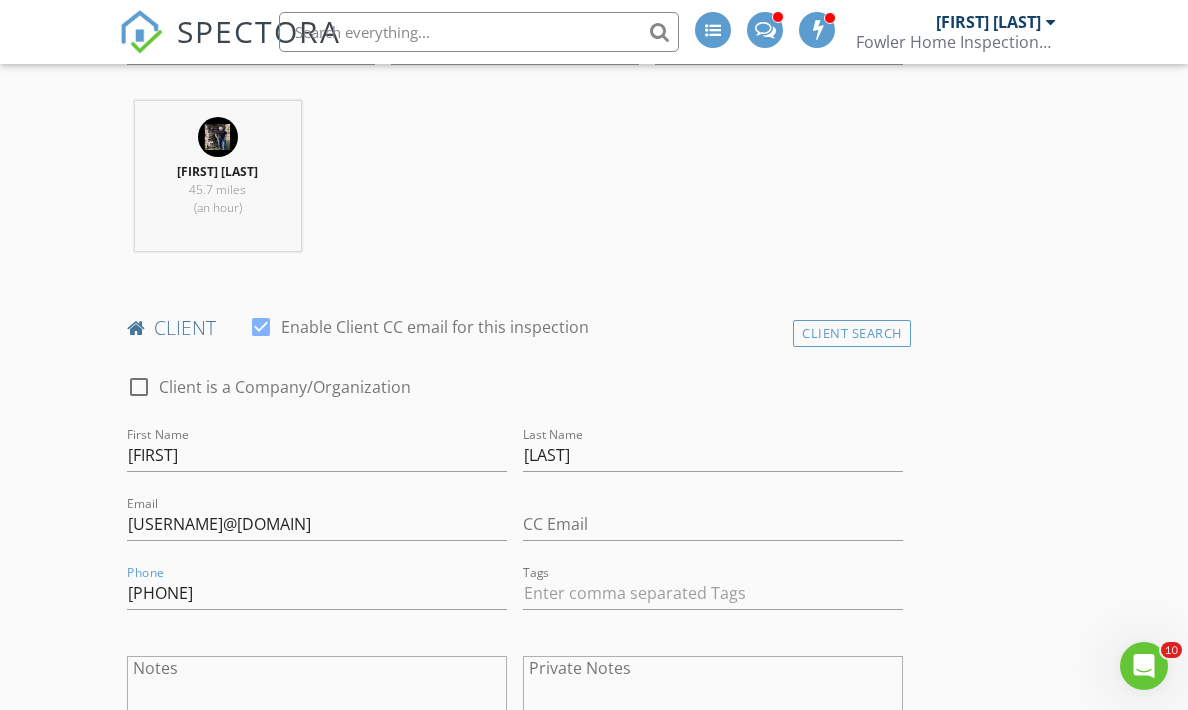 click on "INSPECTOR(S)
check_box   [FIRST] [LAST]   PRIMARY   check_box_outline_blank   [FIRST] [LAST]     check_box_outline_blank   [FIRST] [LAST]     [FIRST] [LAST] arrow_drop_down   check_box_outline_blank [FIRST] [LAST] specifically requested
Date/Time
[DATE] [TIME]
Location
Address Search       Address [NUMBER] [STREET]   Unit [NUMBER]   City [CITY]   State [STATE]   Zip [POSTAL_CODE]   County [COUNTY]     Square Feet [NUMBER]   Year Built   Foundation arrow_drop_down     [FIRST] [LAST]     [NUMBER] miles     (an hour)
client
check_box Enable Client CC email for this inspection   Client Search     check_box_outline_blank Client is a Company/Organization     First Name [FIRST]   Last Name [LAST]   Email [USERNAME]@[DOMAIN]   CC Email   Phone [PHONE]         Tags         Notes   Private Notes
ADDITIONAL client
SERVICES" at bounding box center [594, 1398] 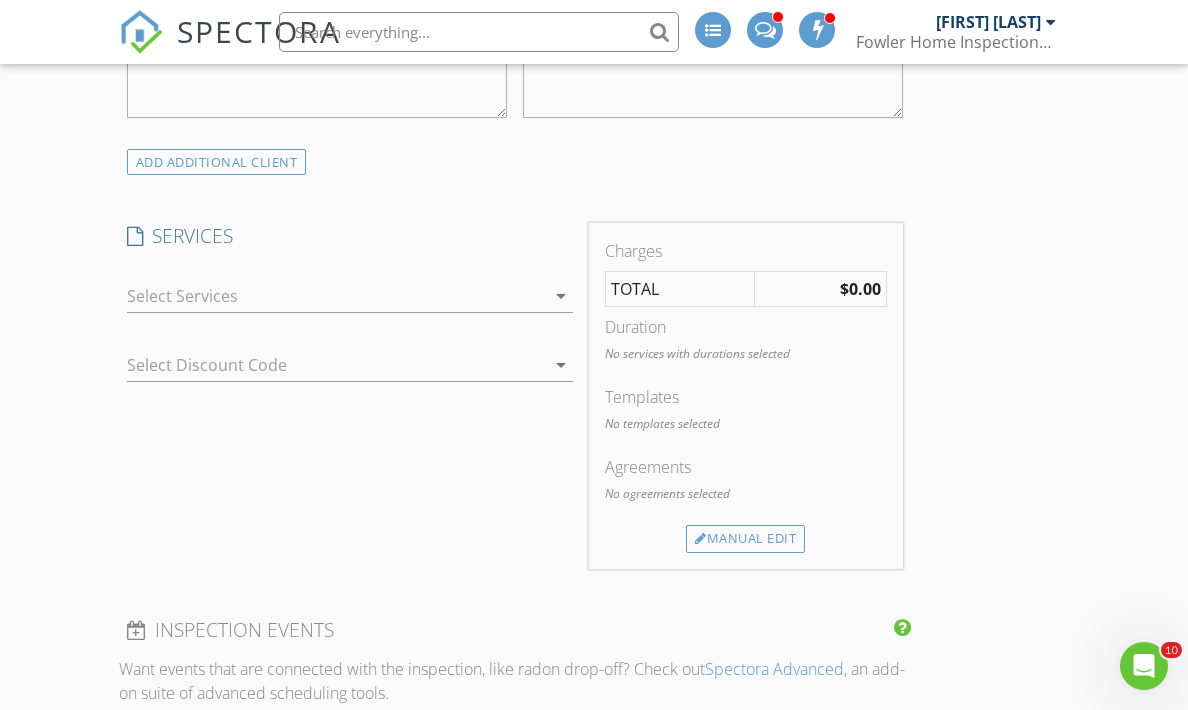 scroll, scrollTop: 1436, scrollLeft: 0, axis: vertical 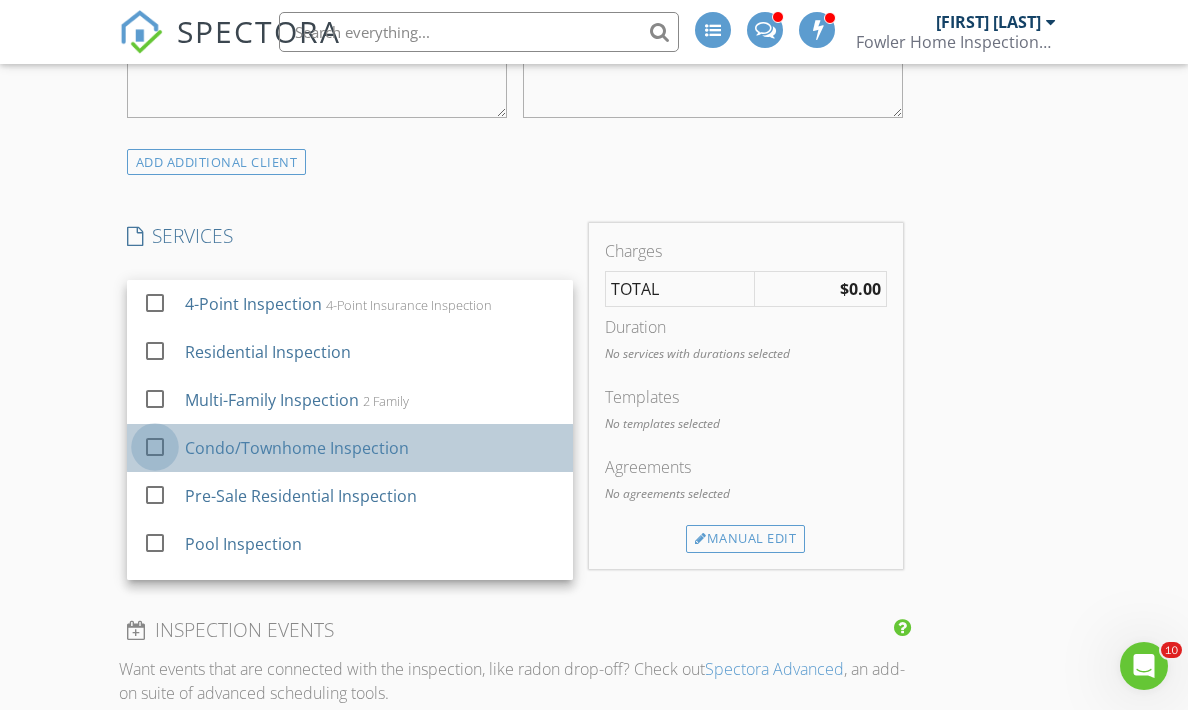 click at bounding box center (155, 446) 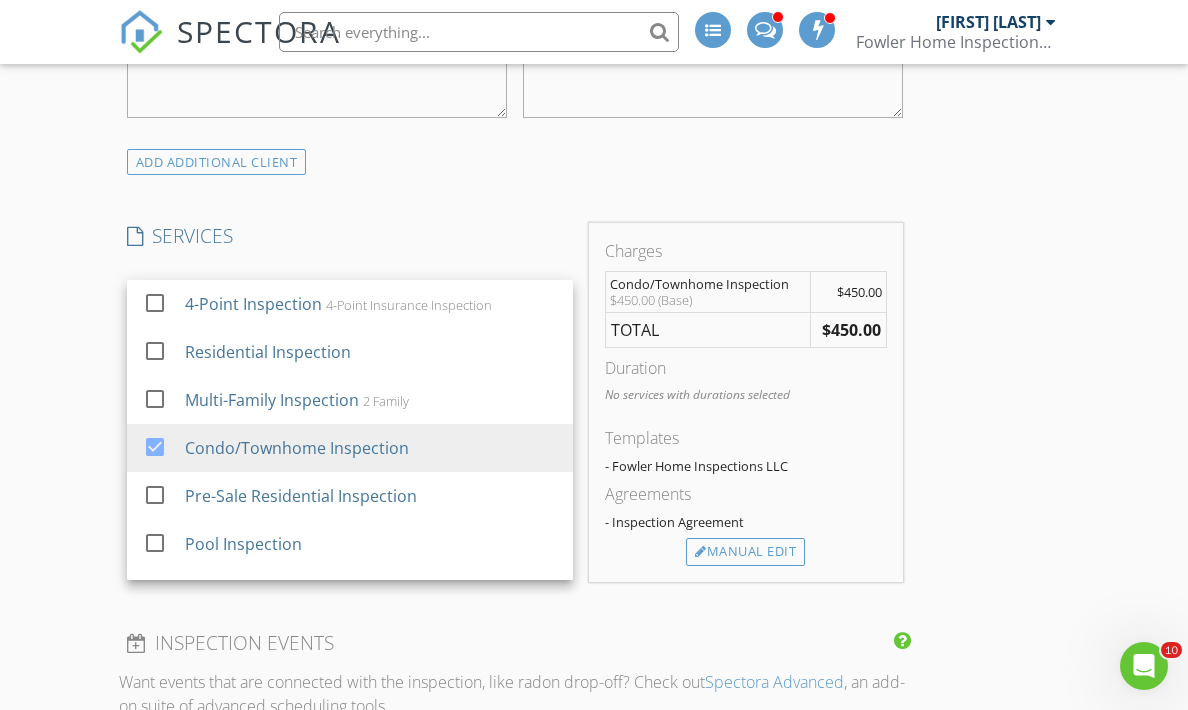 click on "INSPECTOR(S)
check_box   TJ Fowler   PRIMARY   check_box_outline_blank   John McGowan     check_box_outline_blank   Joseph Marranca     TJ Fowler arrow_drop_down   check_box_outline_blank TJ Fowler specifically requested
Date/Time
08/15/2025 2:00 PM
Location
Address Search       Address 50 Grace St   Unit 1R   City Jersey City   State NJ   Zip 07307   County Hudson     Square Feet 0   Year Built   Foundation arrow_drop_down     TJ Fowler     45.7 miles     (an hour)
client
check_box Enable Client CC email for this inspection   Client Search     check_box_outline_blank Client is a Company/Organization     First Name Enrico   Last Name Domingo   Email ejdomingo@gmail.com   CC Email   Phone 908-514-2832         Tags         Notes   Private Notes
ADD ADDITIONAL client
SERVICES" at bounding box center (594, 766) 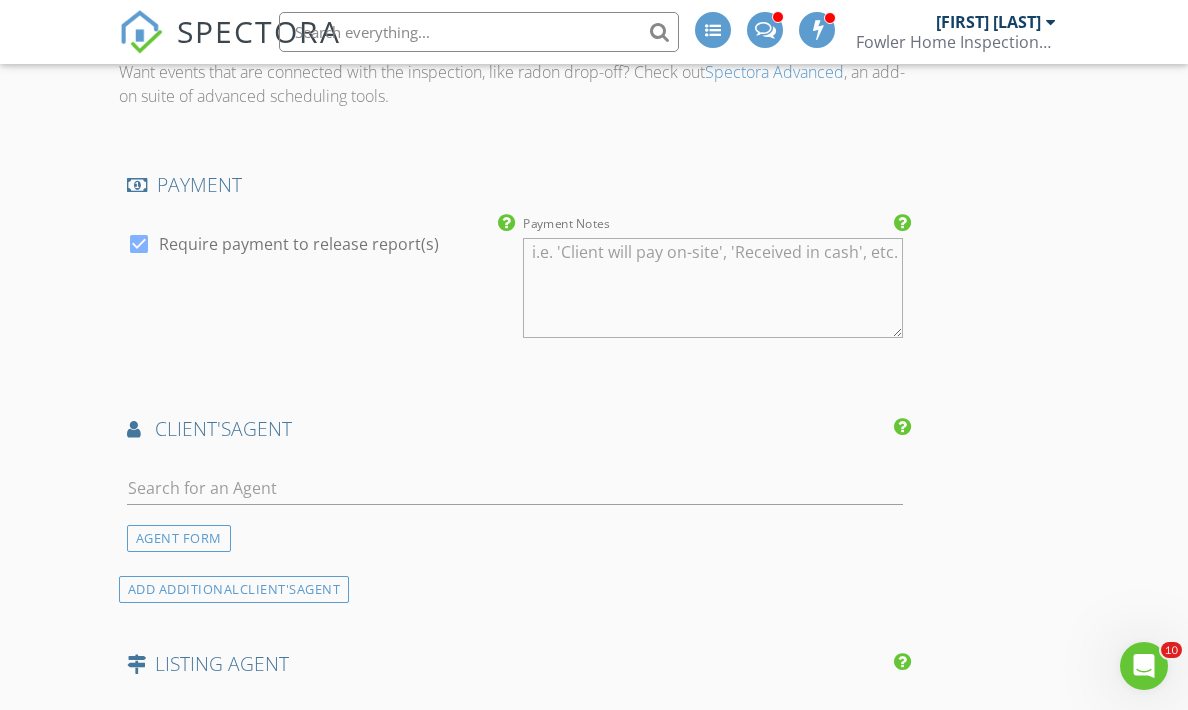 scroll, scrollTop: 2058, scrollLeft: 0, axis: vertical 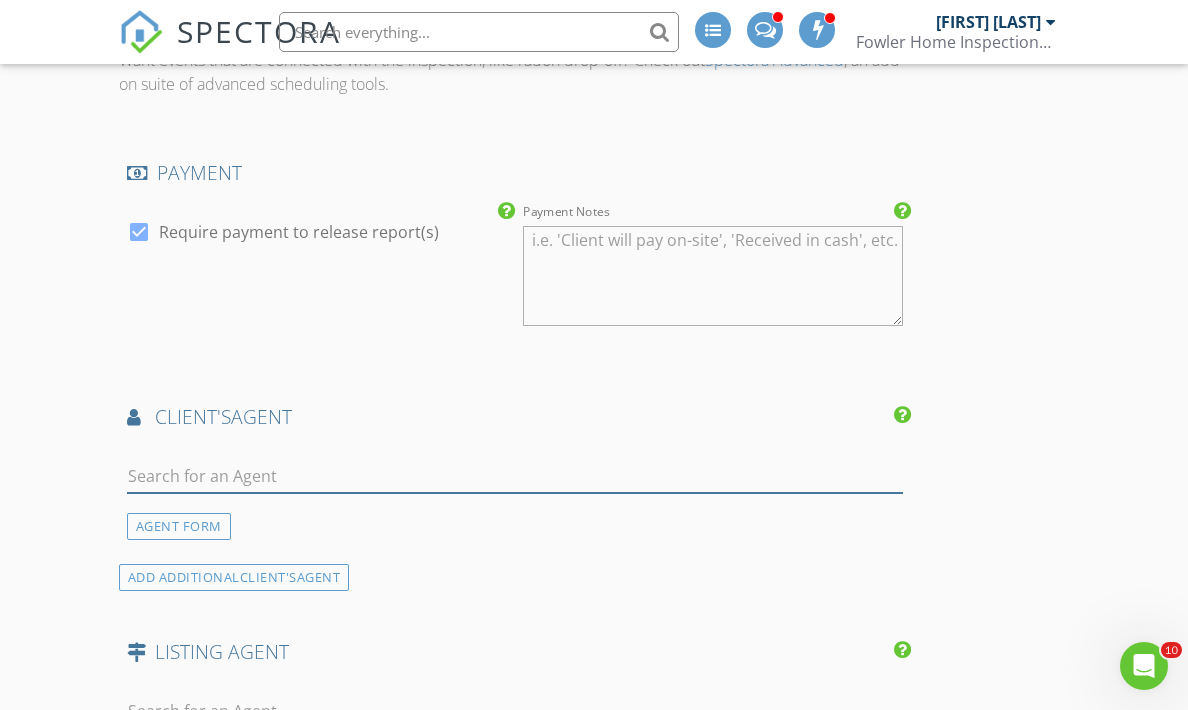 click at bounding box center [515, 476] 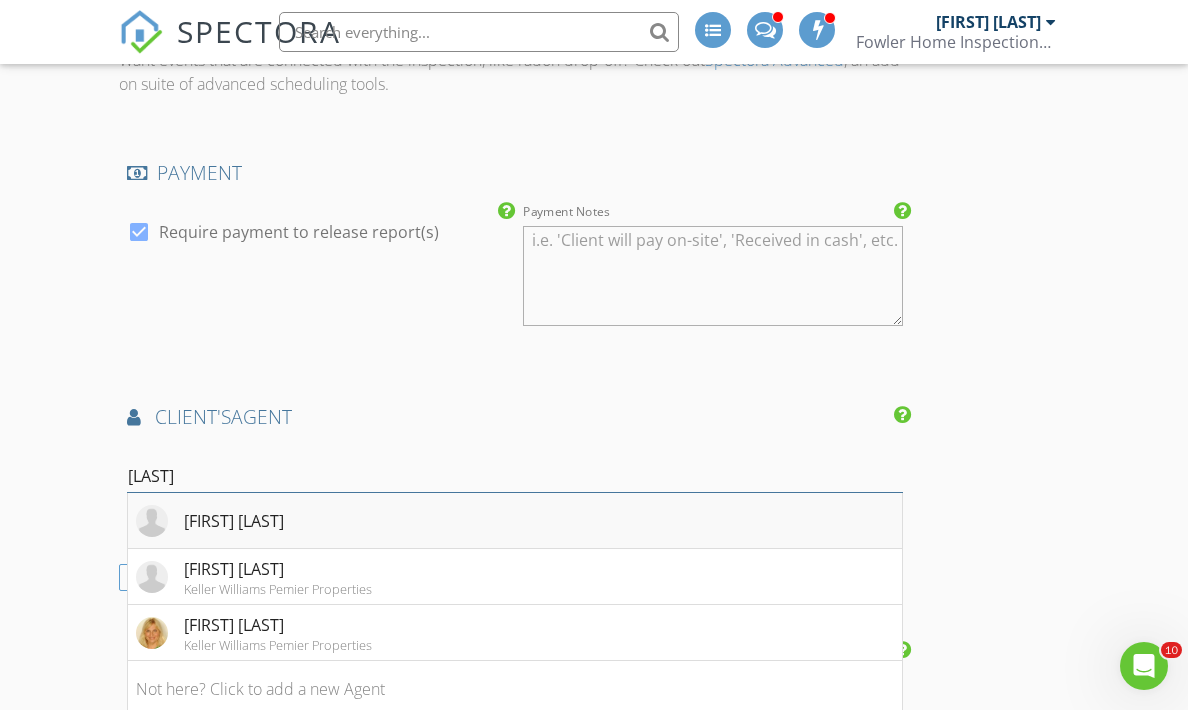 type on "pia" 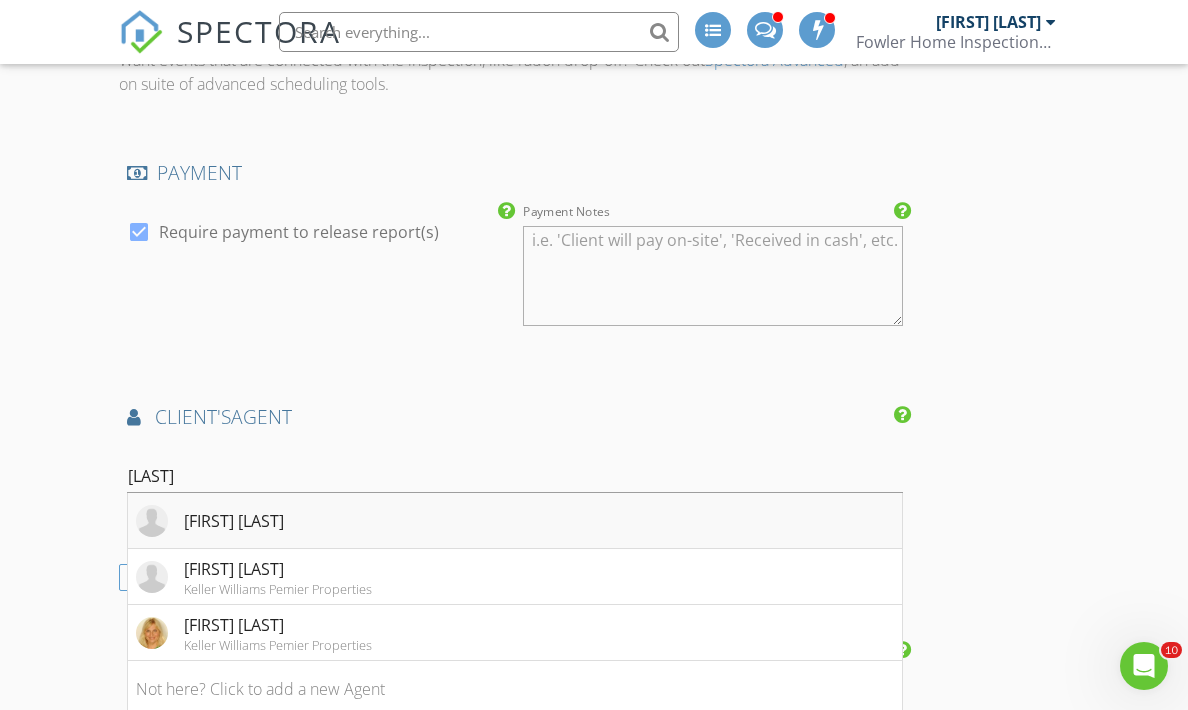 click on "Pia Jayatilake" at bounding box center [515, 521] 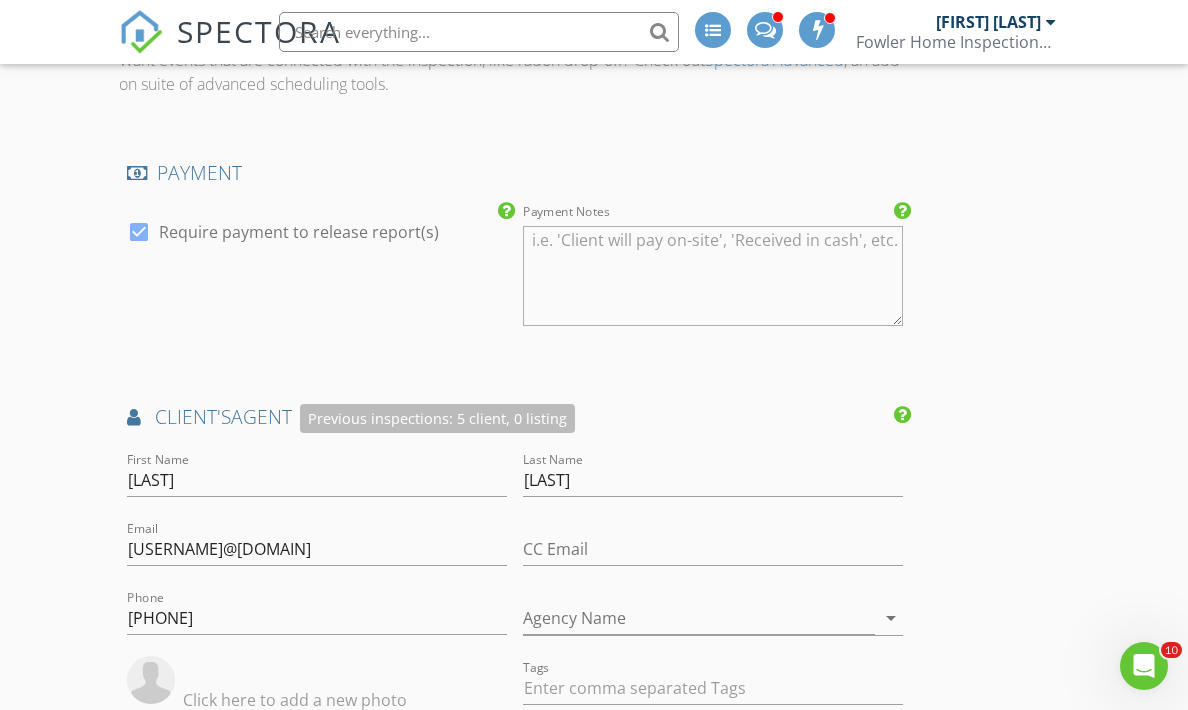 click on "INSPECTOR(S)
check_box   TJ Fowler   PRIMARY   check_box_outline_blank   John McGowan     check_box_outline_blank   Joseph Marranca     TJ Fowler arrow_drop_down   check_box_outline_blank TJ Fowler specifically requested
Date/Time
08/15/2025 2:00 PM
Location
Address Search       Address 50 Grace St   Unit 1R   City Jersey City   State NJ   Zip 07307   County Hudson     Square Feet 0   Year Built   Foundation arrow_drop_down     TJ Fowler     45.7 miles     (an hour)
client
check_box Enable Client CC email for this inspection   Client Search     check_box_outline_blank Client is a Company/Organization     First Name Enrico   Last Name Domingo   Email ejdomingo@gmail.com   CC Email   Phone 908-514-2832         Tags         Notes   Private Notes
ADD ADDITIONAL client
SERVICES" at bounding box center (594, 334) 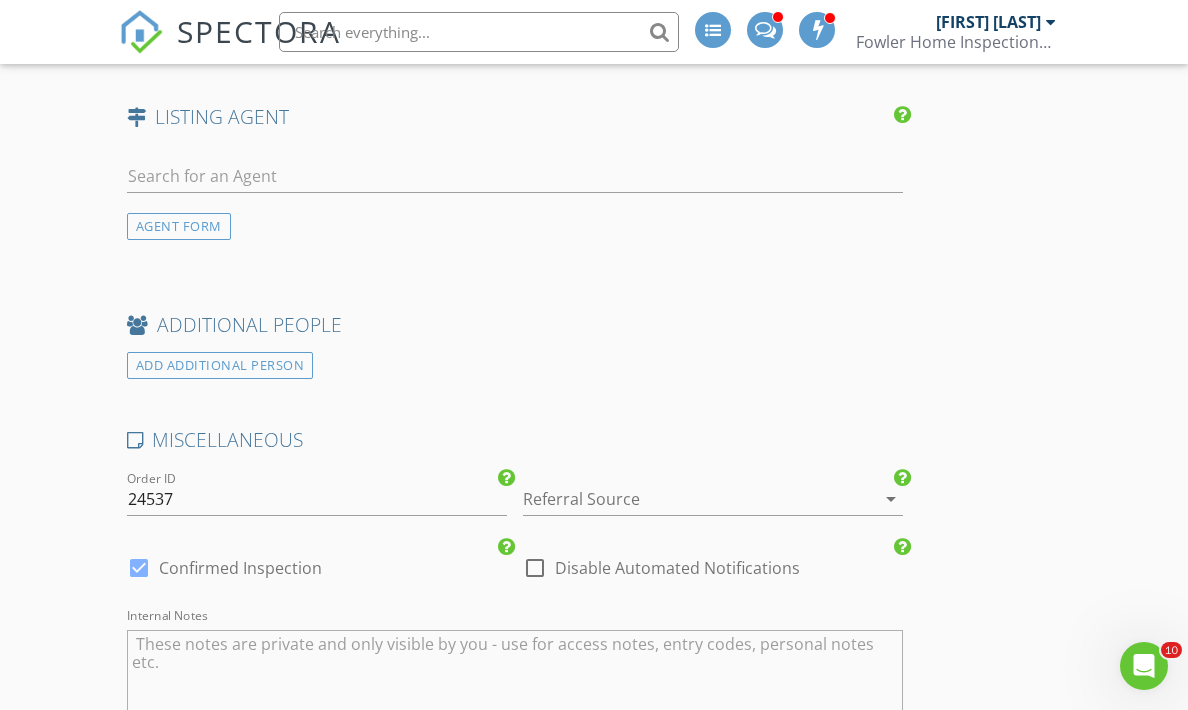 scroll, scrollTop: 2996, scrollLeft: 0, axis: vertical 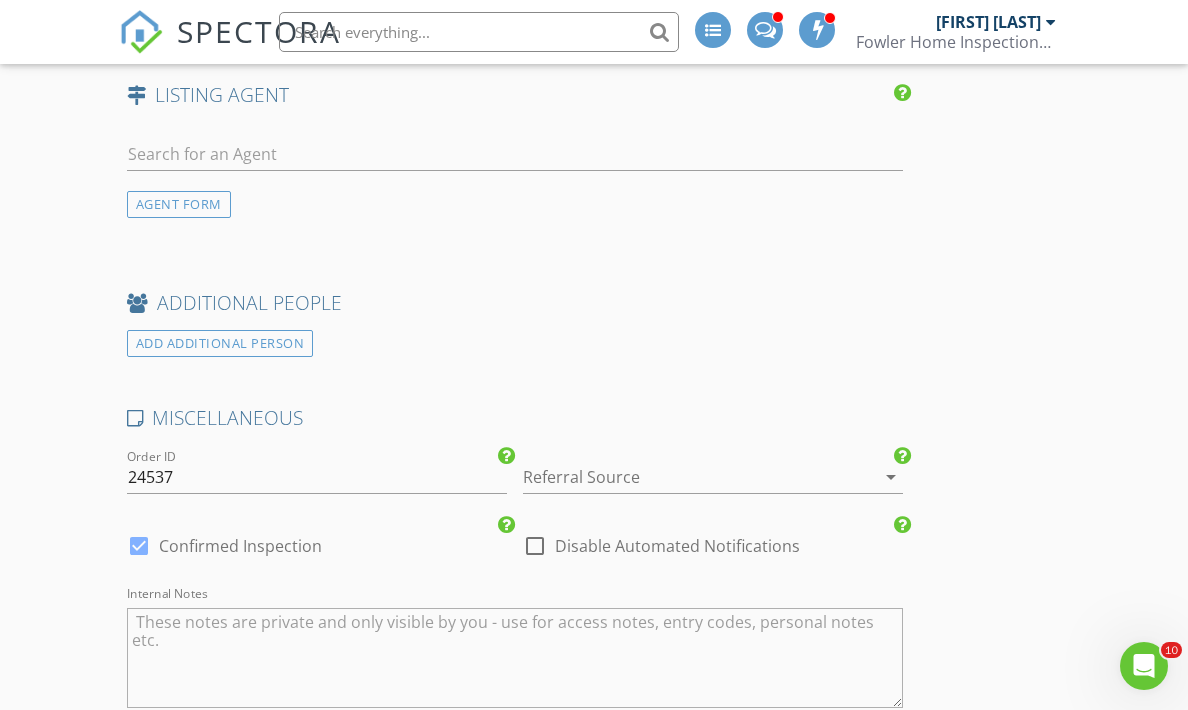 click at bounding box center (685, 477) 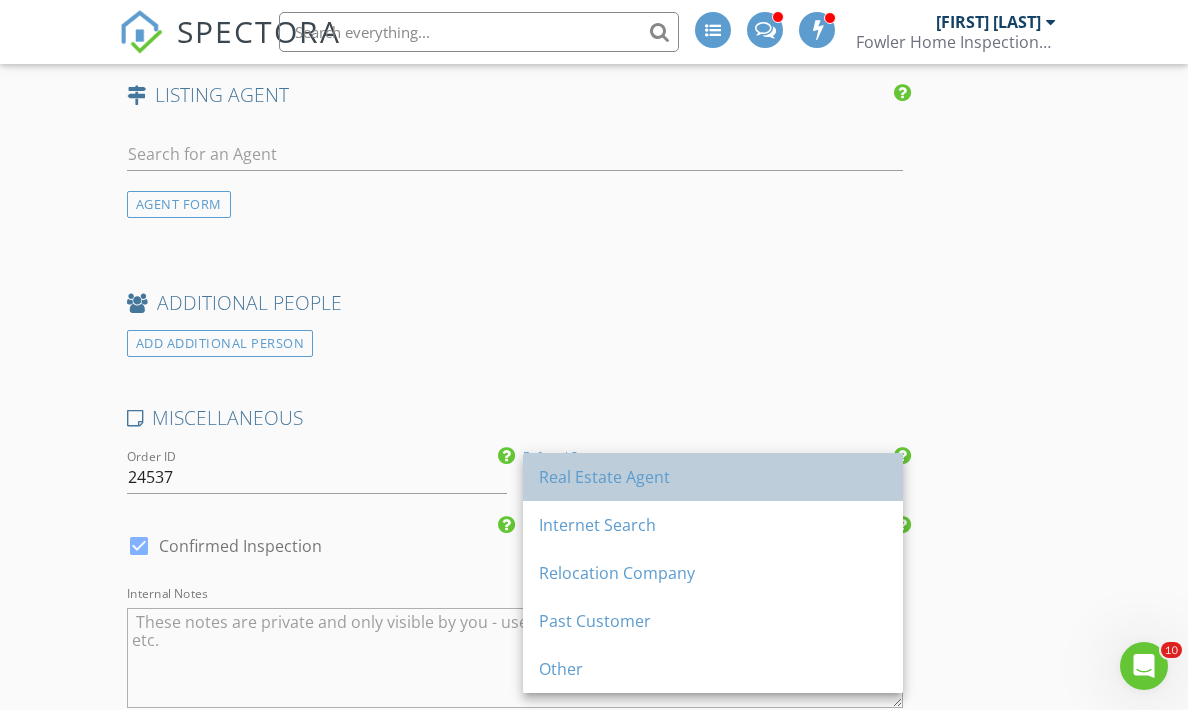 click on "Real Estate Agent" at bounding box center [713, 477] 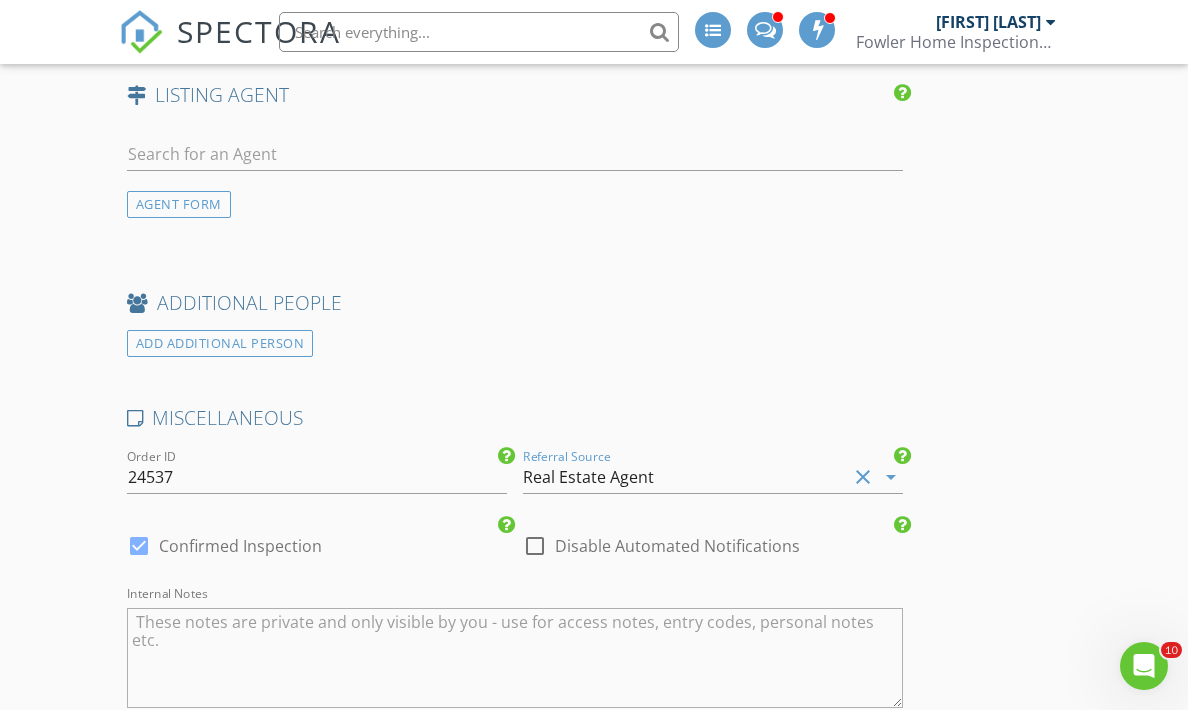 click on "INSPECTOR(S)
check_box   TJ Fowler   PRIMARY   check_box_outline_blank   John McGowan     check_box_outline_blank   Joseph Marranca     TJ Fowler arrow_drop_down   check_box_outline_blank TJ Fowler specifically requested
Date/Time
08/15/2025 2:00 PM
Location
Address Search       Address 50 Grace St   Unit 1R   City Jersey City   State NJ   Zip 07307   County Hudson     Square Feet 0   Year Built   Foundation arrow_drop_down     TJ Fowler     45.7 miles     (an hour)
client
check_box Enable Client CC email for this inspection   Client Search     check_box_outline_blank Client is a Company/Organization     First Name Enrico   Last Name Domingo   Email ejdomingo@gmail.com   CC Email   Phone 908-514-2832         Tags         Notes   Private Notes
ADD ADDITIONAL client
SERVICES" at bounding box center [594, -604] 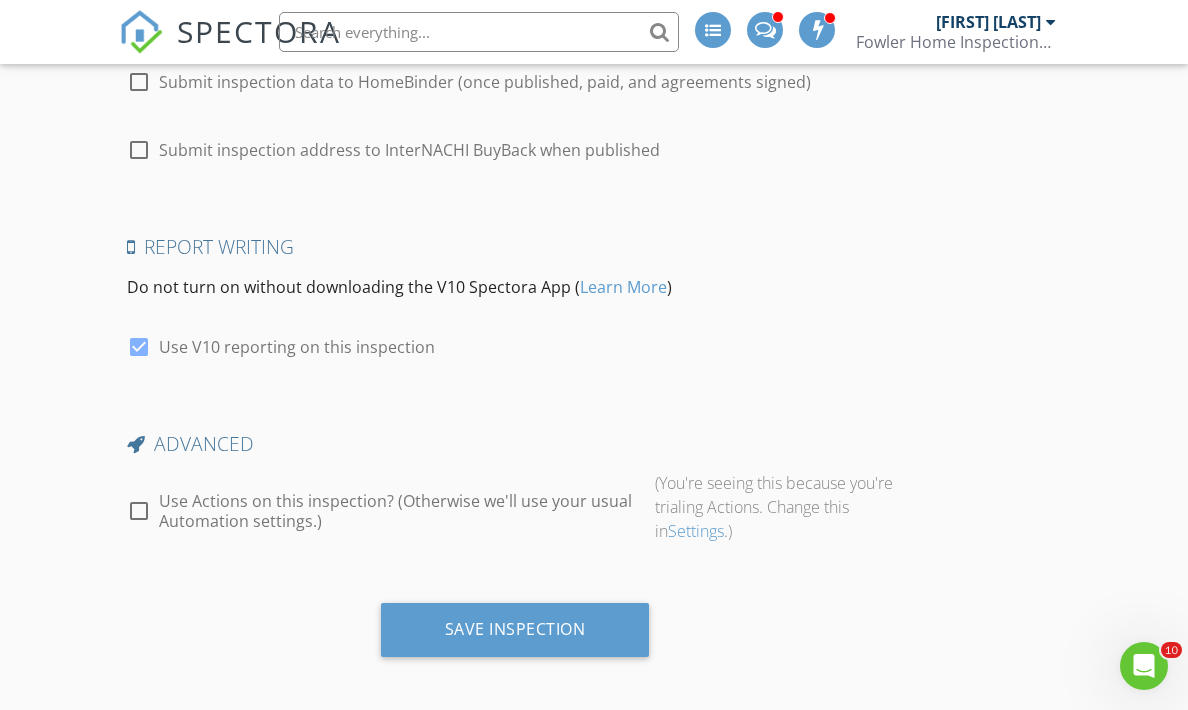 scroll, scrollTop: 3839, scrollLeft: 0, axis: vertical 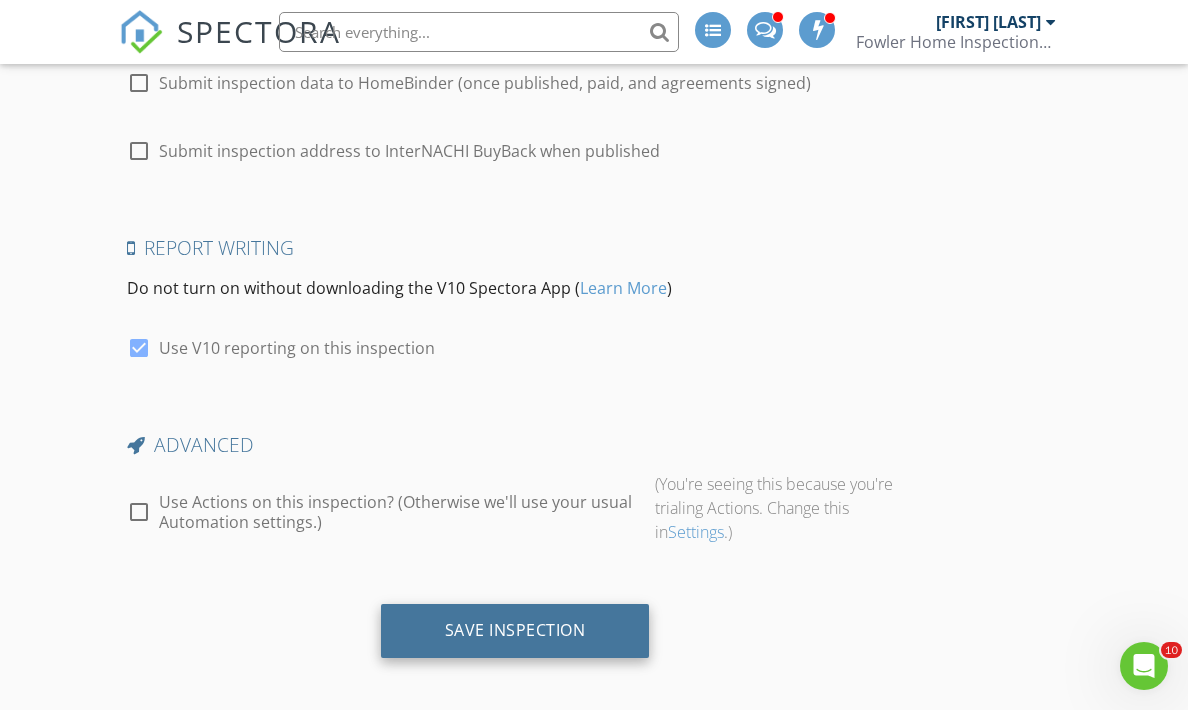 click on "Save Inspection" at bounding box center [515, 631] 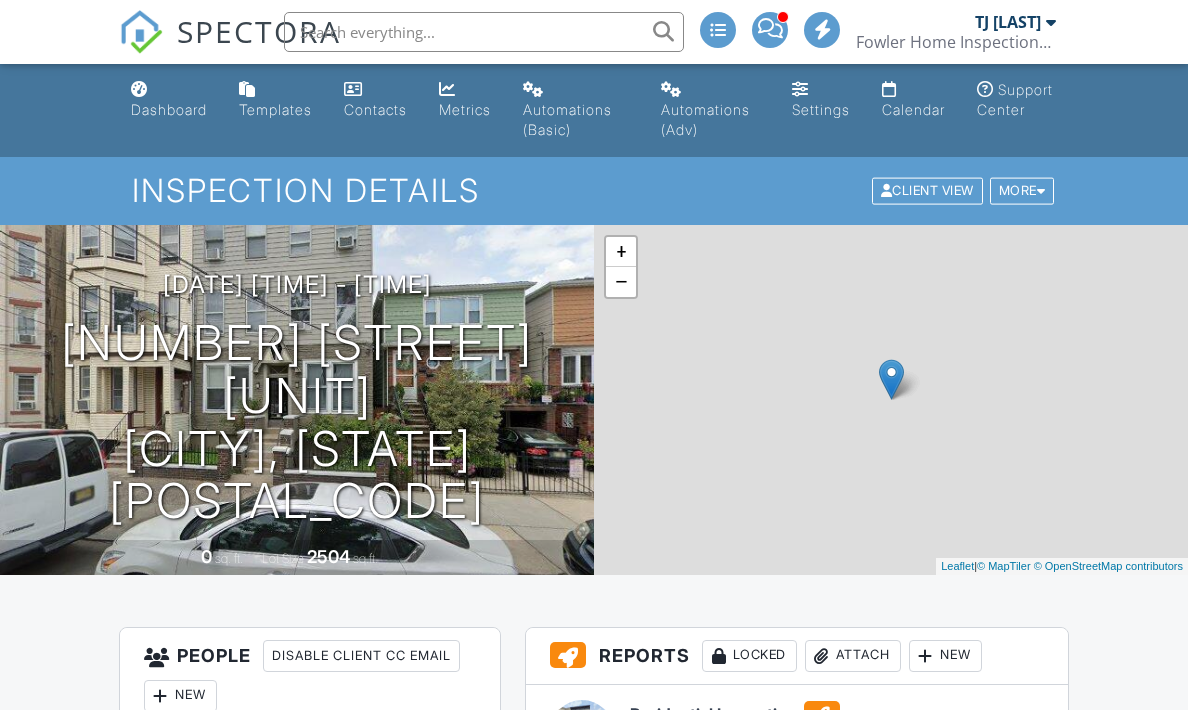 scroll, scrollTop: 0, scrollLeft: 0, axis: both 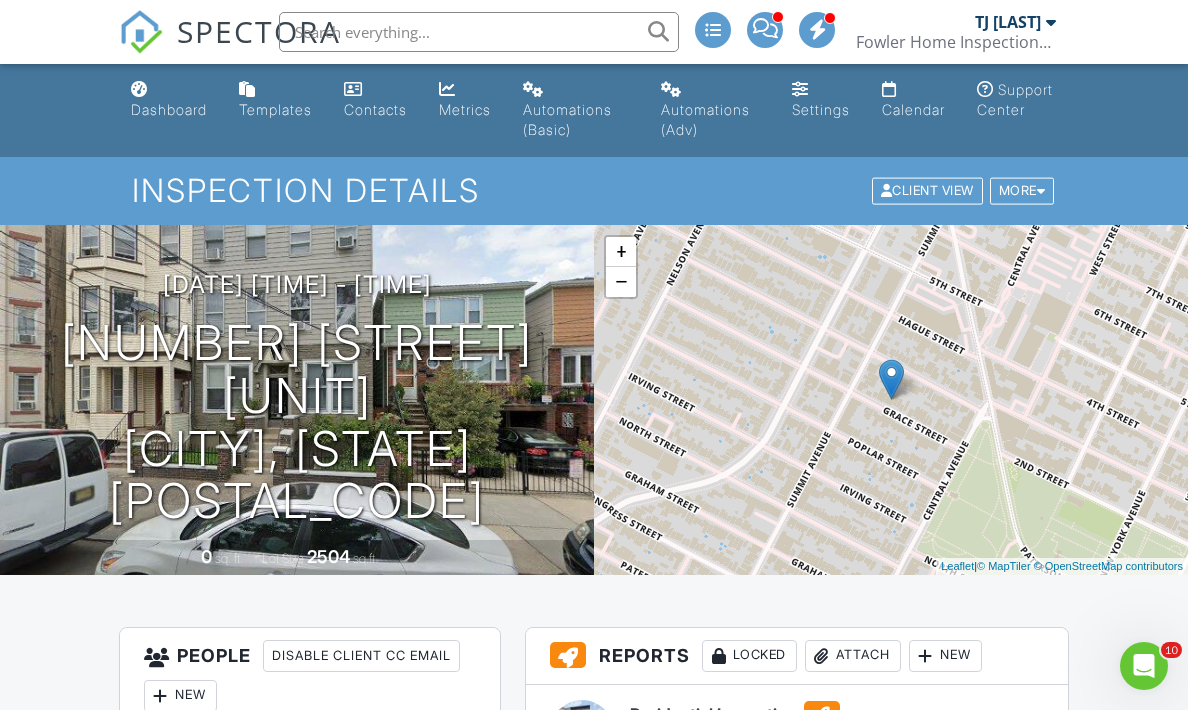 click on "SPECTORA" at bounding box center [259, 31] 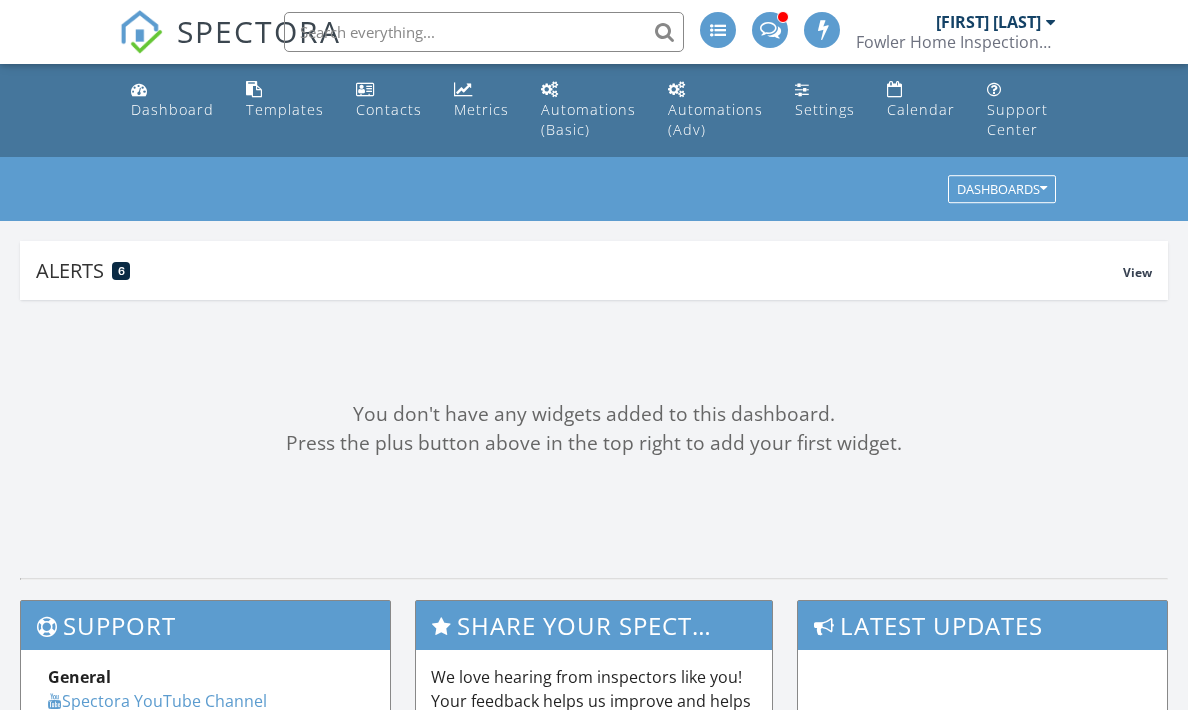 scroll, scrollTop: 0, scrollLeft: 0, axis: both 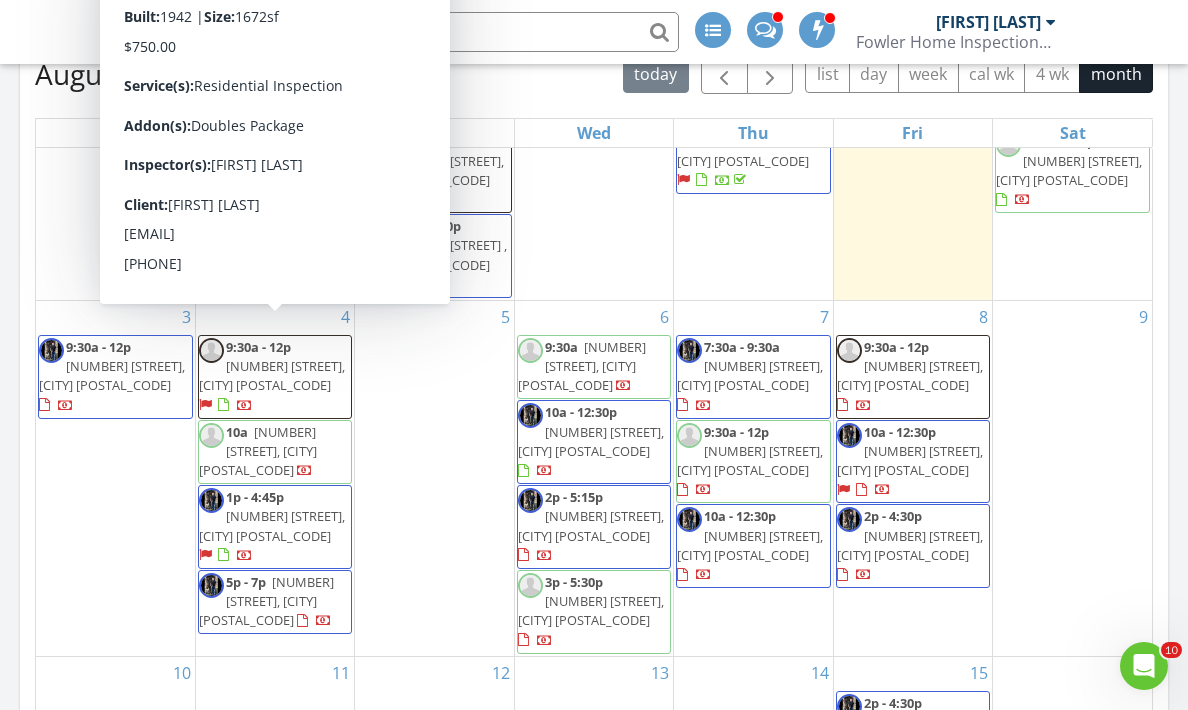 click on "[TIME] - [TIME]
[NUMBER] [STREET], [CITY] [POSTAL_CODE]" at bounding box center [275, 377] 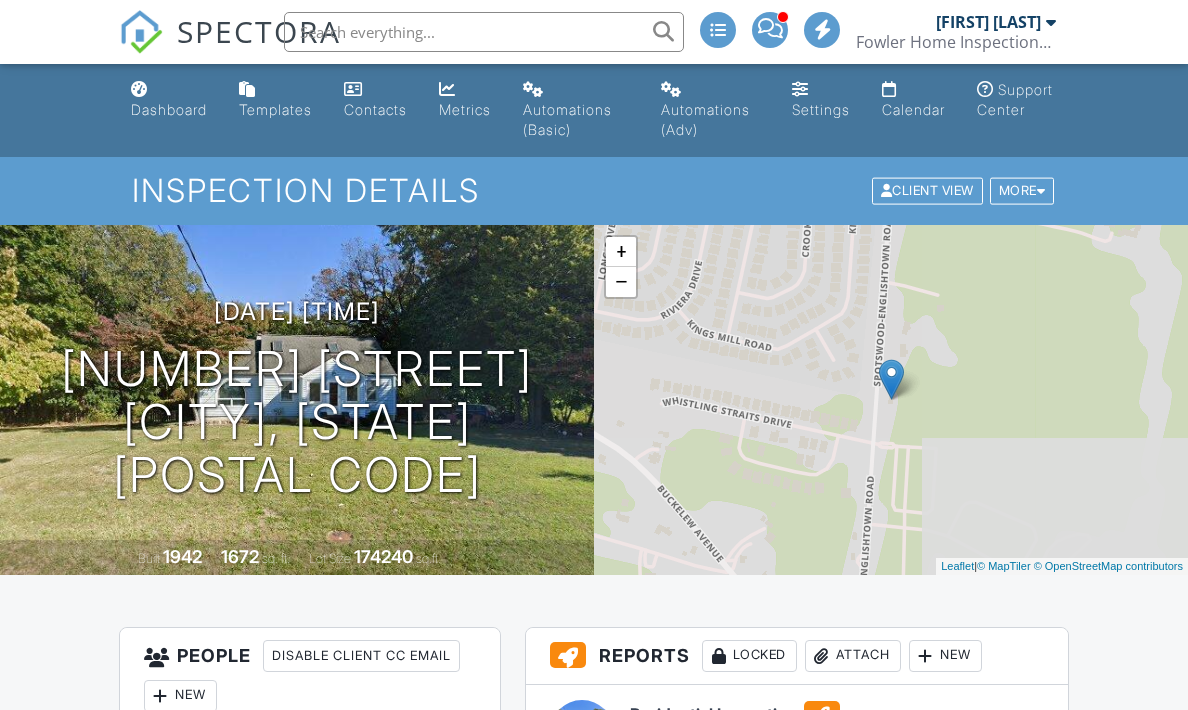 scroll, scrollTop: 0, scrollLeft: 0, axis: both 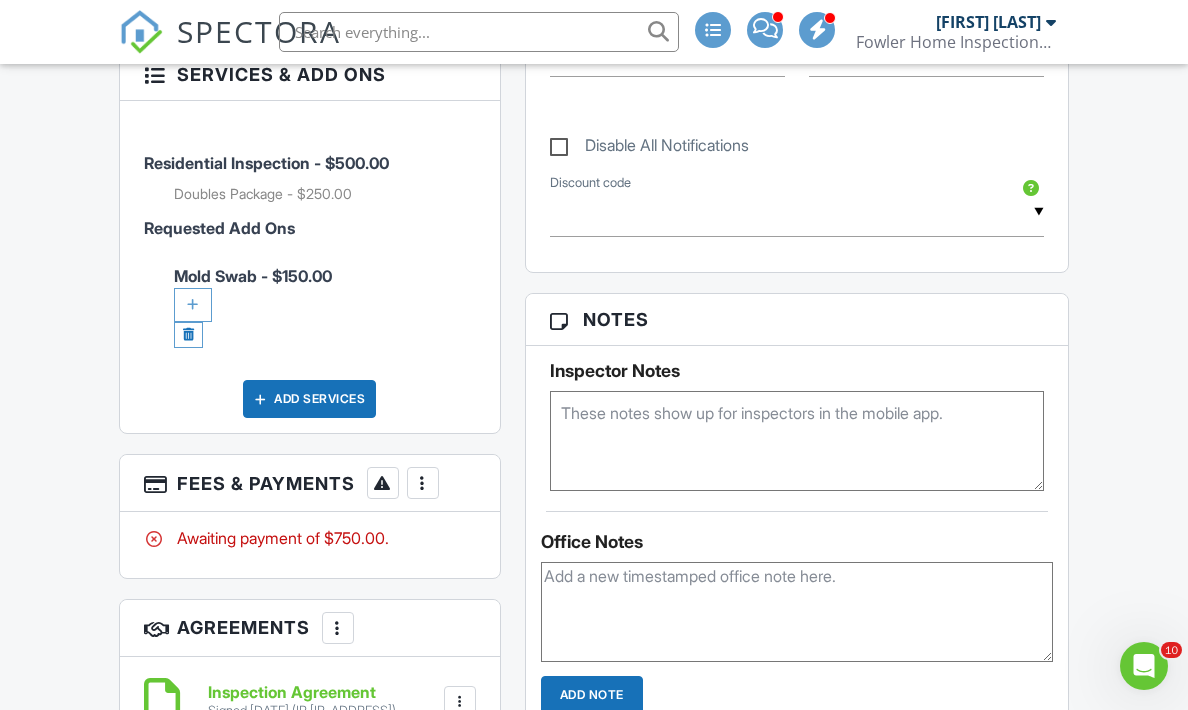 click on "More" at bounding box center (423, 483) 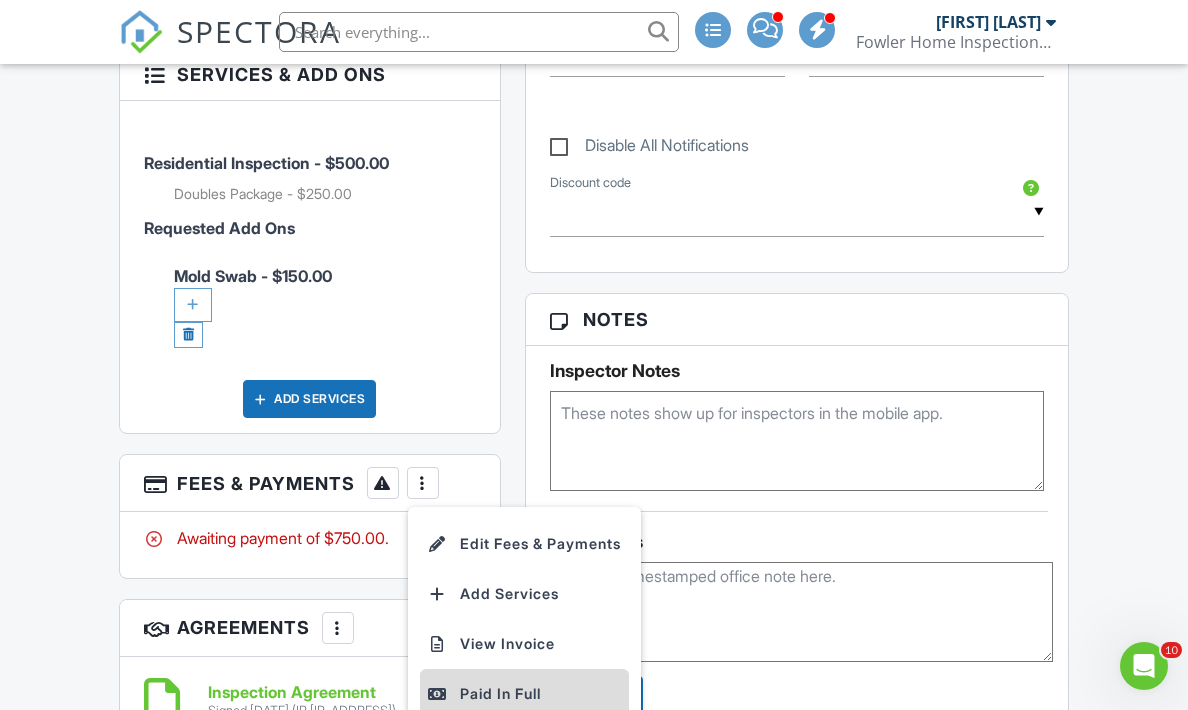 click on "Paid In Full" at bounding box center (524, 694) 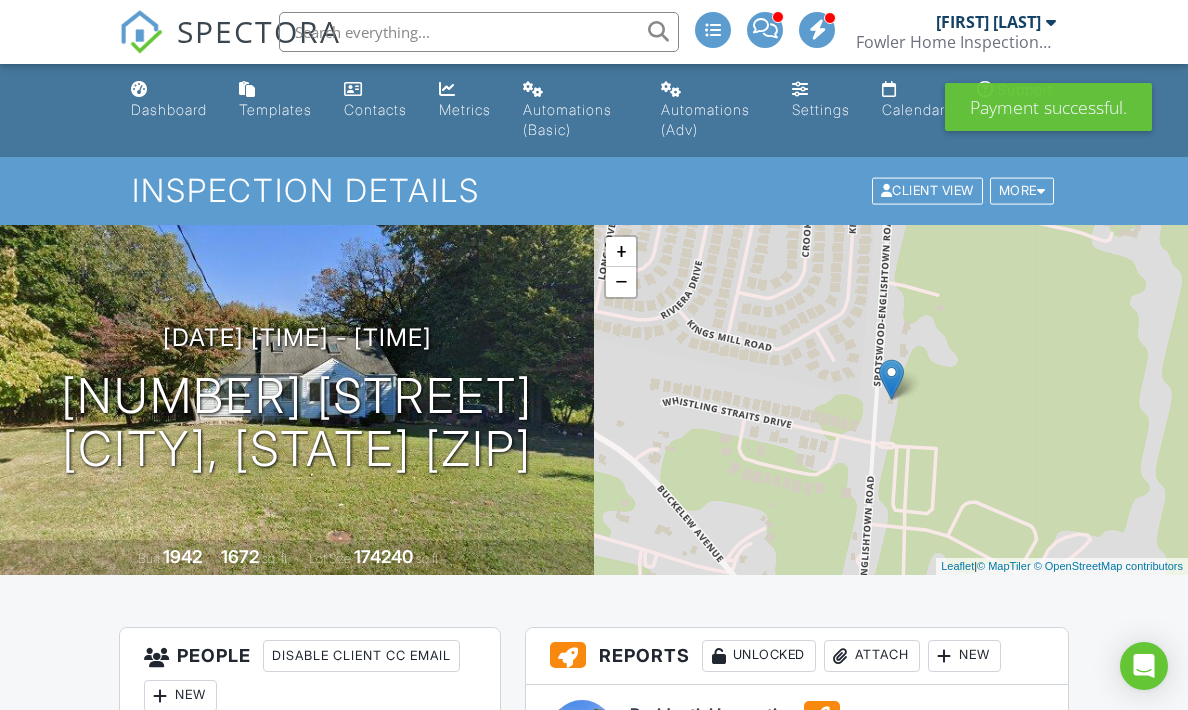 scroll, scrollTop: 0, scrollLeft: 0, axis: both 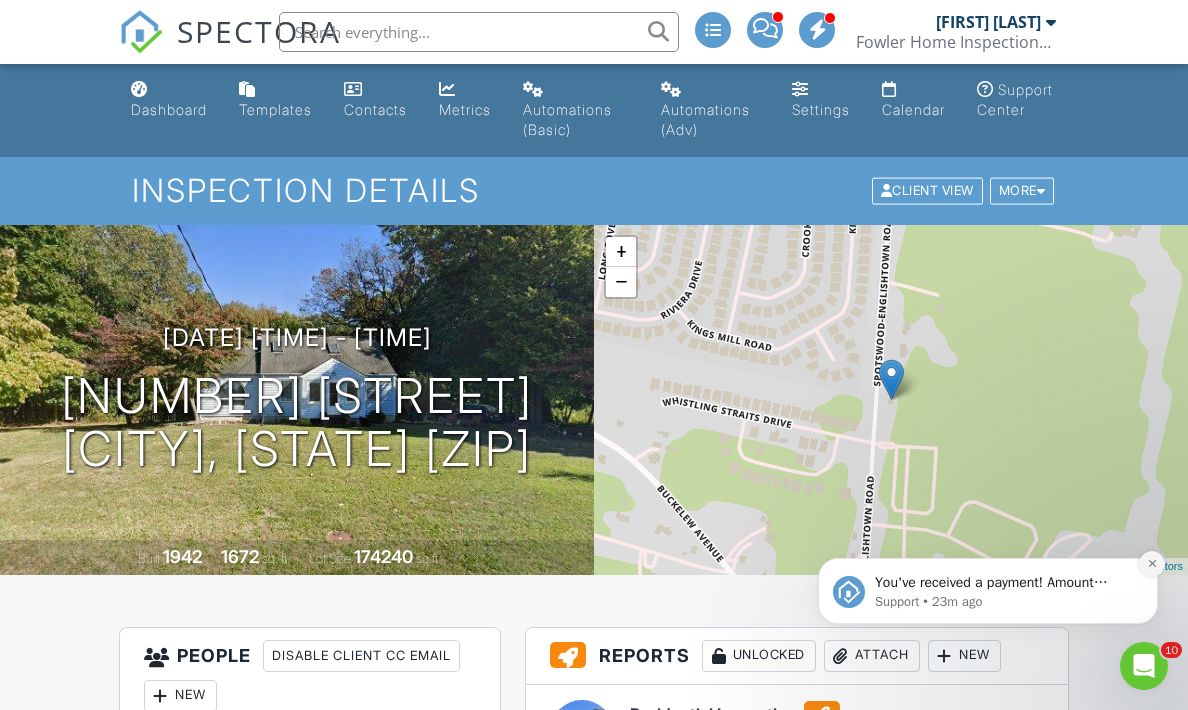 click 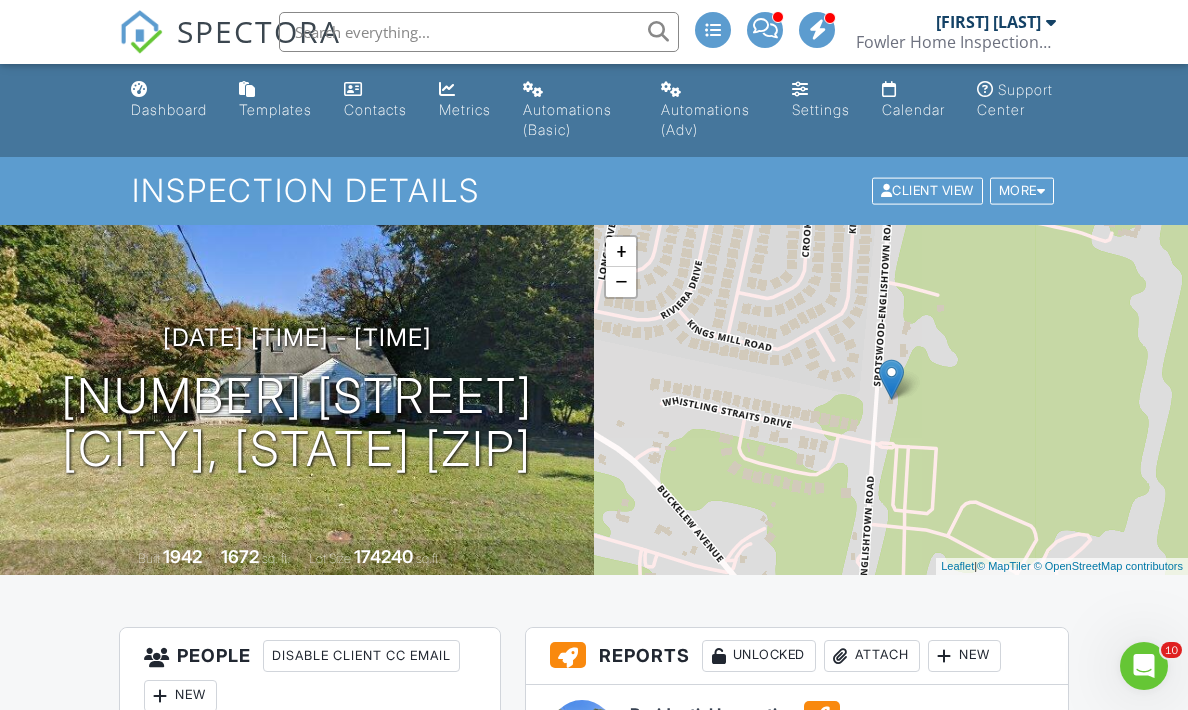 click on "SPECTORA" at bounding box center [259, 31] 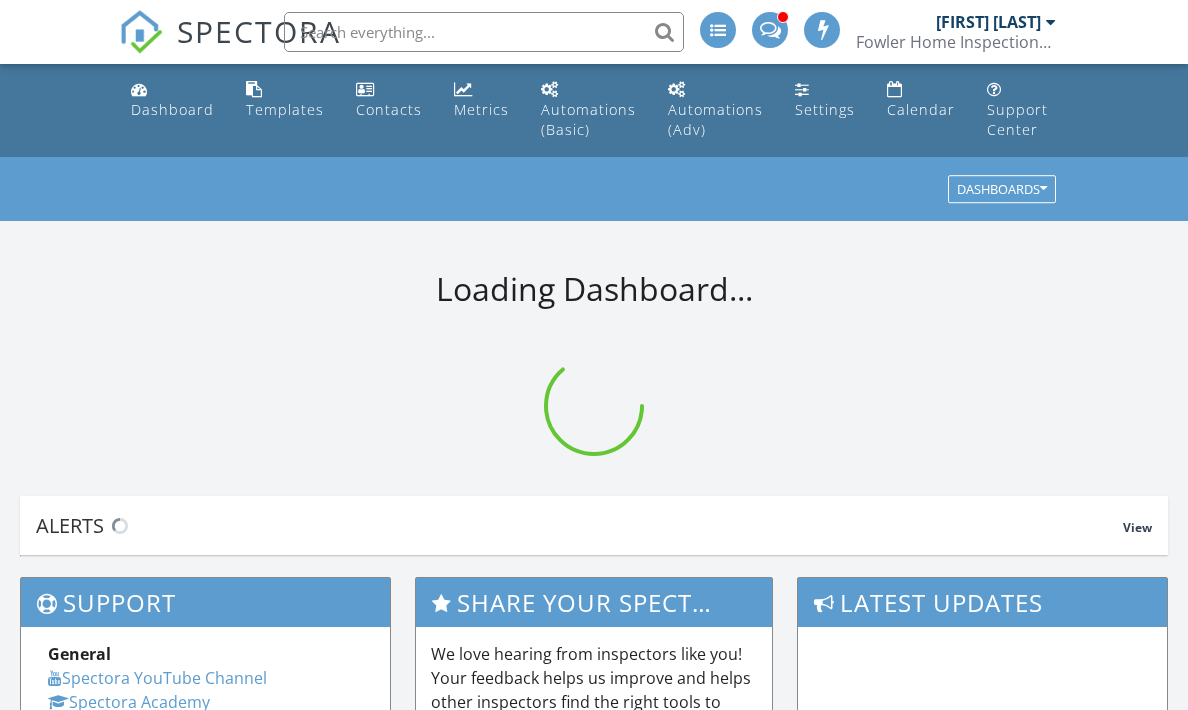 scroll, scrollTop: 0, scrollLeft: 0, axis: both 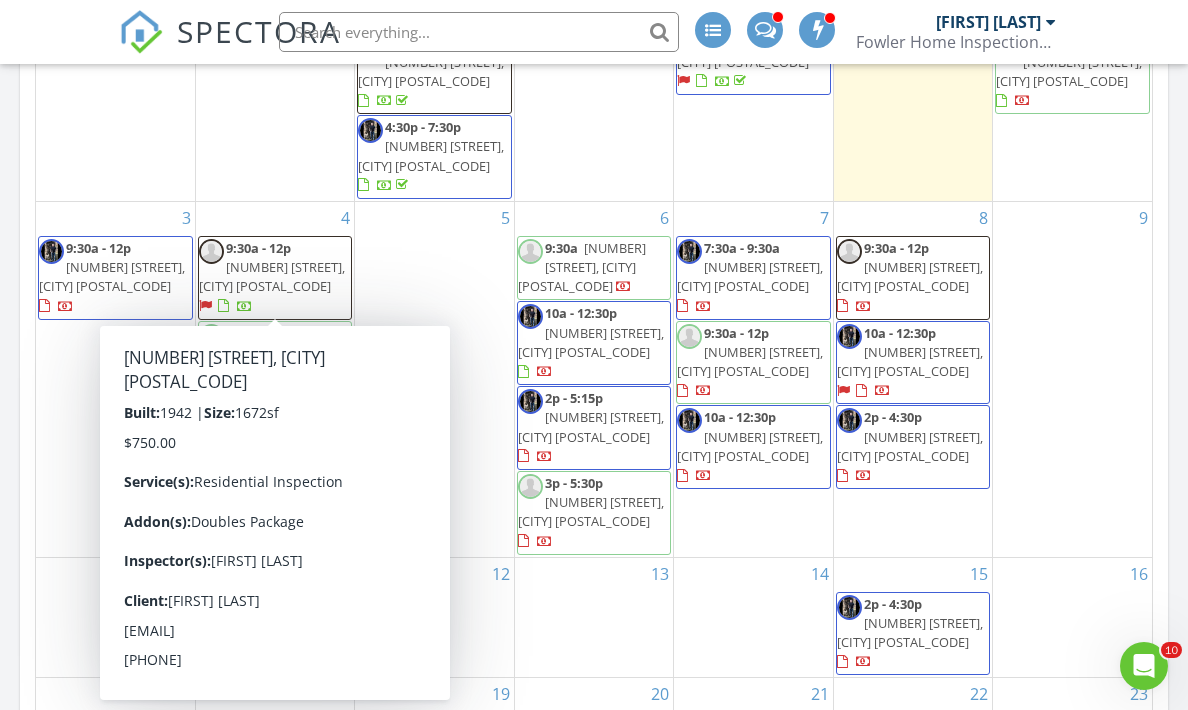 click on "687 Spotswood Englishtown Rd, Monroe Township 08831" at bounding box center [272, 276] 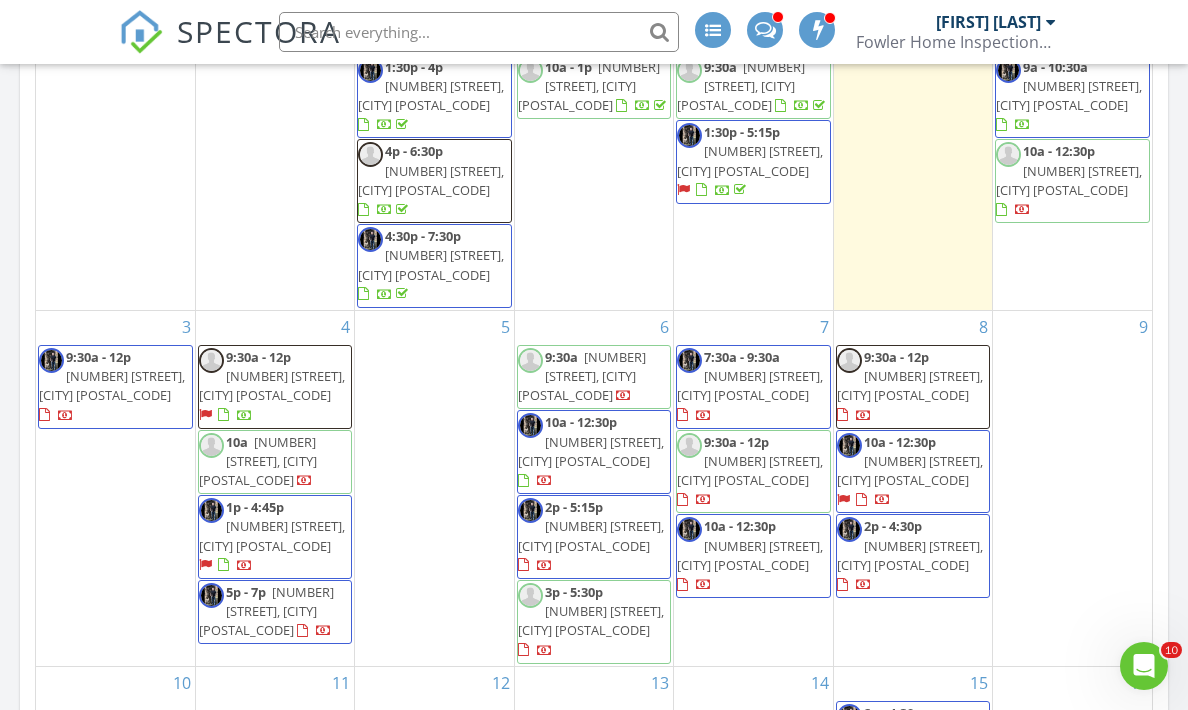 scroll, scrollTop: 0, scrollLeft: 0, axis: both 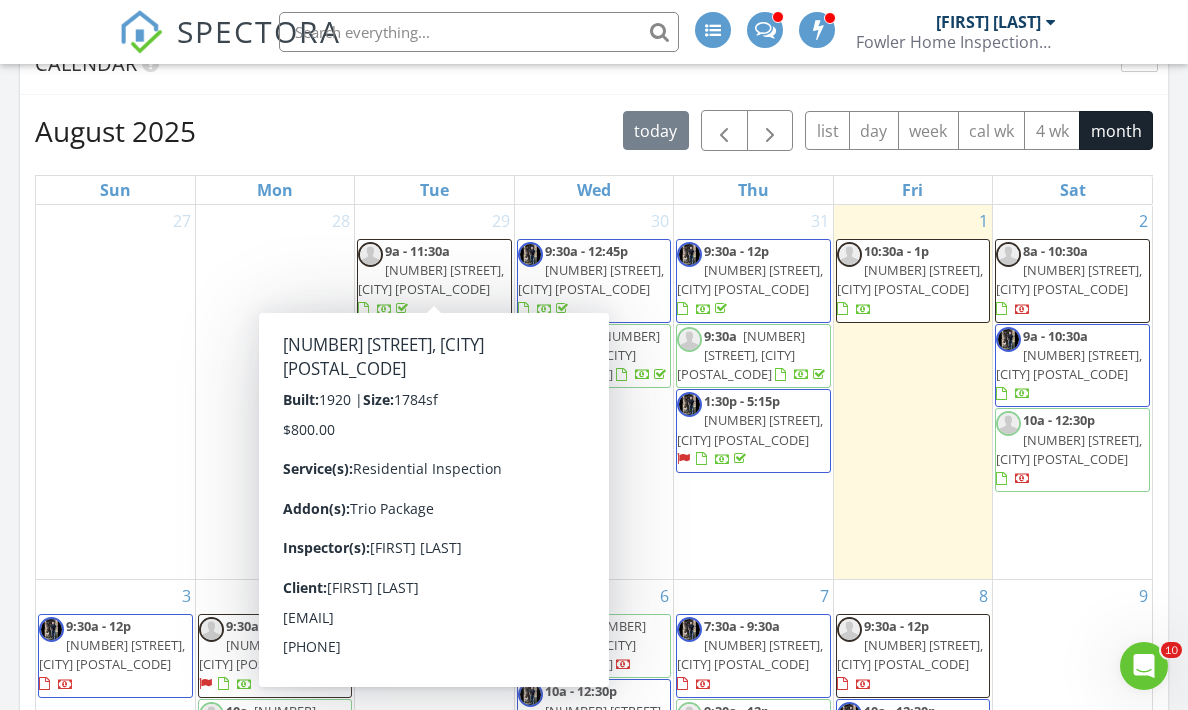 click on "99 Comly Rd, Lincoln Park 07035" at bounding box center [431, 279] 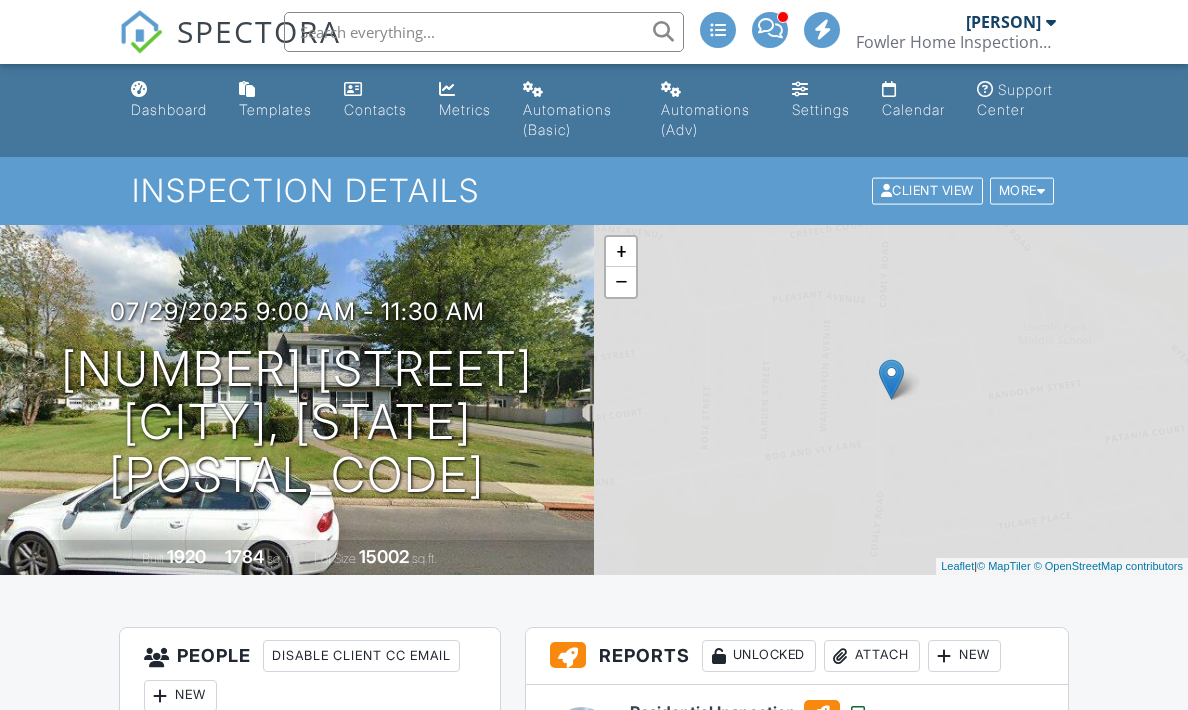 scroll, scrollTop: 0, scrollLeft: 0, axis: both 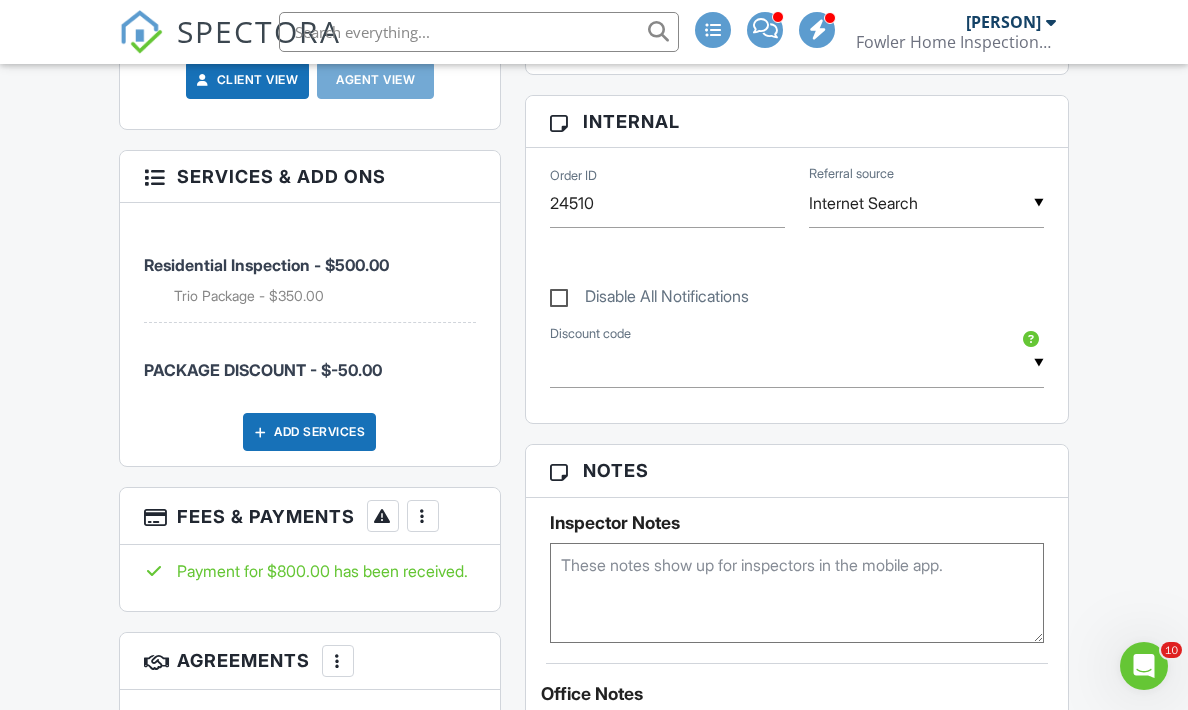 click on "SPECTORA" at bounding box center (259, 31) 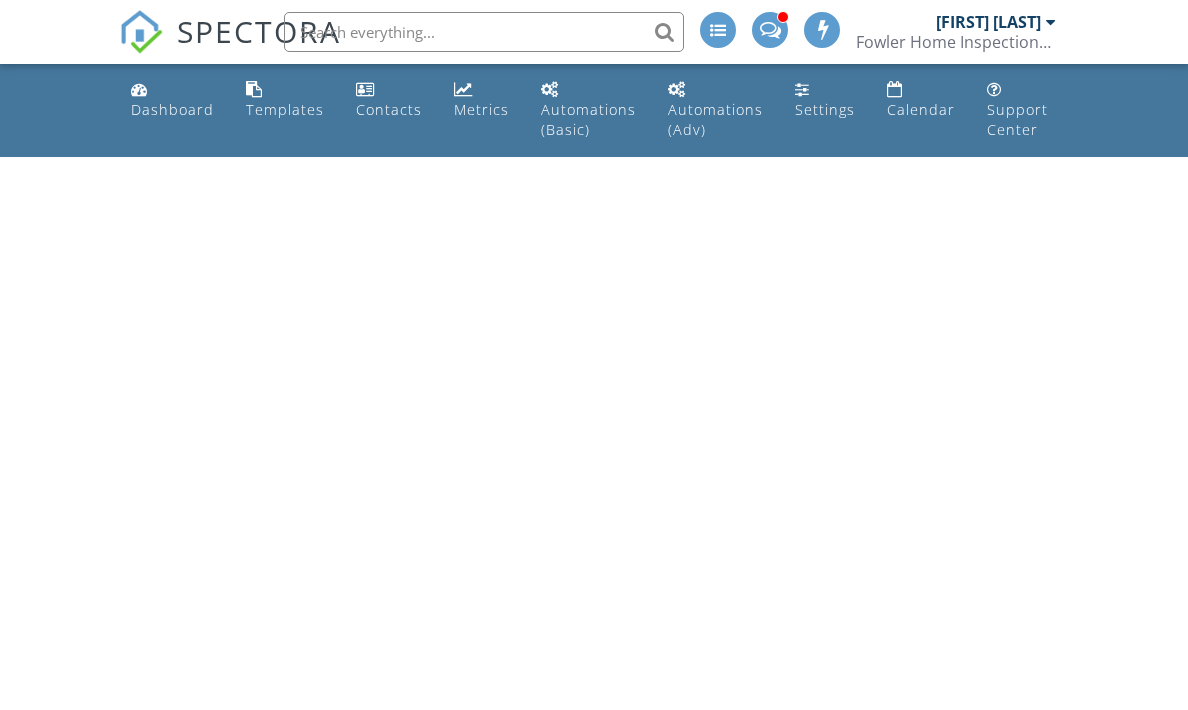 scroll, scrollTop: 0, scrollLeft: 0, axis: both 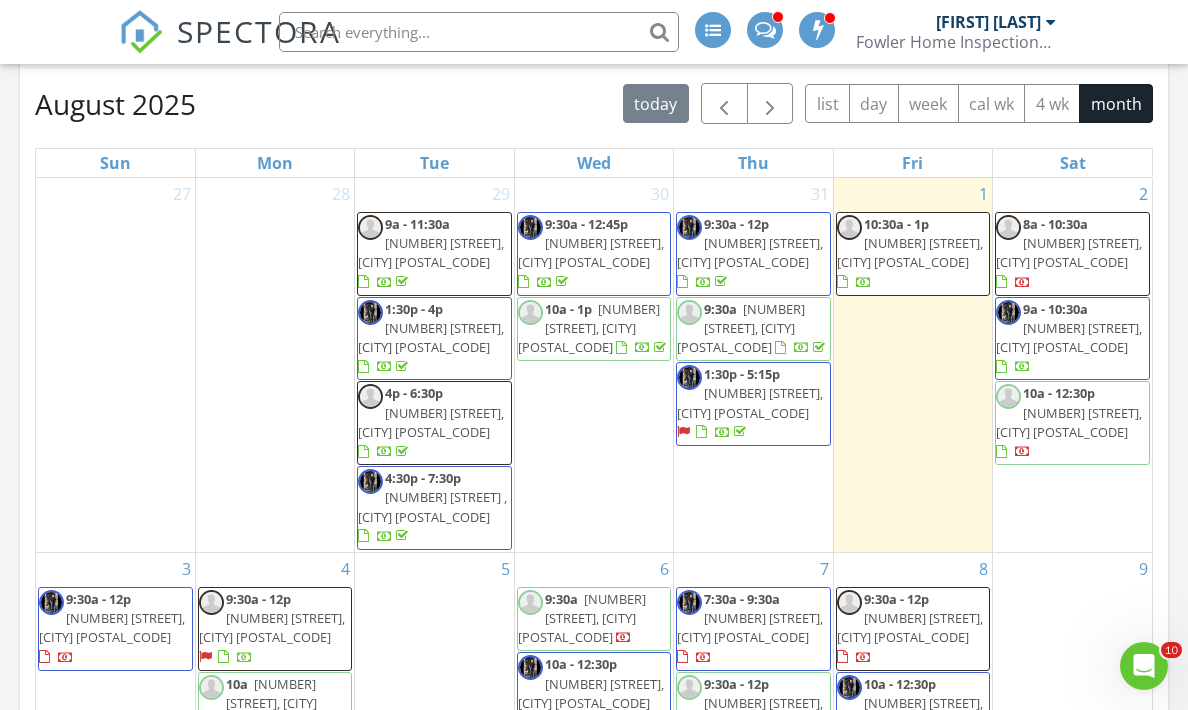 click on "15 Woodland Terrace, High Bridge 08829" at bounding box center [431, 422] 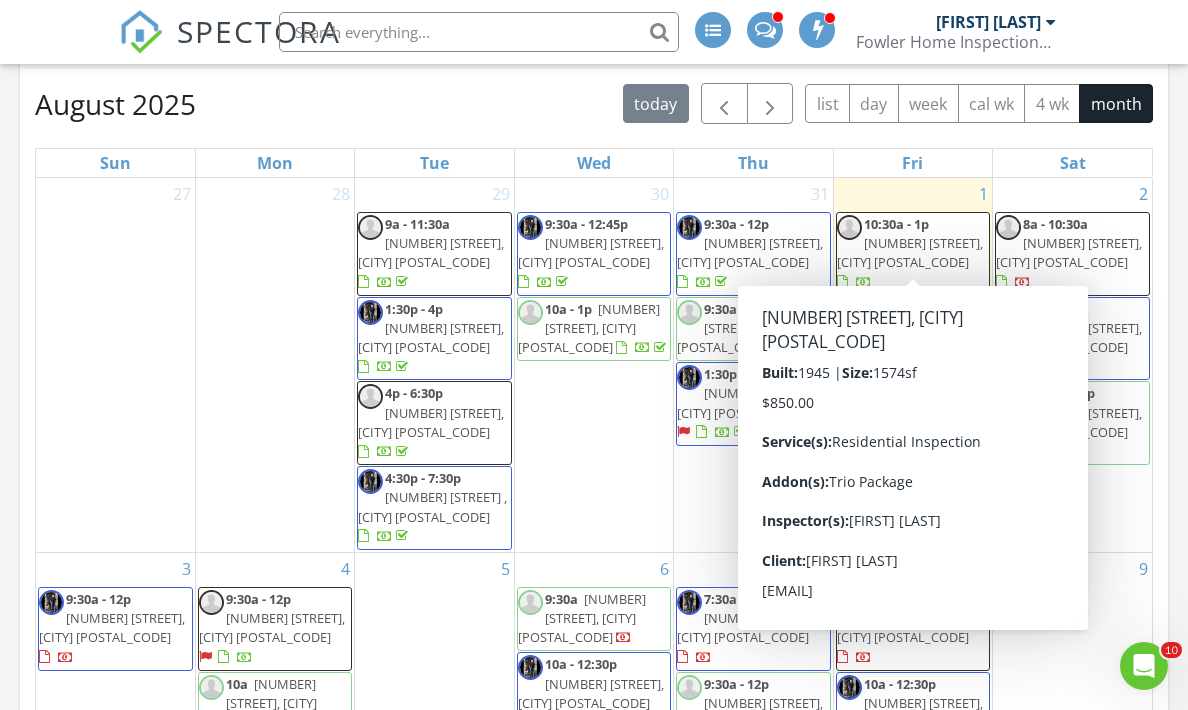 click on "14 S Pickel Ave, Washington 07882" at bounding box center [910, 252] 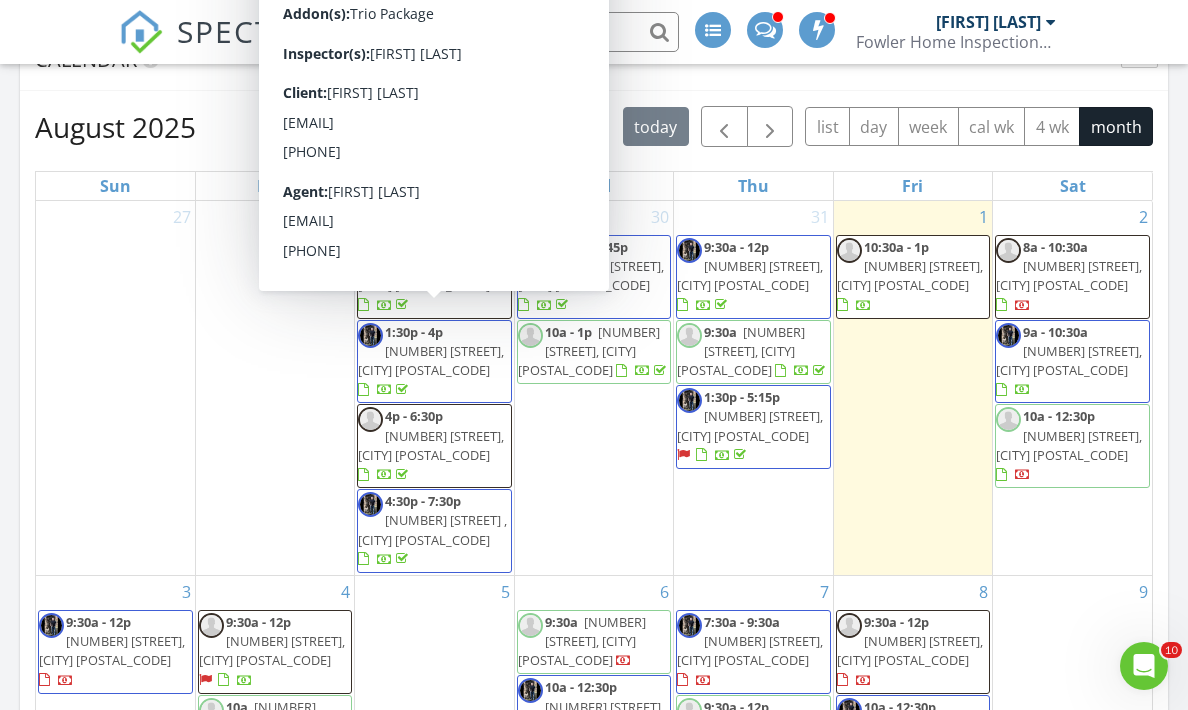 scroll, scrollTop: 886, scrollLeft: 0, axis: vertical 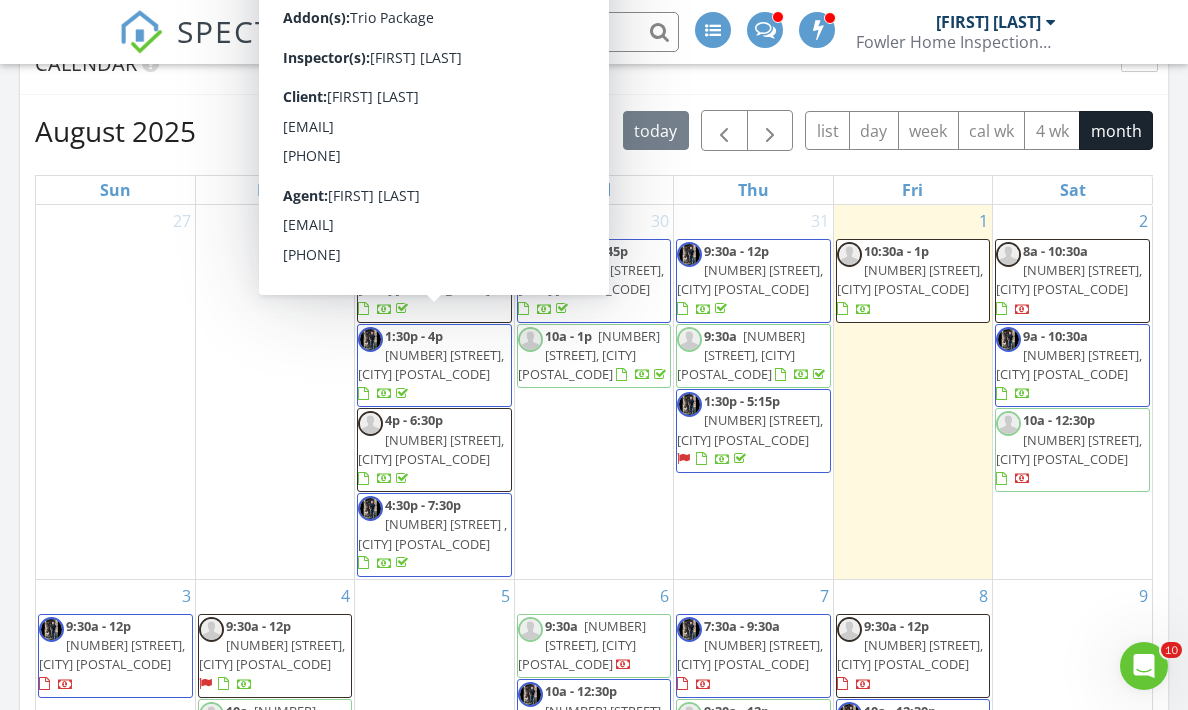 click on "28" at bounding box center (275, 392) 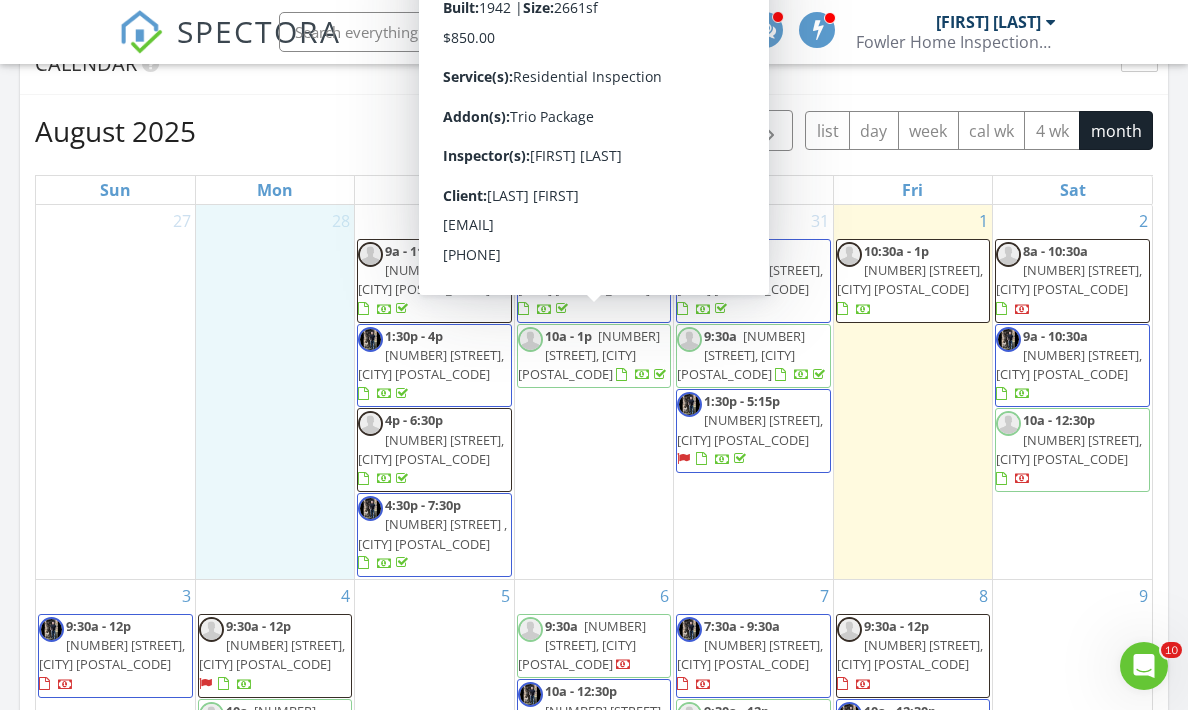 click at bounding box center (662, 377) 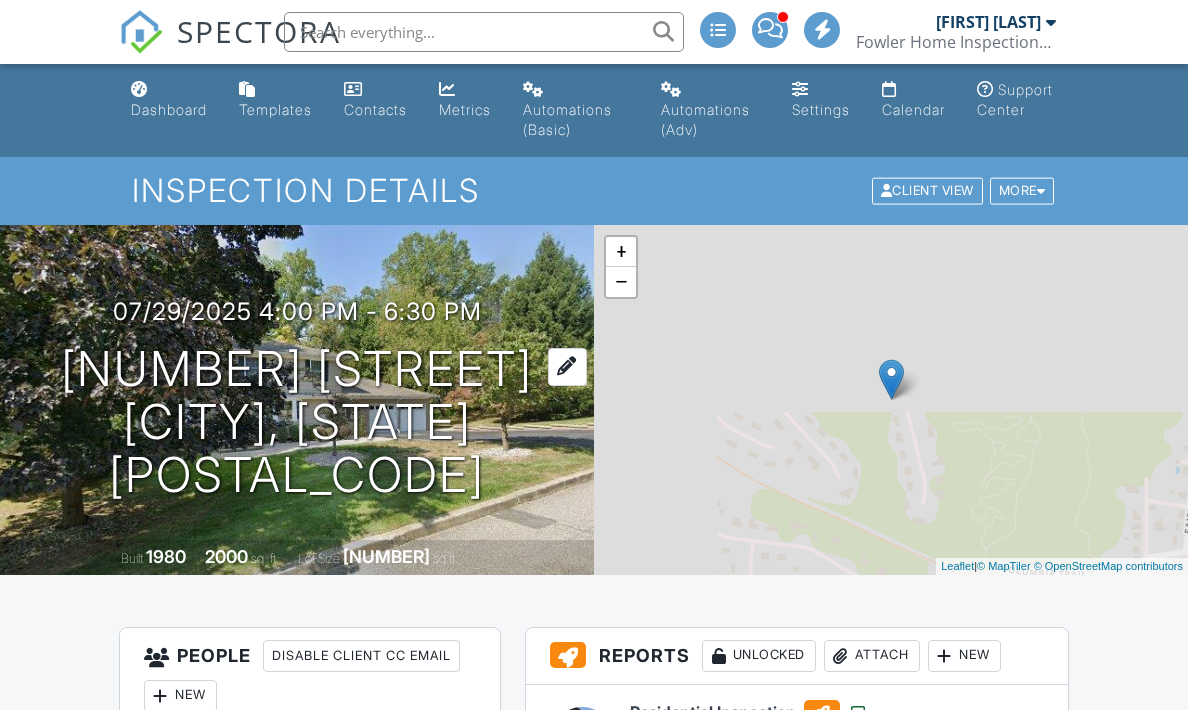 scroll, scrollTop: 0, scrollLeft: 0, axis: both 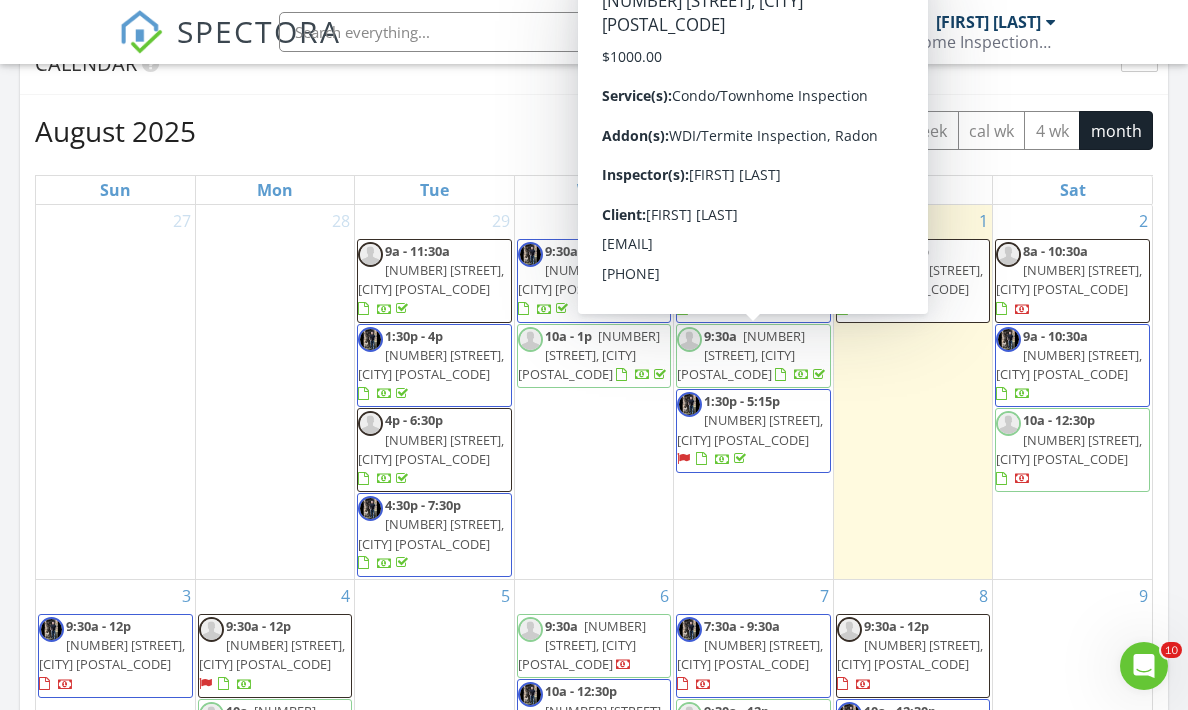 click on "166 Neil Ct, Princeton 08540" at bounding box center [741, 355] 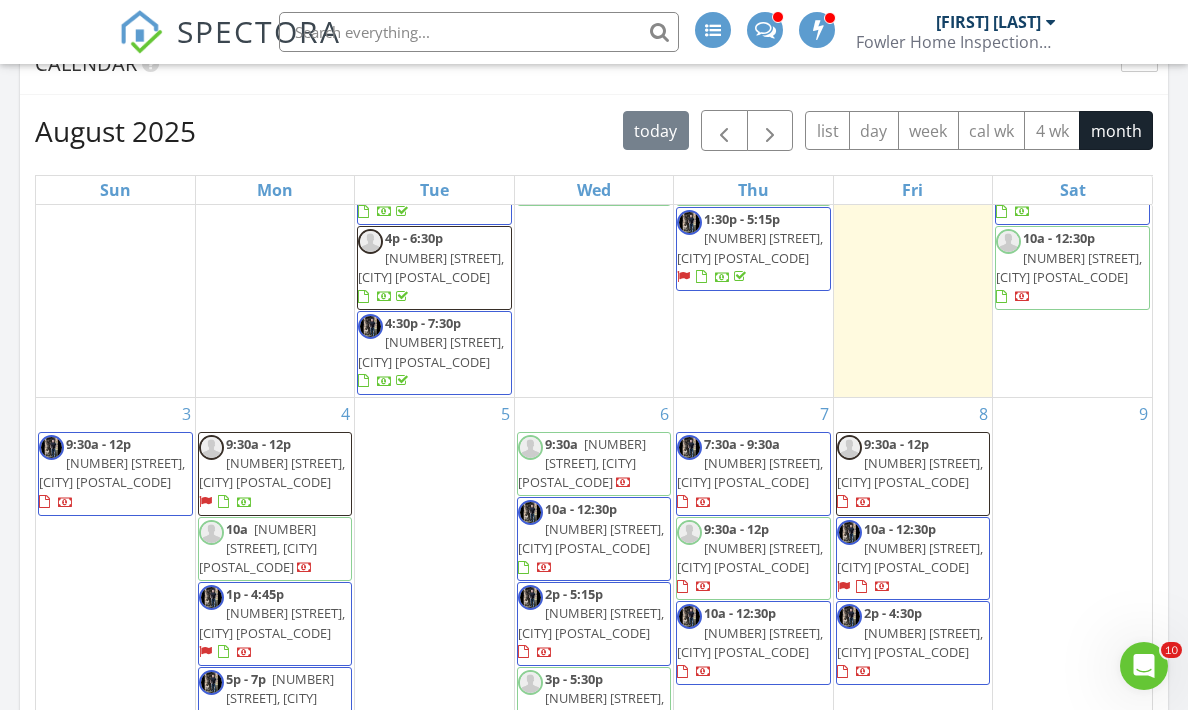 scroll, scrollTop: 180, scrollLeft: 0, axis: vertical 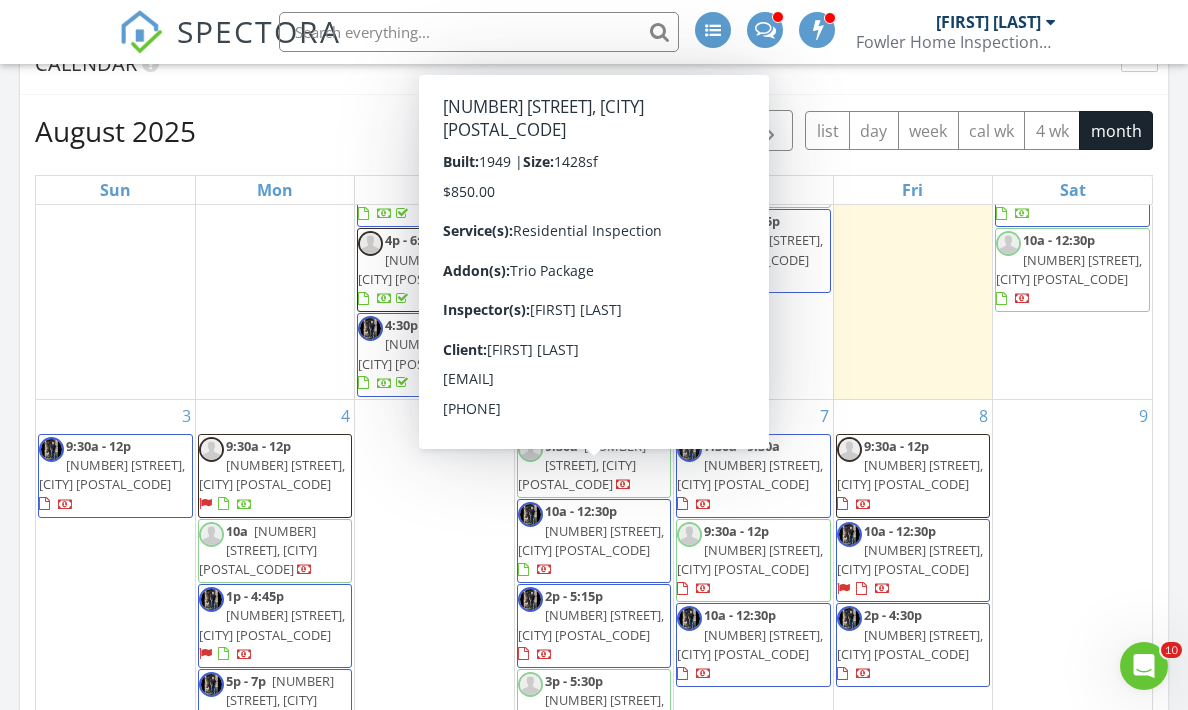 click on "SPECTORA" at bounding box center [259, 31] 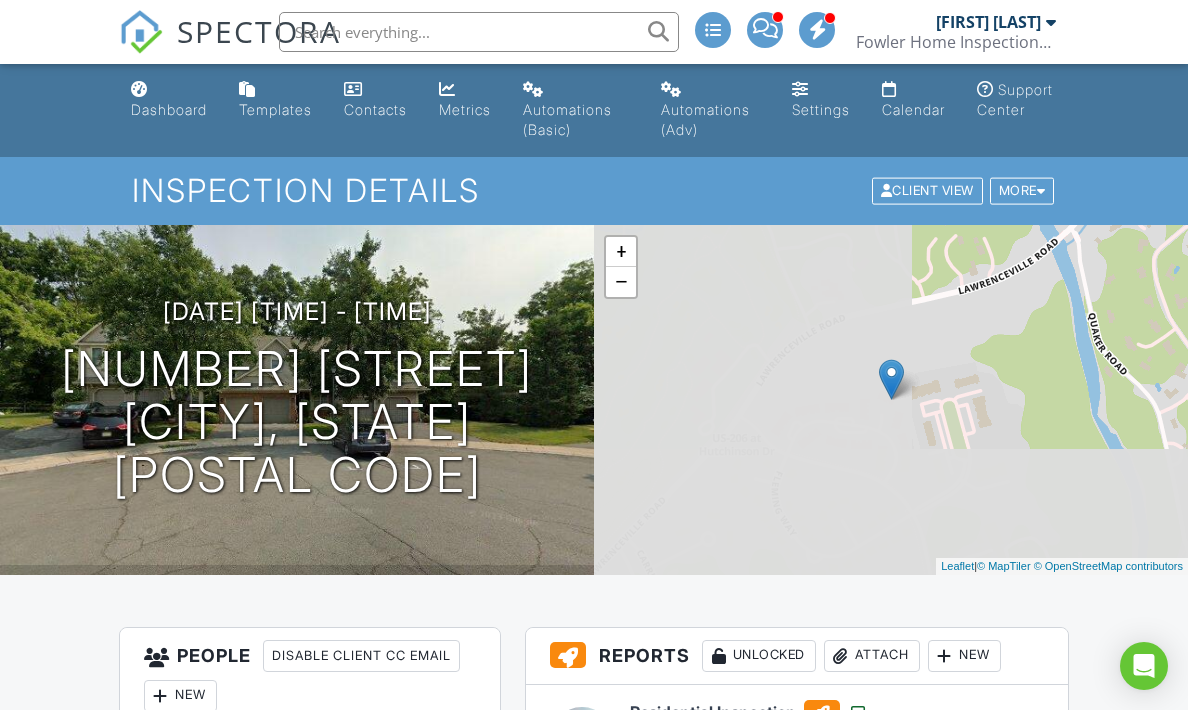 scroll, scrollTop: 0, scrollLeft: 0, axis: both 